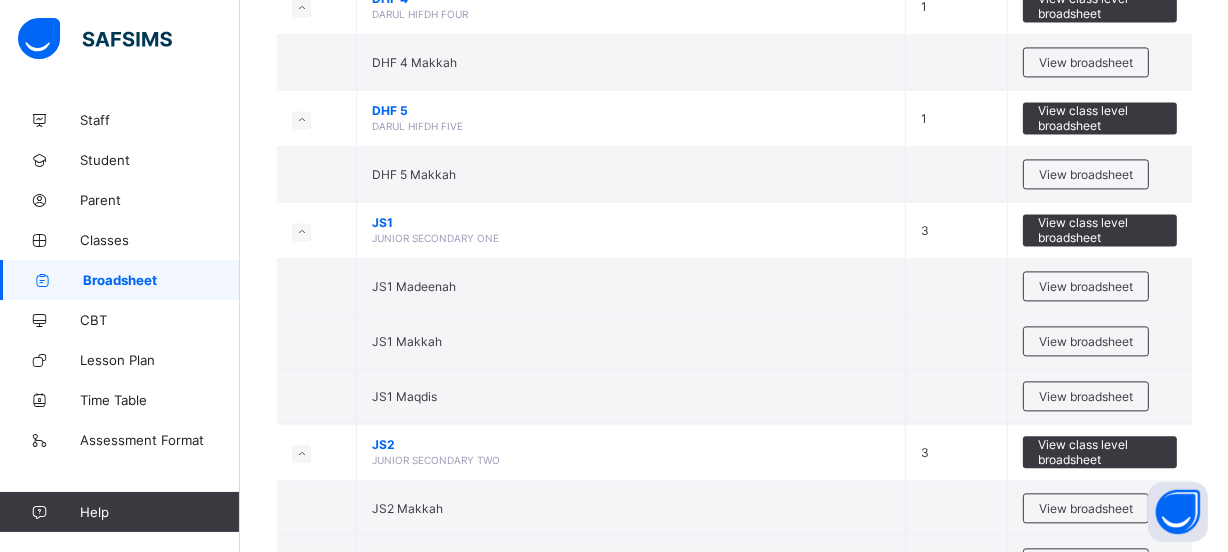 scroll, scrollTop: 3854, scrollLeft: 0, axis: vertical 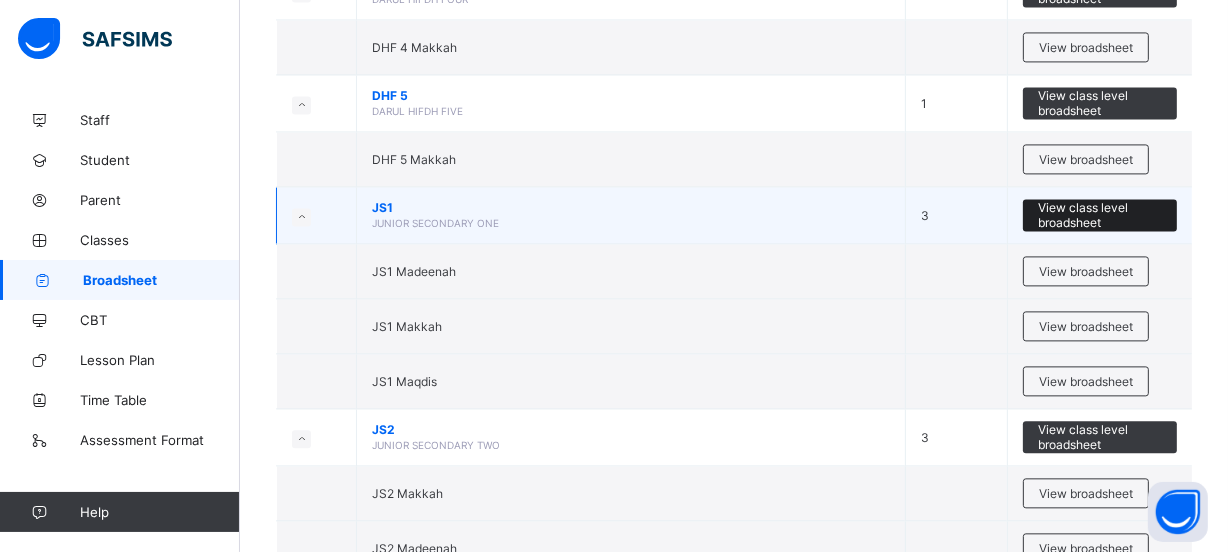 click on "View class level broadsheet" at bounding box center [1100, 215] 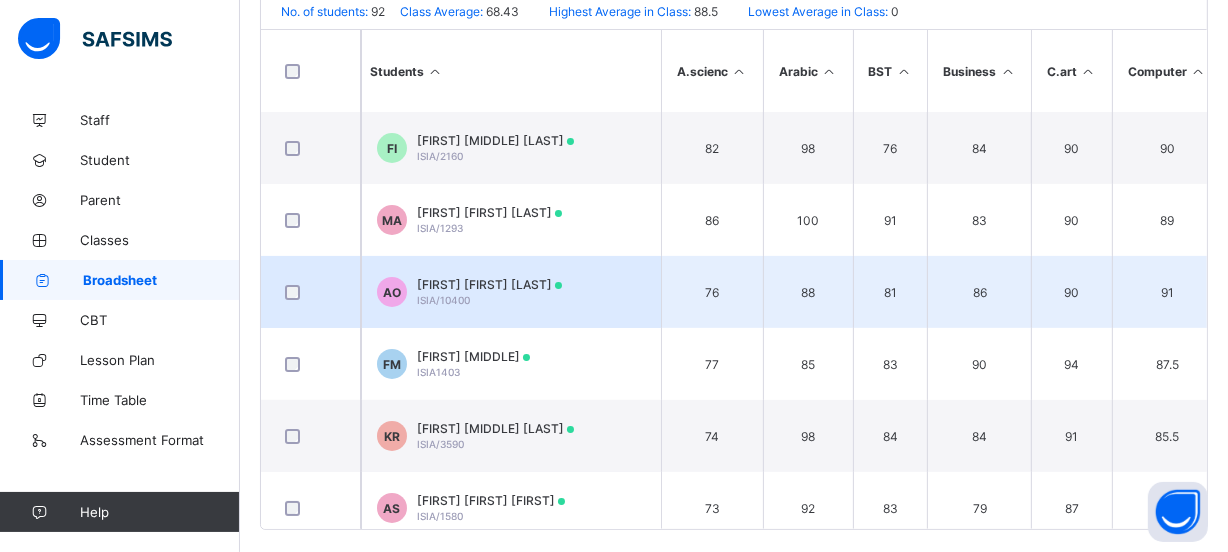scroll, scrollTop: 181, scrollLeft: 0, axis: vertical 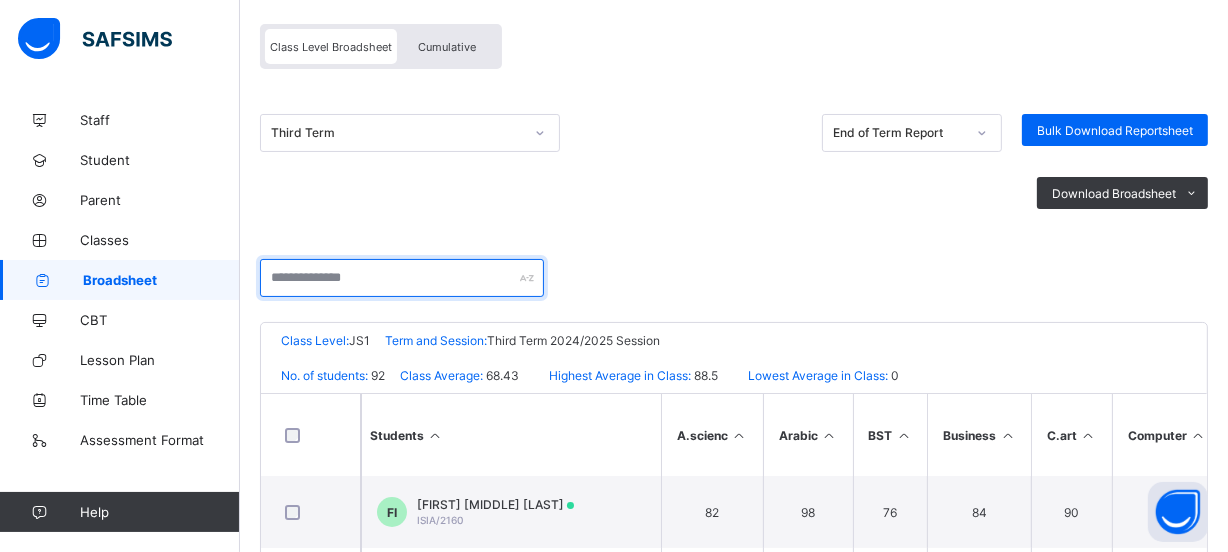 click at bounding box center [402, 278] 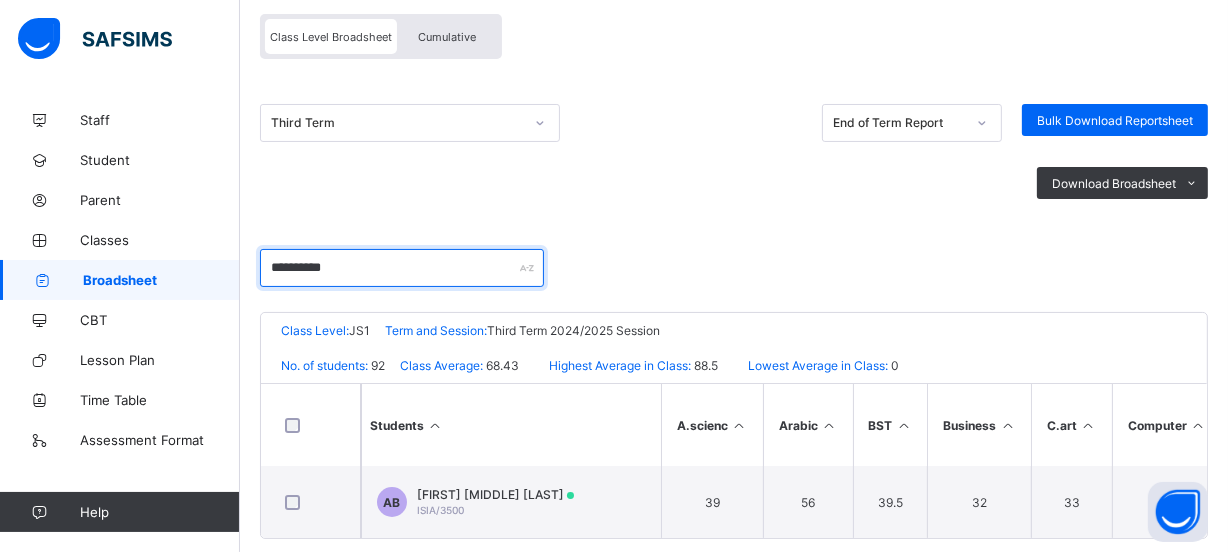 scroll, scrollTop: 223, scrollLeft: 0, axis: vertical 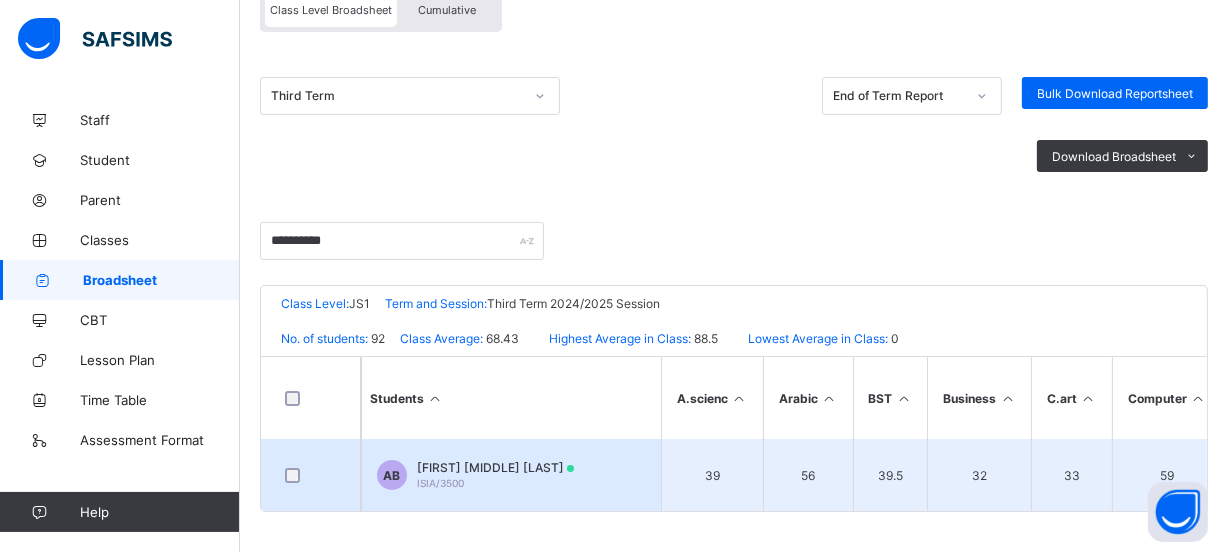 click on "39.5" at bounding box center [890, 475] 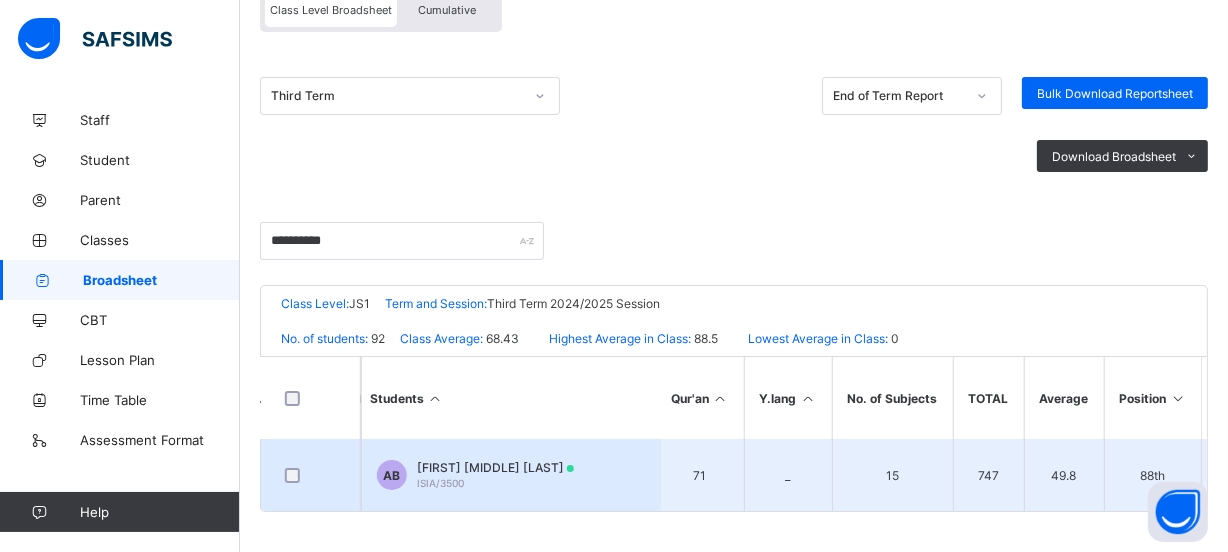 scroll, scrollTop: 0, scrollLeft: 1272, axis: horizontal 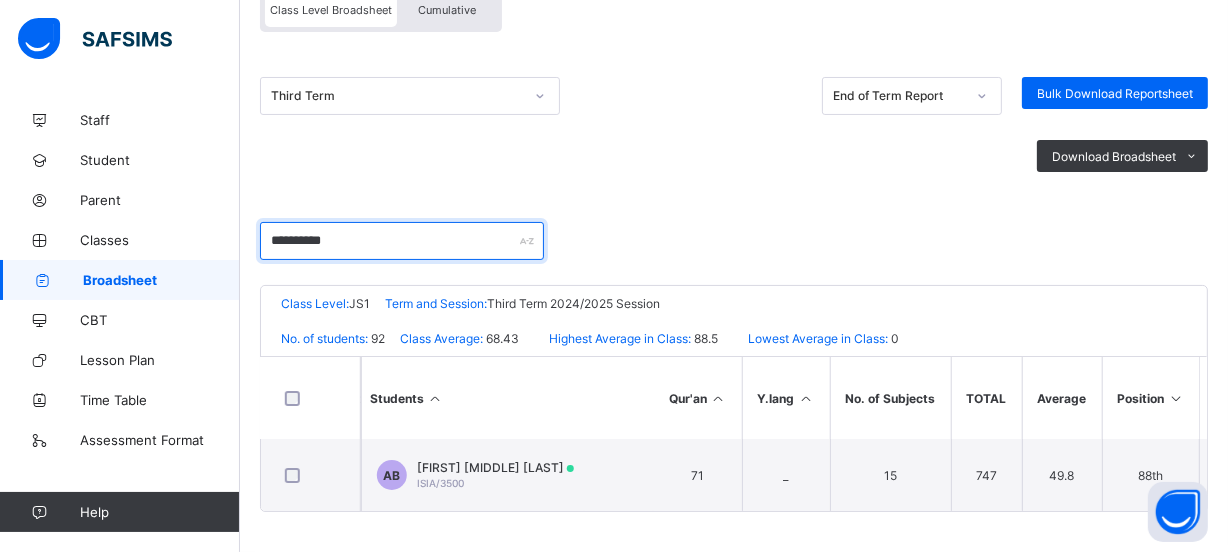 click on "**********" at bounding box center (402, 241) 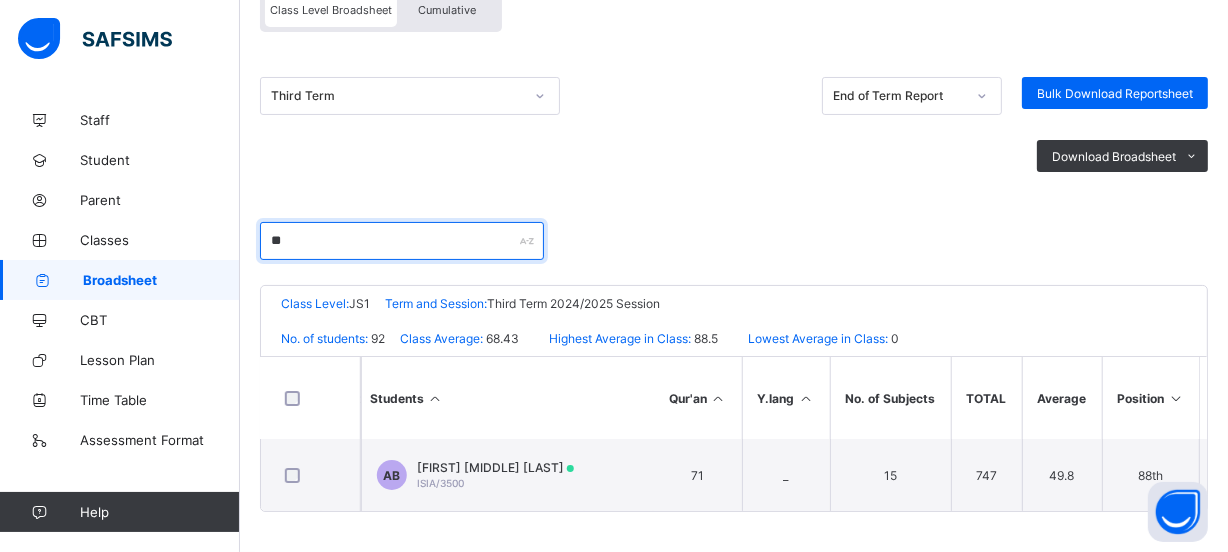 type on "*" 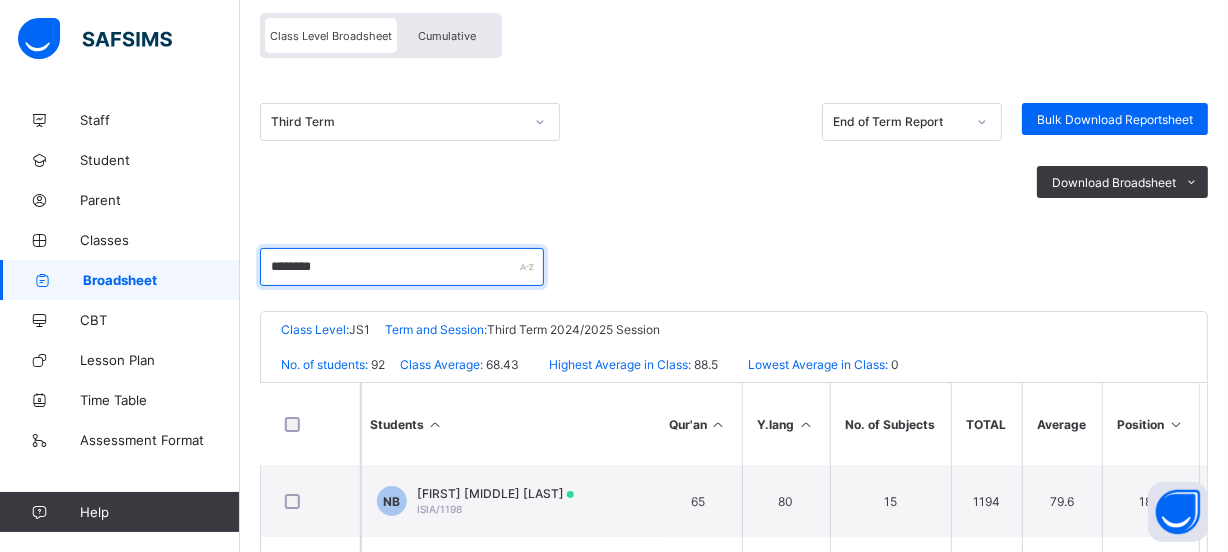 scroll, scrollTop: 223, scrollLeft: 0, axis: vertical 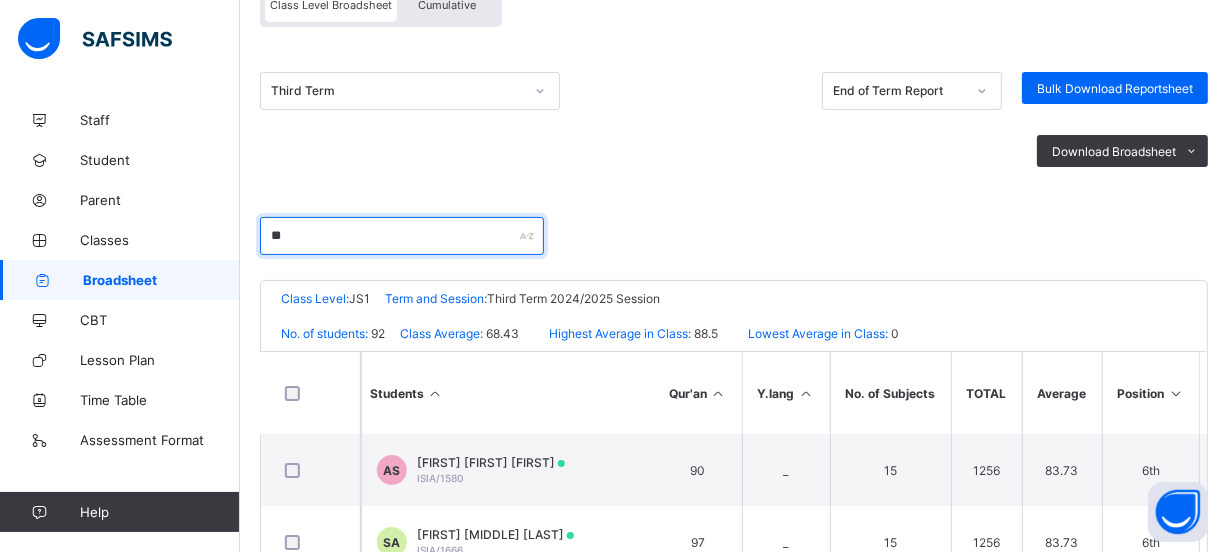 type on "*" 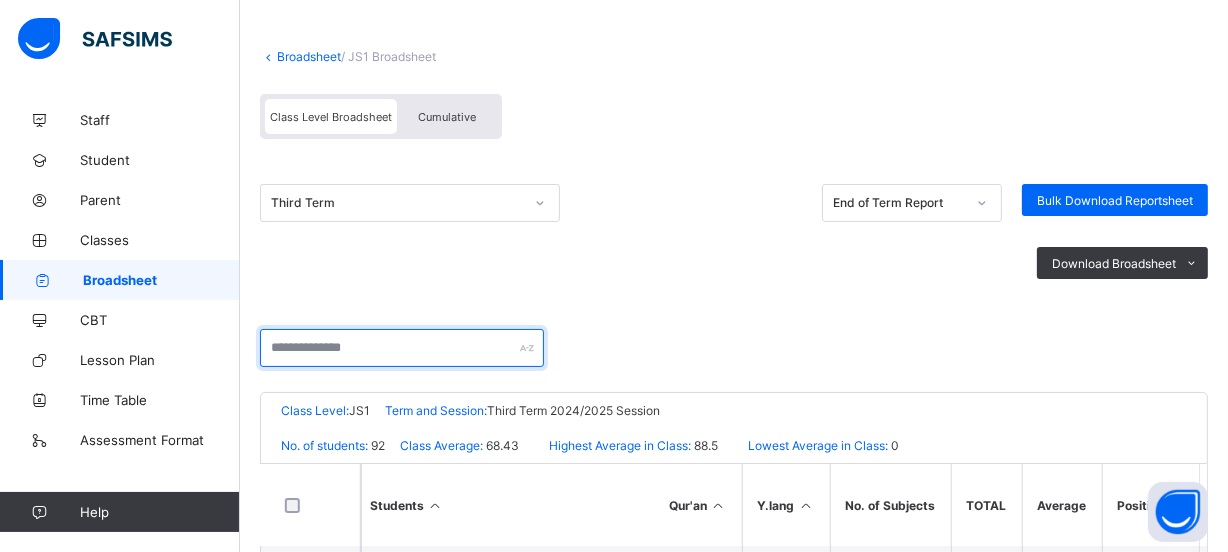 scroll, scrollTop: 0, scrollLeft: 0, axis: both 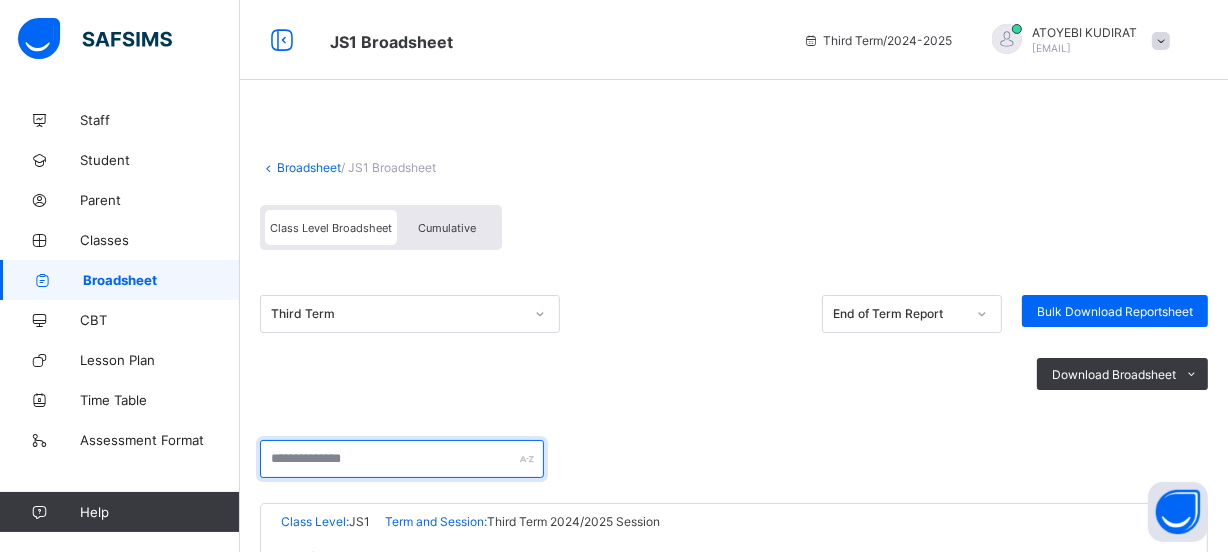 type 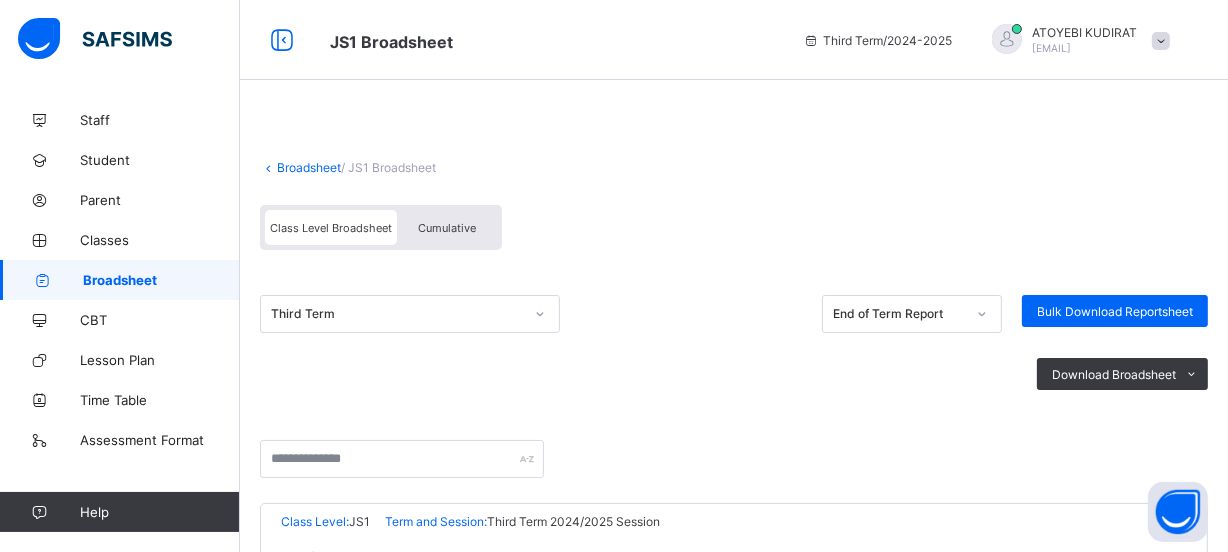 click on "Broadsheet" at bounding box center [309, 167] 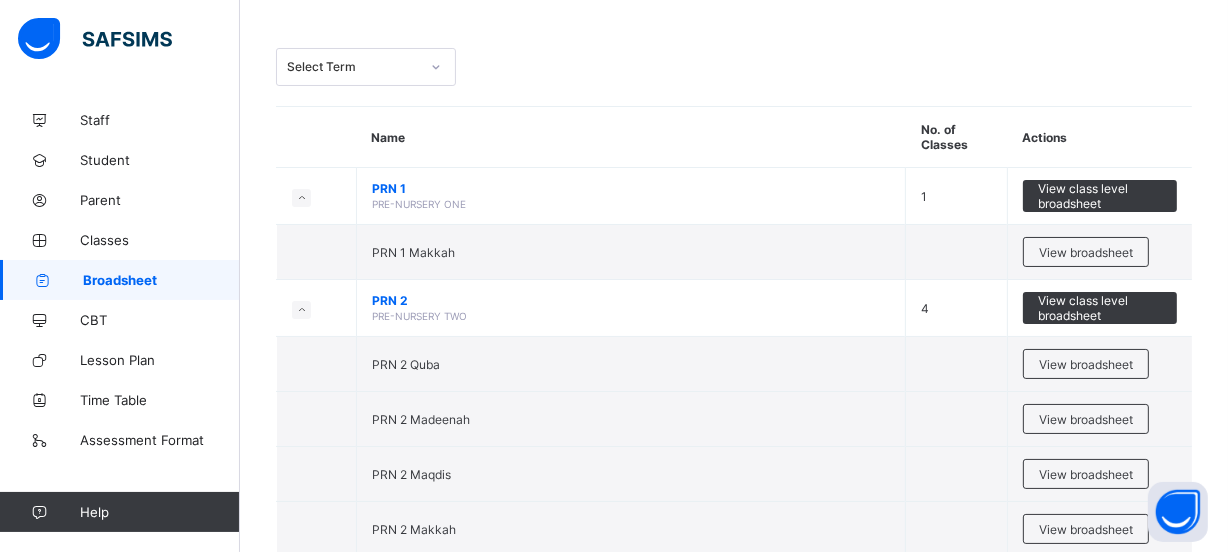 scroll, scrollTop: 0, scrollLeft: 0, axis: both 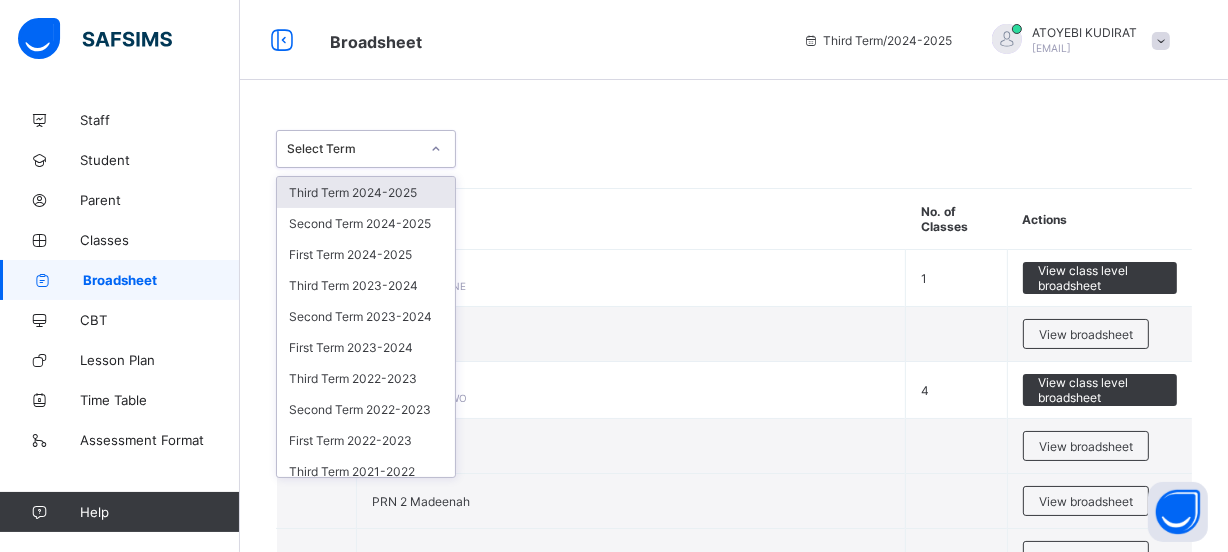 click at bounding box center (436, 149) 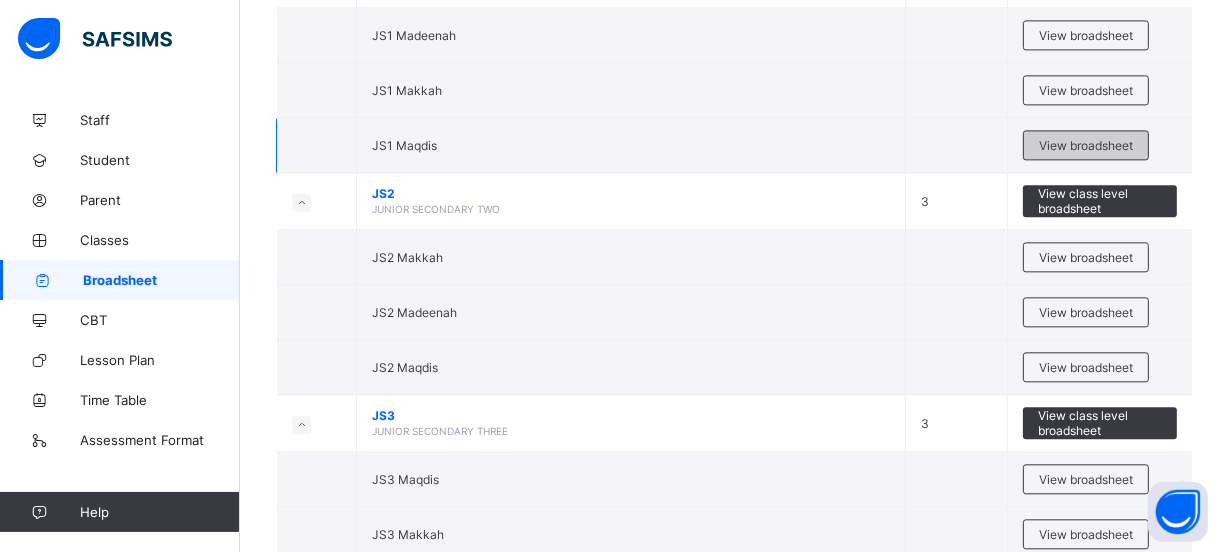 scroll, scrollTop: 3727, scrollLeft: 0, axis: vertical 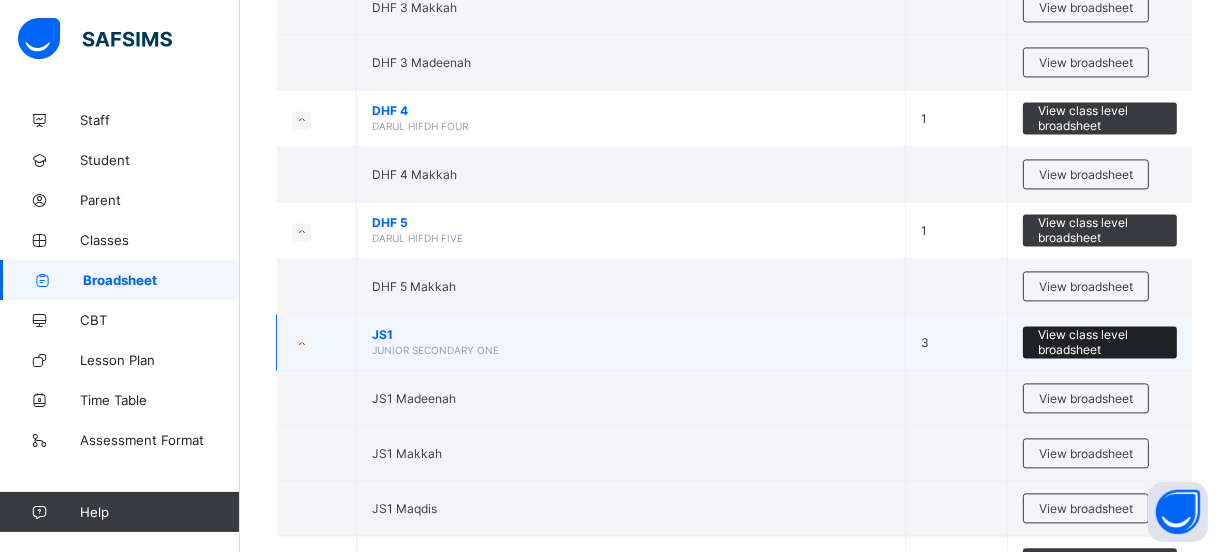 click on "View class level broadsheet" at bounding box center (1100, 342) 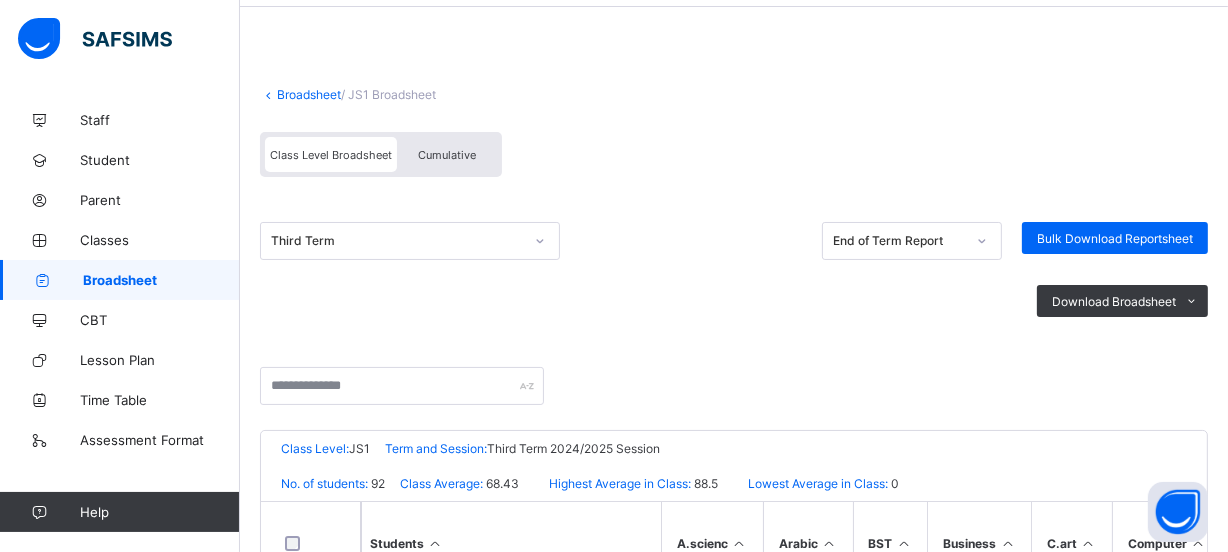 scroll, scrollTop: 181, scrollLeft: 0, axis: vertical 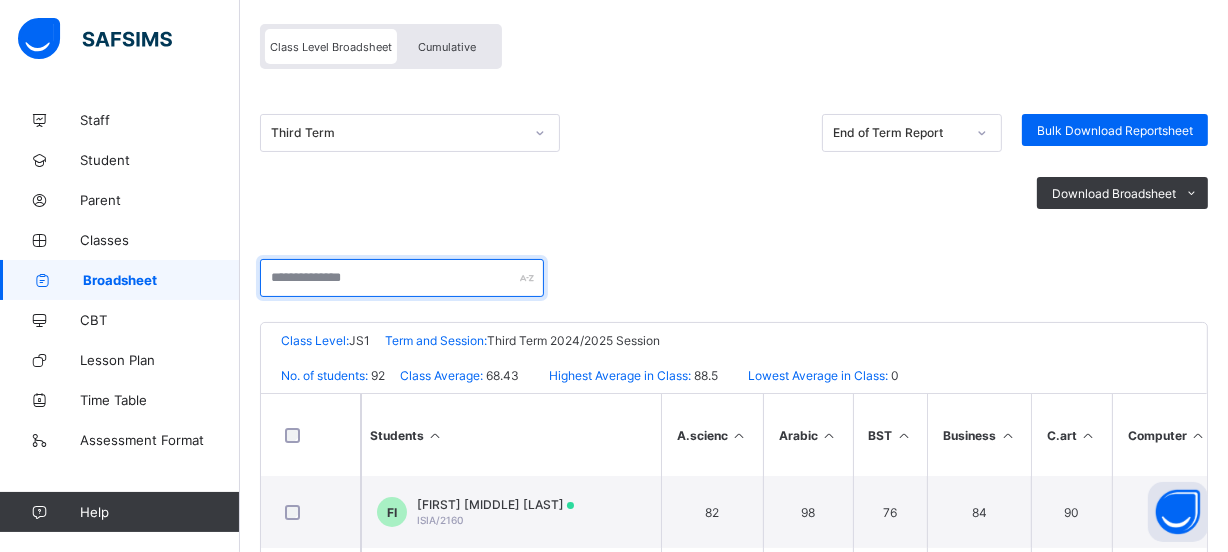 click at bounding box center [402, 278] 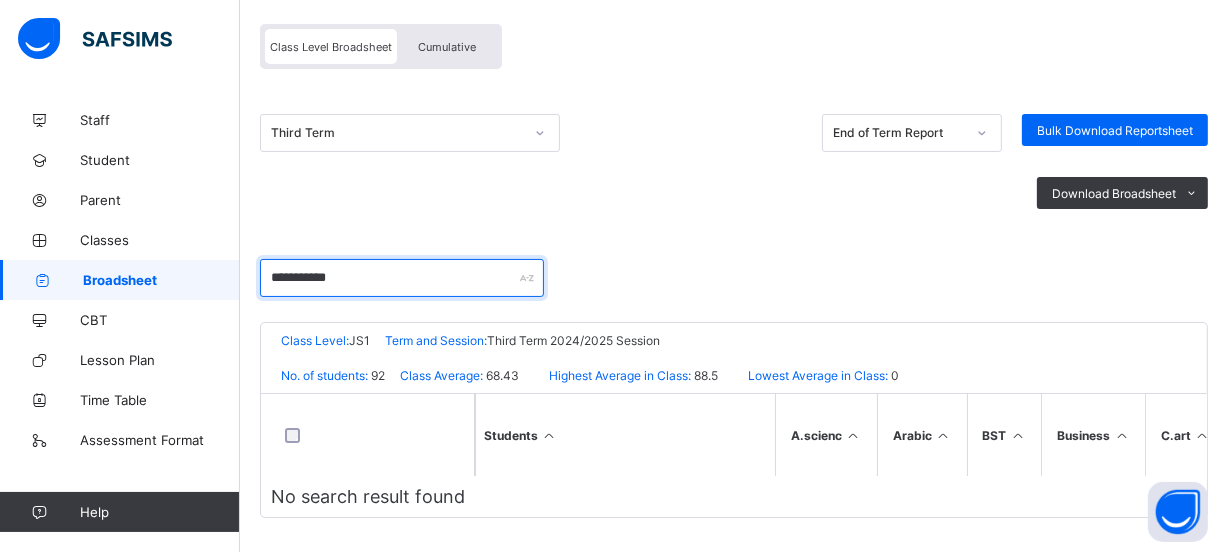 scroll, scrollTop: 192, scrollLeft: 0, axis: vertical 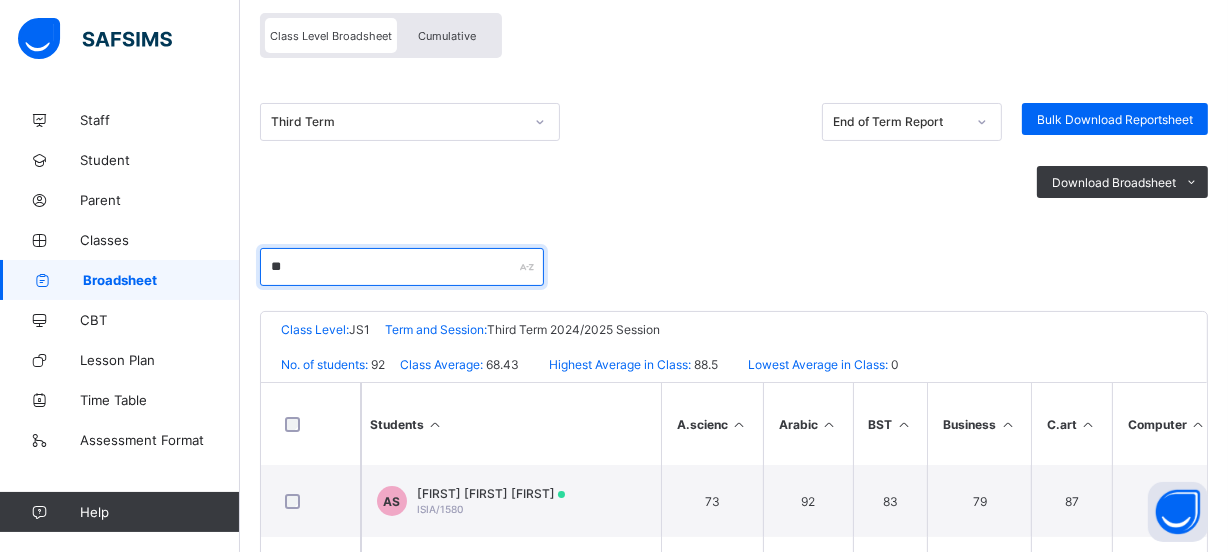 type on "*" 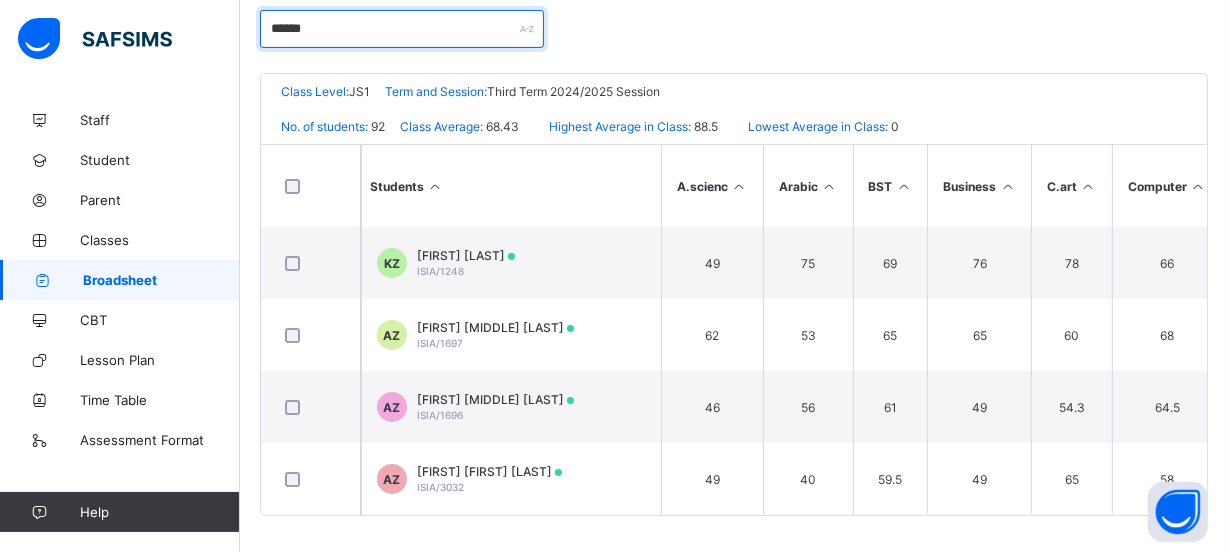 scroll, scrollTop: 439, scrollLeft: 0, axis: vertical 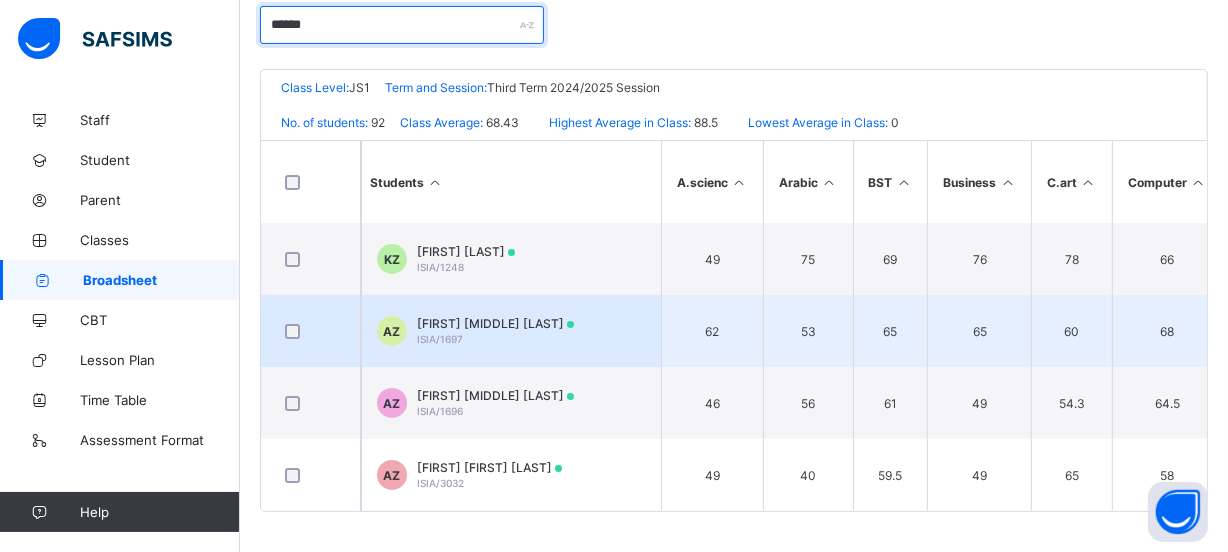 type on "******" 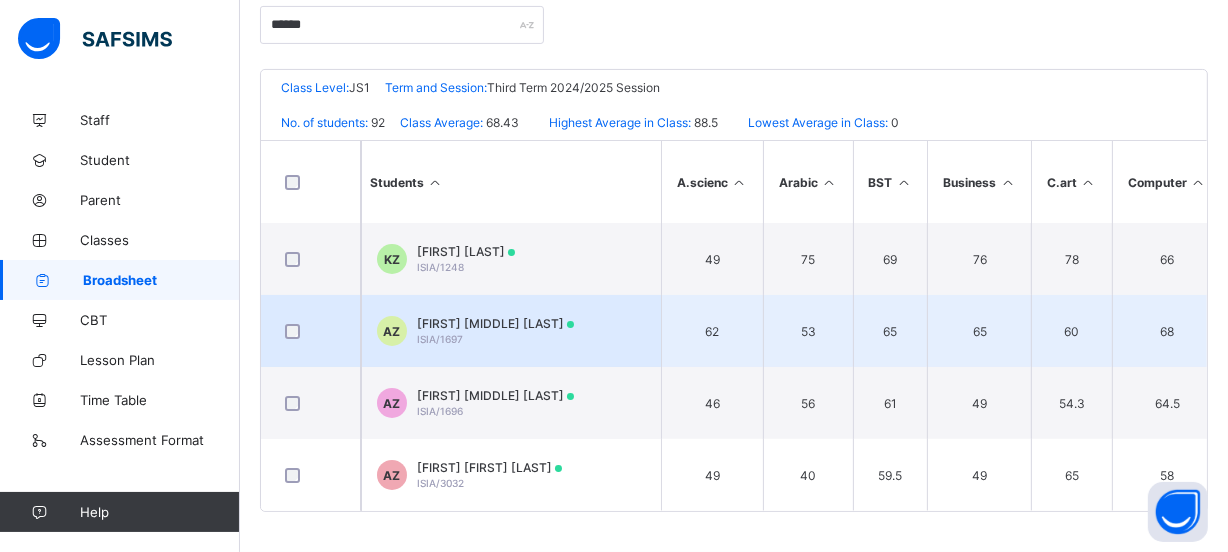 click on "[INITIALS] [FIRST] [LAST] [LAST]     [STUDENT_ID]" at bounding box center [511, 331] 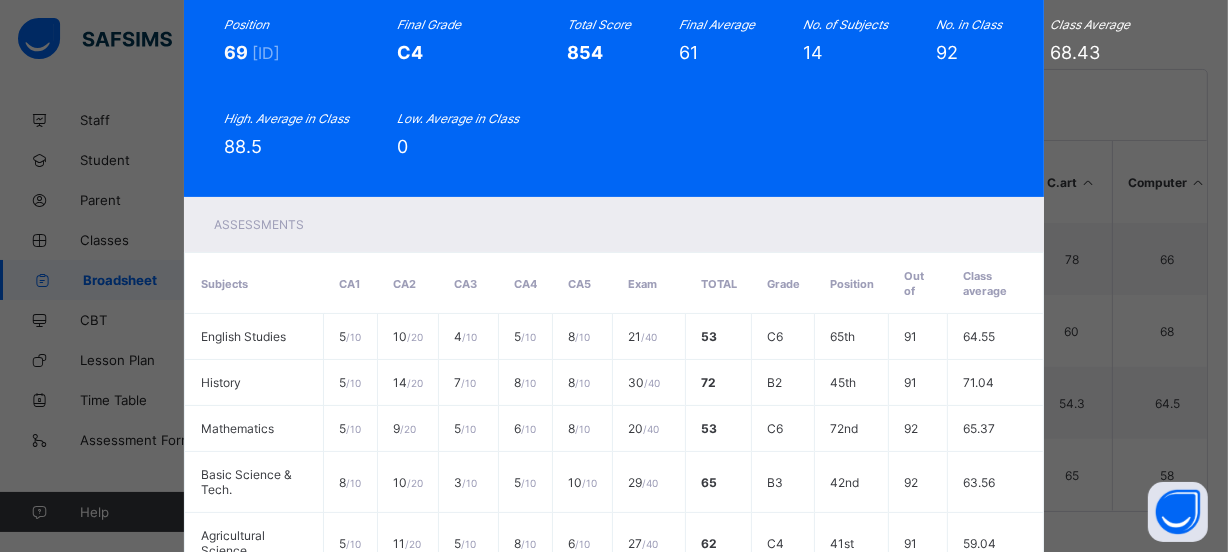 scroll, scrollTop: 0, scrollLeft: 0, axis: both 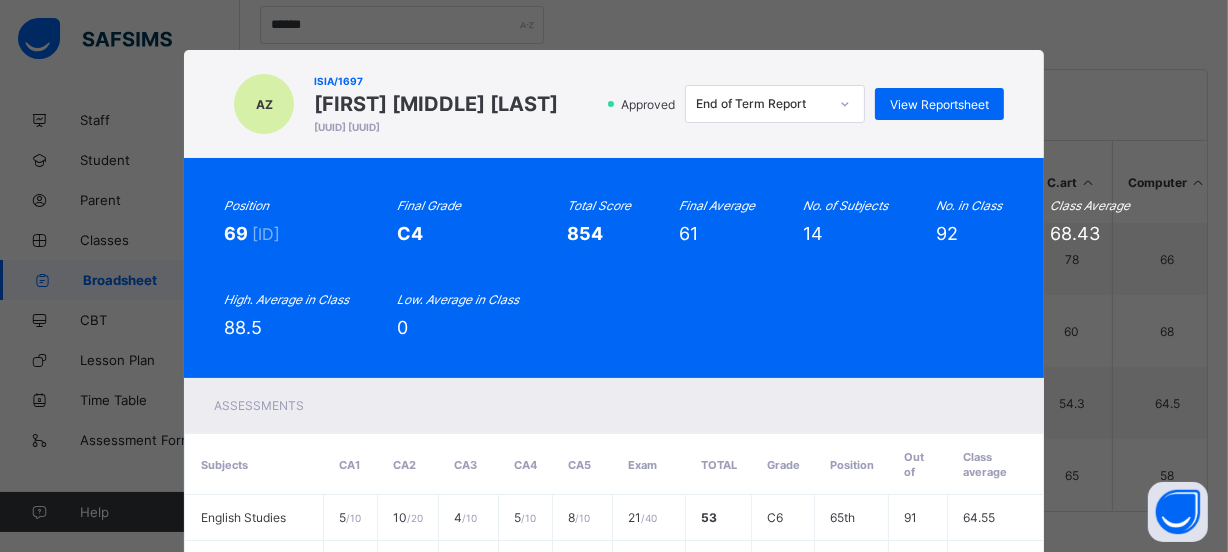 click on "[INITIALS] [STUDENT_ID]     [FIRST] [LAST] [LAST]     [UUID] [UUID]   Approved End of Term Report View Reportsheet     Position         [NUMBER]       /[NUMBER]         Final Grade         [GRADE]         Total Score         [NUMBER]         Final Average         [NUMBER]         No. of Subjects         [NUMBER]         No. in Class         [NUMBER]         Class Average         [NUMBER]         High. Average in Class         [NUMBER]         Low. Average in Class         [NUMBER]     Assessments     Subjects       CA[NUMBER]     CA[NUMBER]     CA[NUMBER]     CA[NUMBER]     CA[NUMBER]     Exam       Total         Grade         Position         Out of         Class average       English Studies     [SCORE] / [SCORE]     [SCORE] / [SCORE]     [SCORE] / [SCORE]     [SCORE] / [SCORE]     [SCORE] / [SCORE]     [SCORE] / [SCORE]     [NUMBER]     [GRADE]     [NUMBER]th     [NUMBER]     [NUMBER].[NUMBER]     History     [SCORE] / [SCORE]     [SCORE] / [SCORE]     [SCORE] / [SCORE]     [SCORE] / [SCORE]     [SCORE] / [SCORE]     [SCORE] / [SCORE]     [NUMBER]     [GRADE]     [NUMBER]th     [NUMBER]     [NUMBER].[NUMBER]     Mathematics     [SCORE] / [SCORE]     [SCORE] / [SCORE]     [SCORE] / [SCORE]     [SCORE] / [SCORE]     [SCORE] / [SCORE]     [SCORE] / [SCORE]     [NUMBER]     [GRADE]     [NUMBER]nd     [NUMBER]     [NUMBER].[NUMBER]" at bounding box center (614, 276) 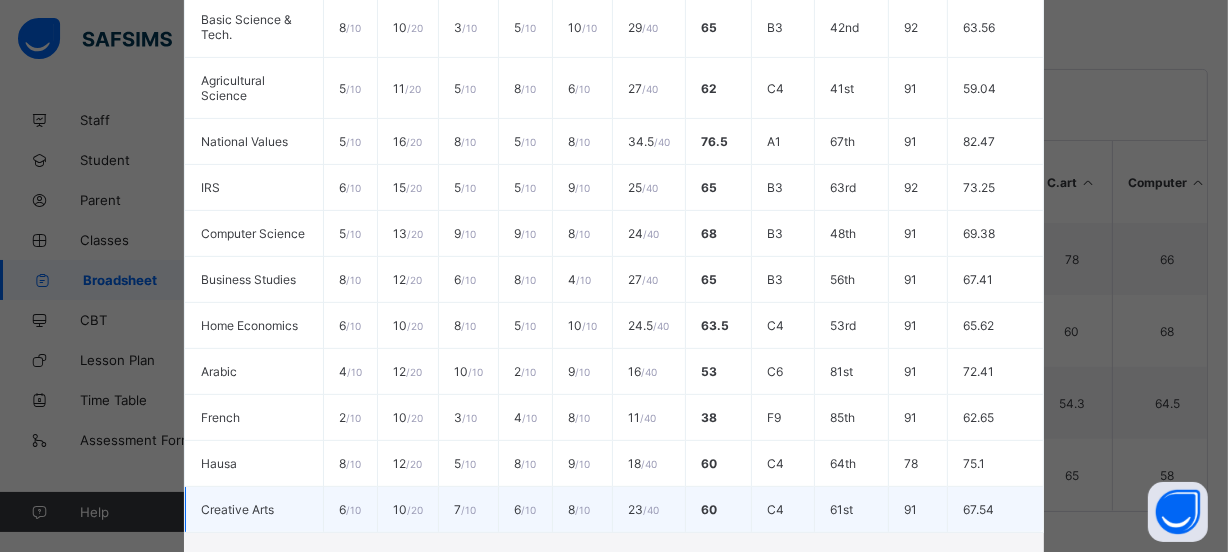 scroll, scrollTop: 801, scrollLeft: 0, axis: vertical 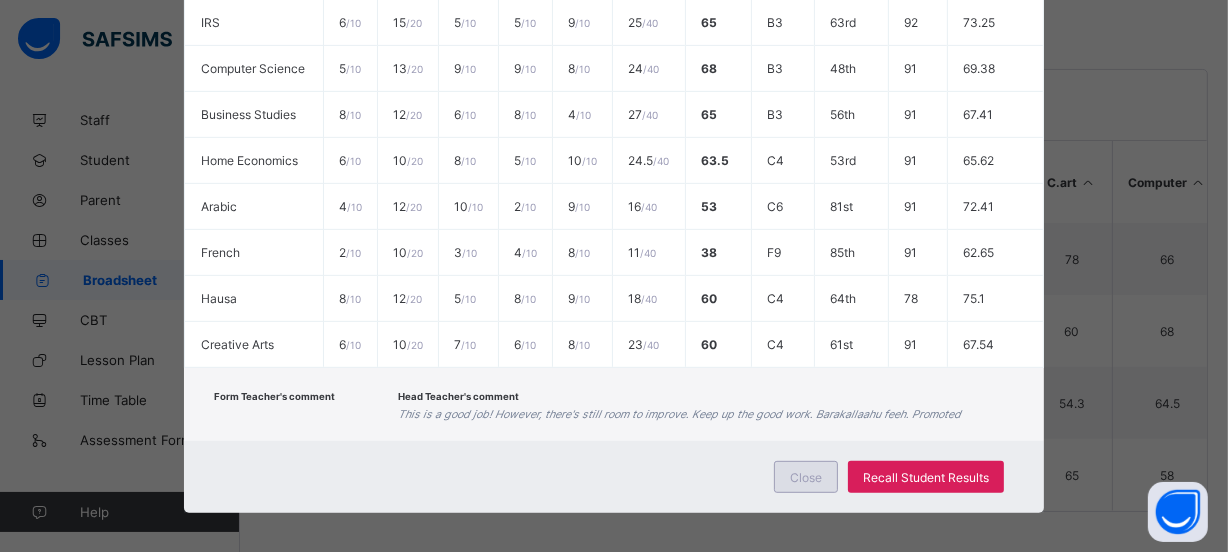 click on "Close" at bounding box center [806, 477] 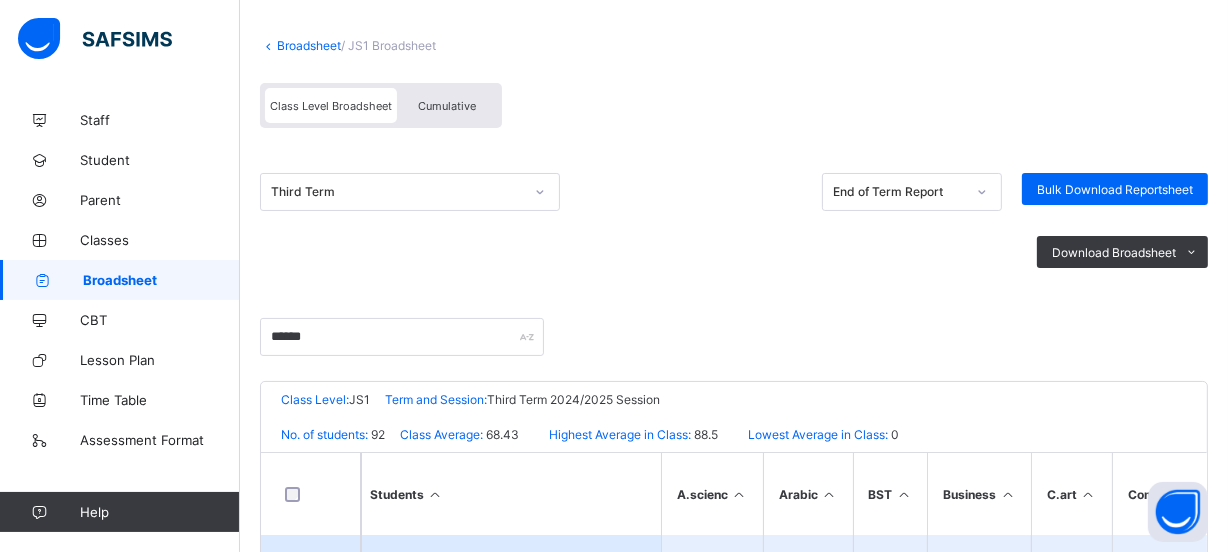 scroll, scrollTop: 0, scrollLeft: 0, axis: both 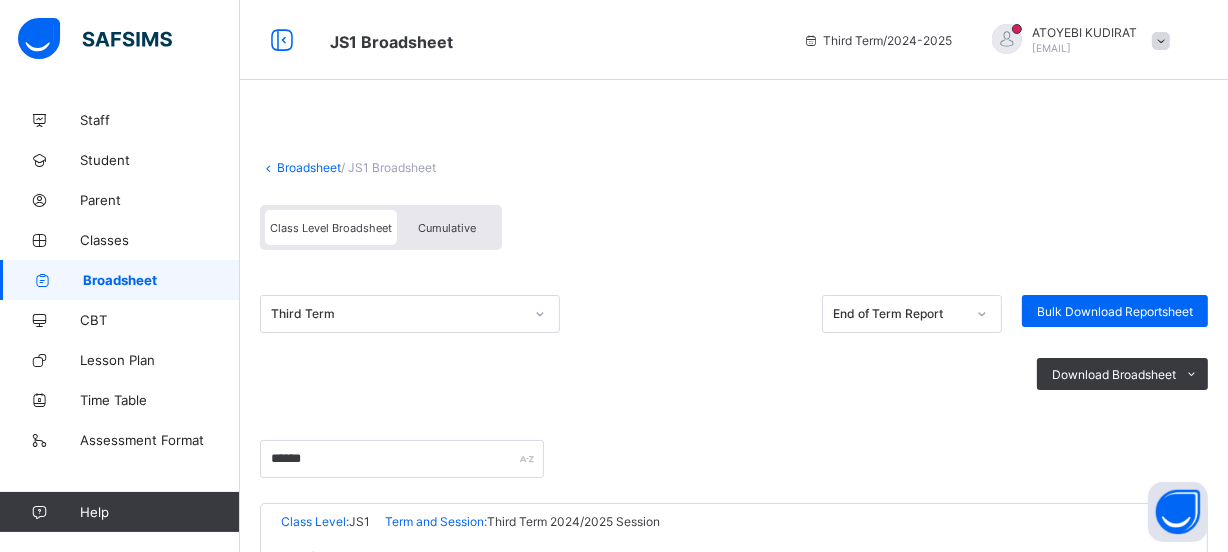 click on "Cumulative" at bounding box center [447, 227] 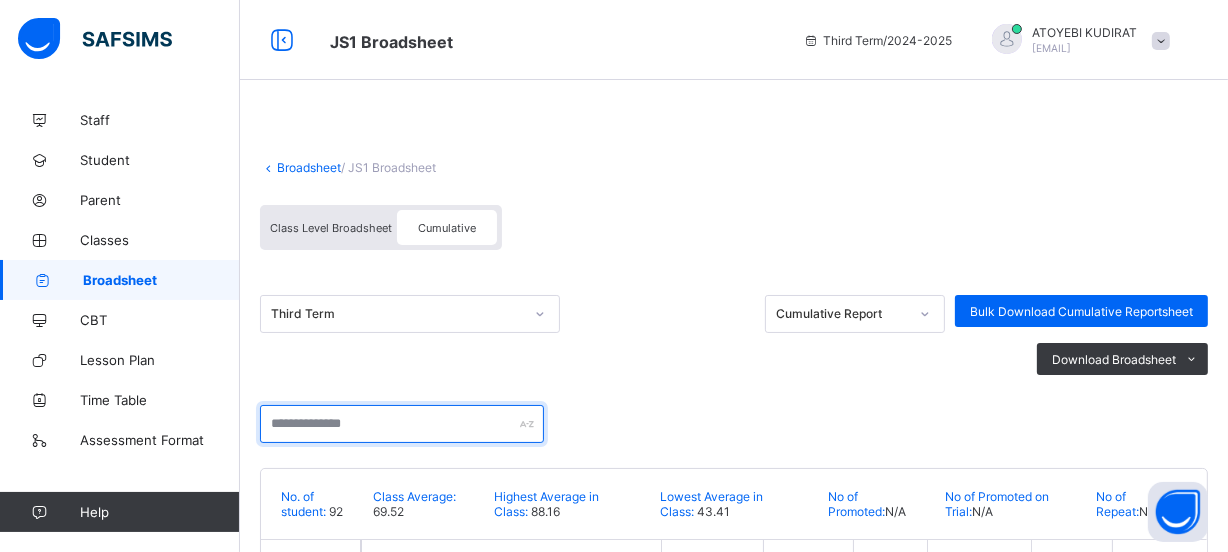 drag, startPoint x: 428, startPoint y: 422, endPoint x: 472, endPoint y: 429, distance: 44.553337 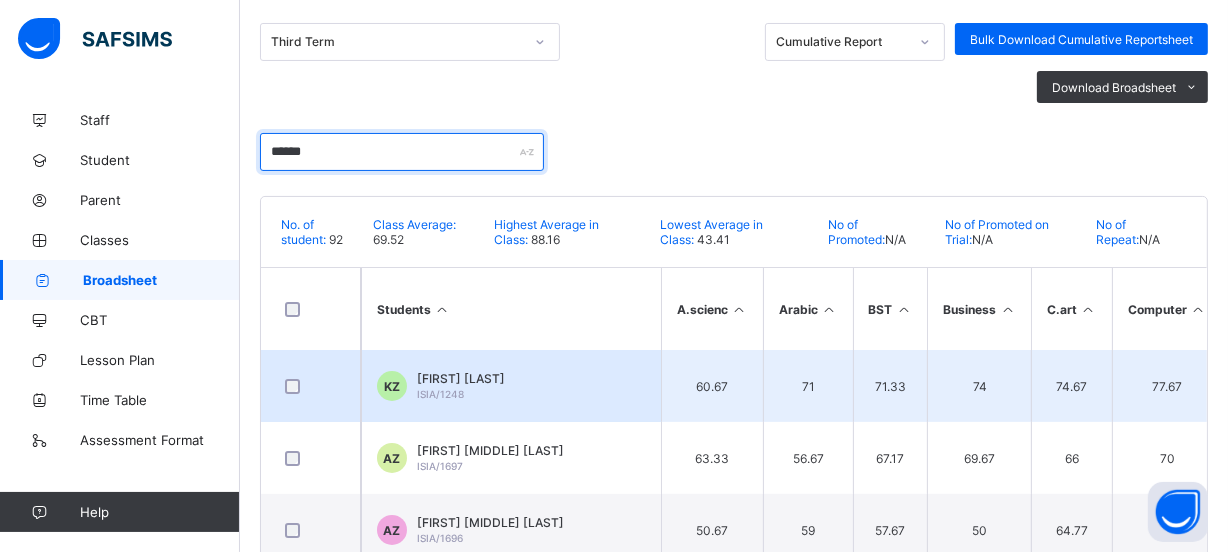 scroll, scrollTop: 363, scrollLeft: 0, axis: vertical 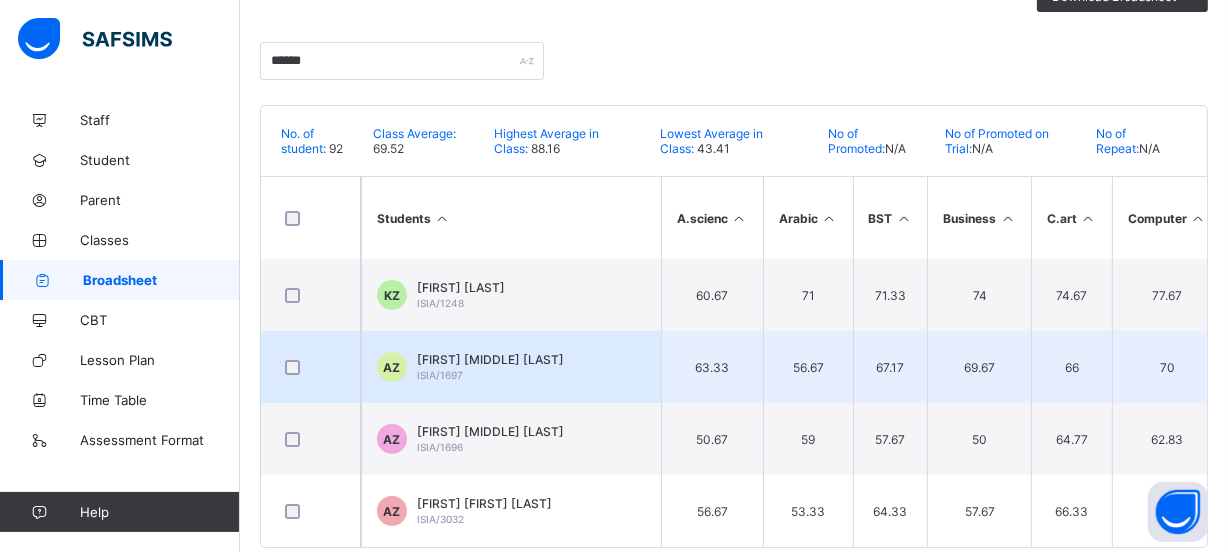 click on "63.33" at bounding box center [712, 367] 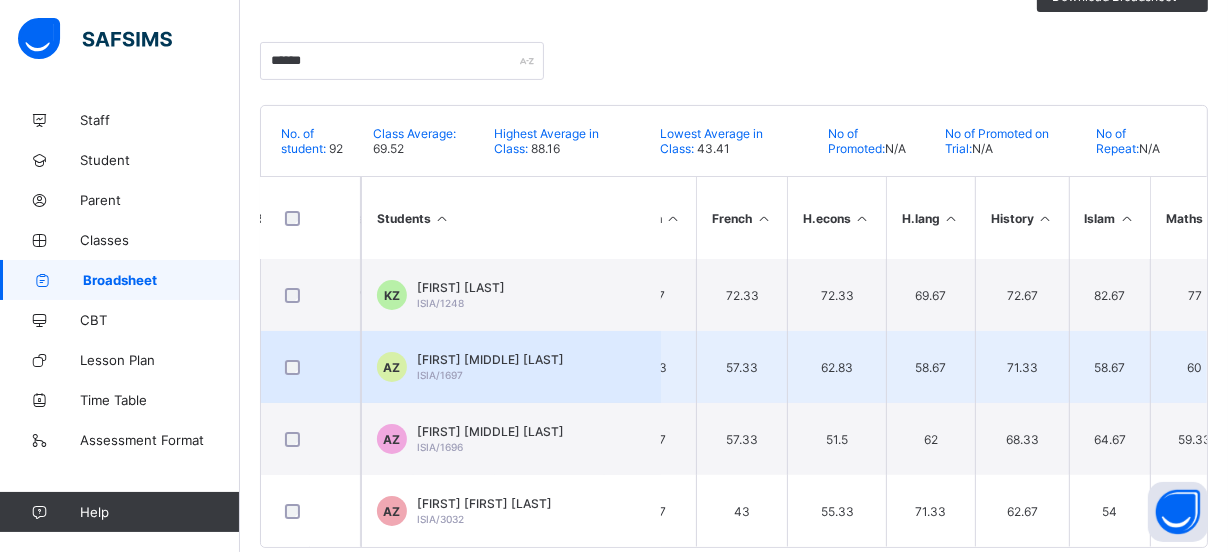 scroll, scrollTop: 0, scrollLeft: 654, axis: horizontal 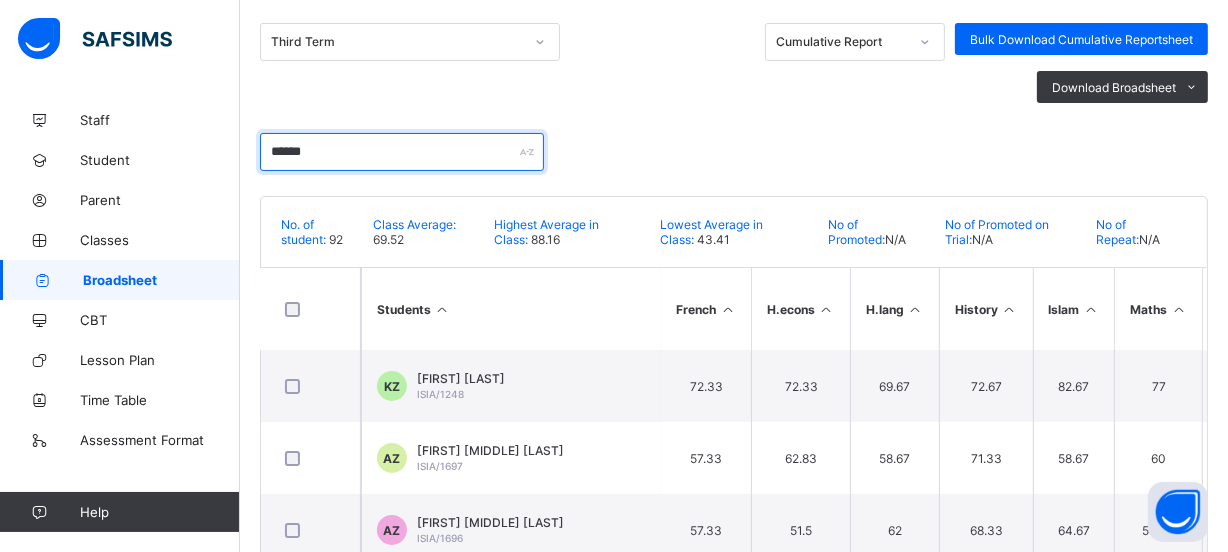 click on "******" at bounding box center [402, 152] 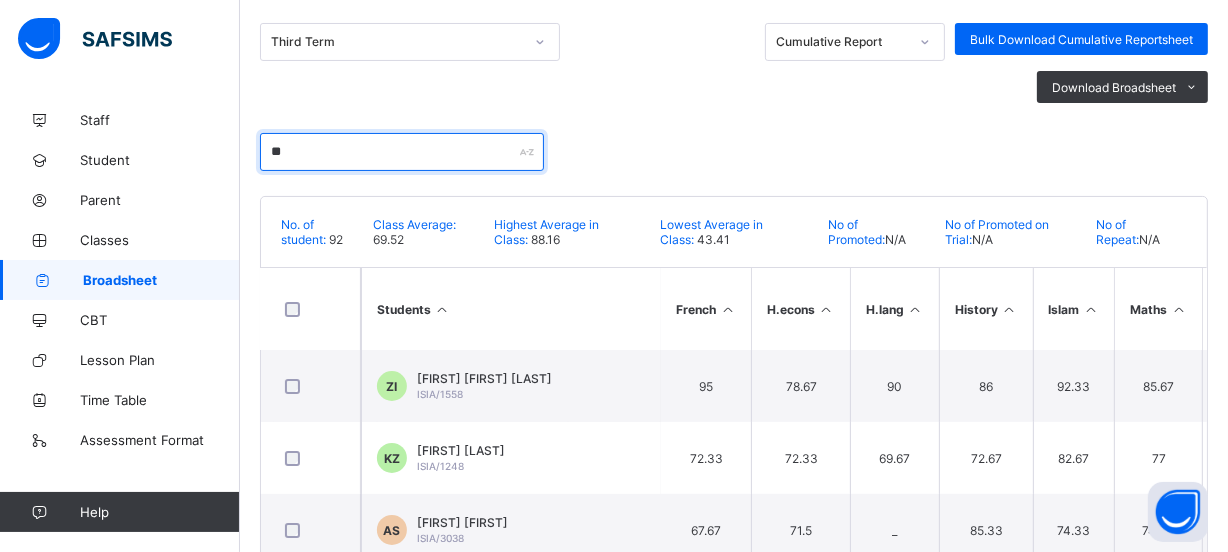 type on "*" 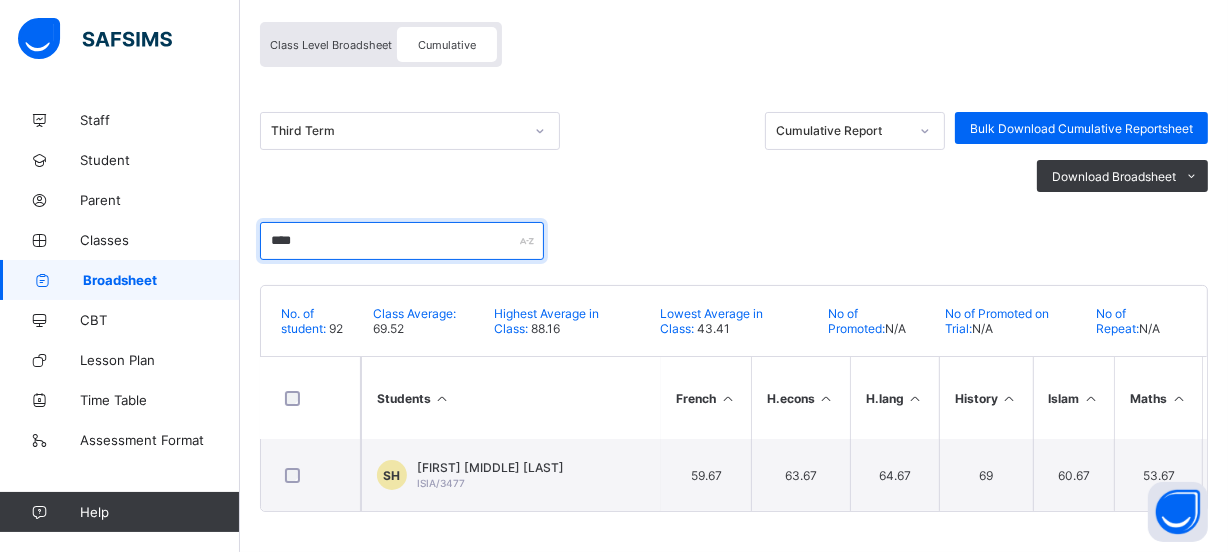 scroll, scrollTop: 188, scrollLeft: 0, axis: vertical 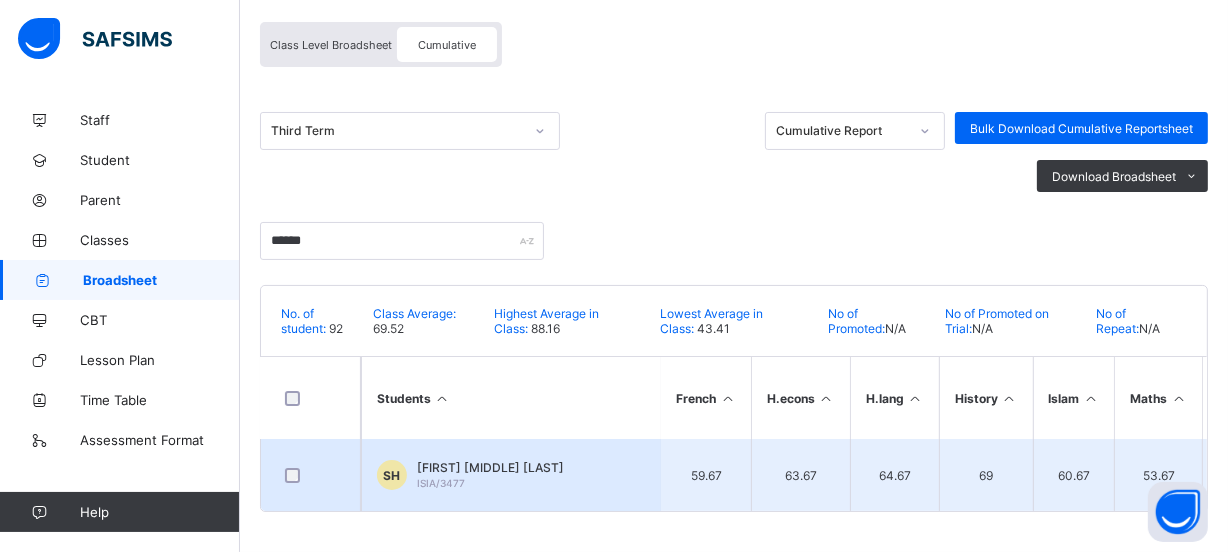 click on "63.67" at bounding box center [800, 475] 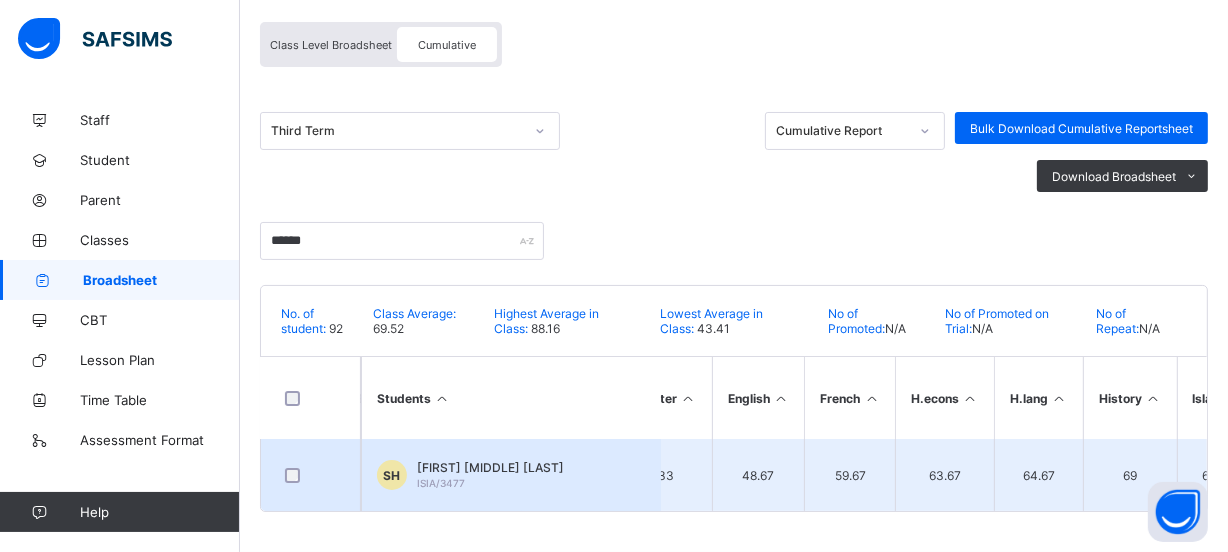 scroll, scrollTop: 0, scrollLeft: 509, axis: horizontal 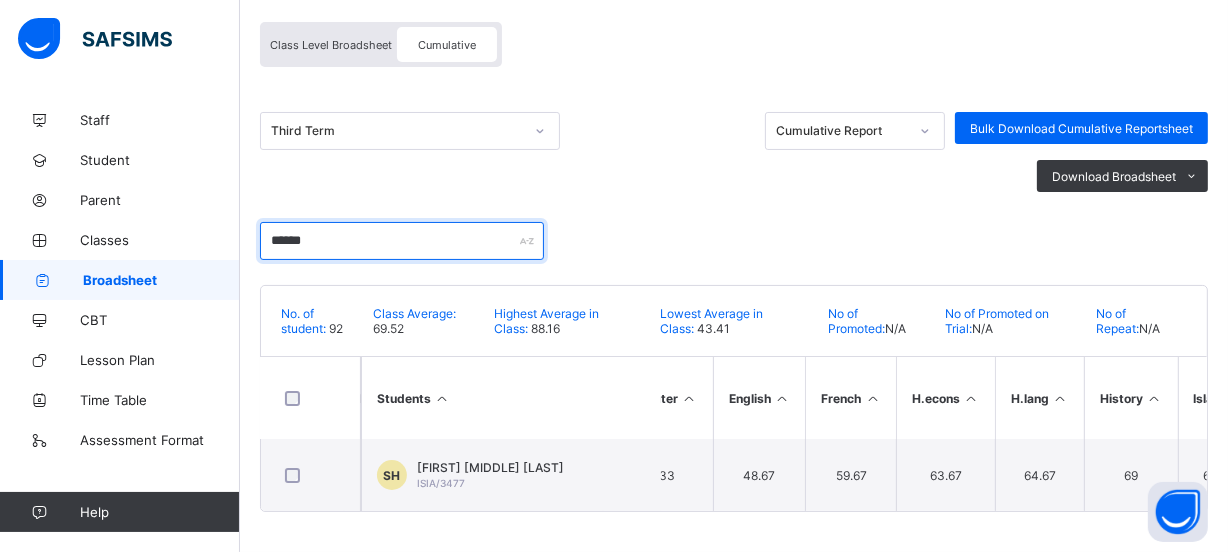 click on "******" at bounding box center (402, 241) 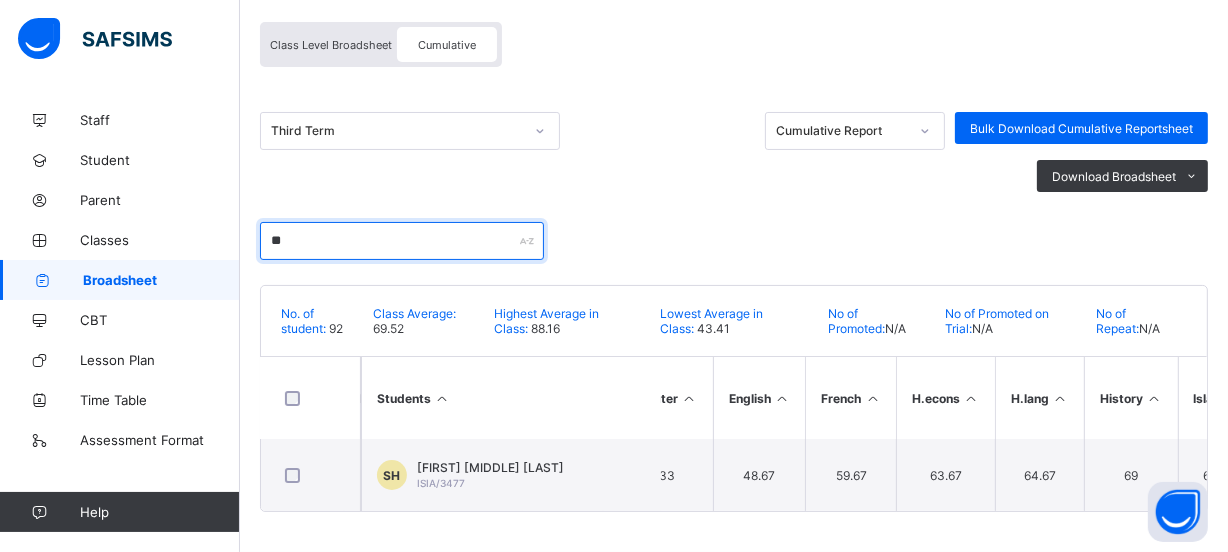 type on "*" 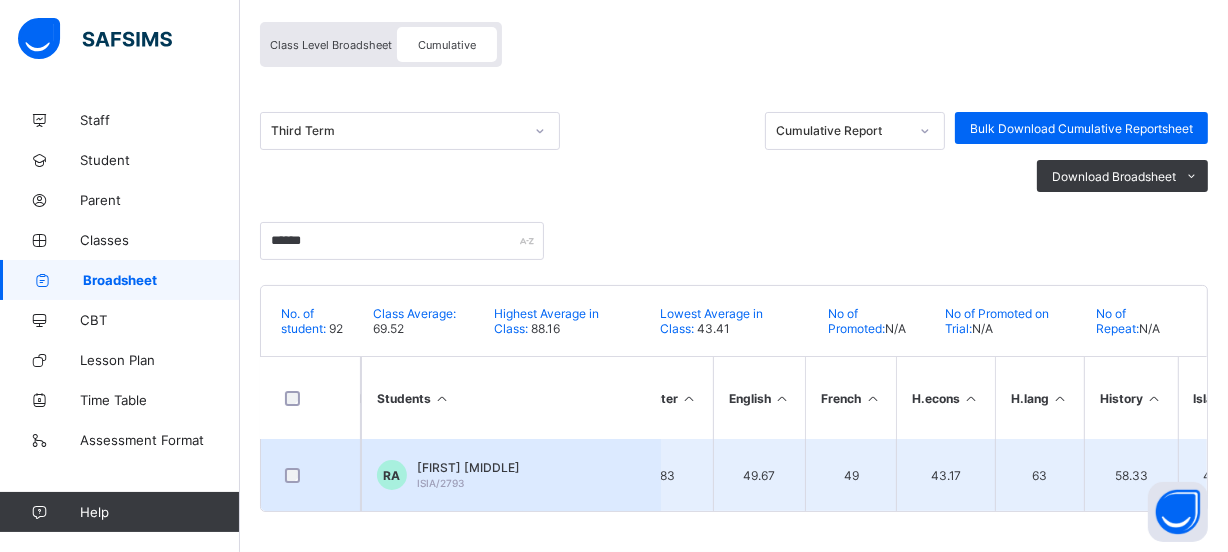 click on "49" at bounding box center [850, 475] 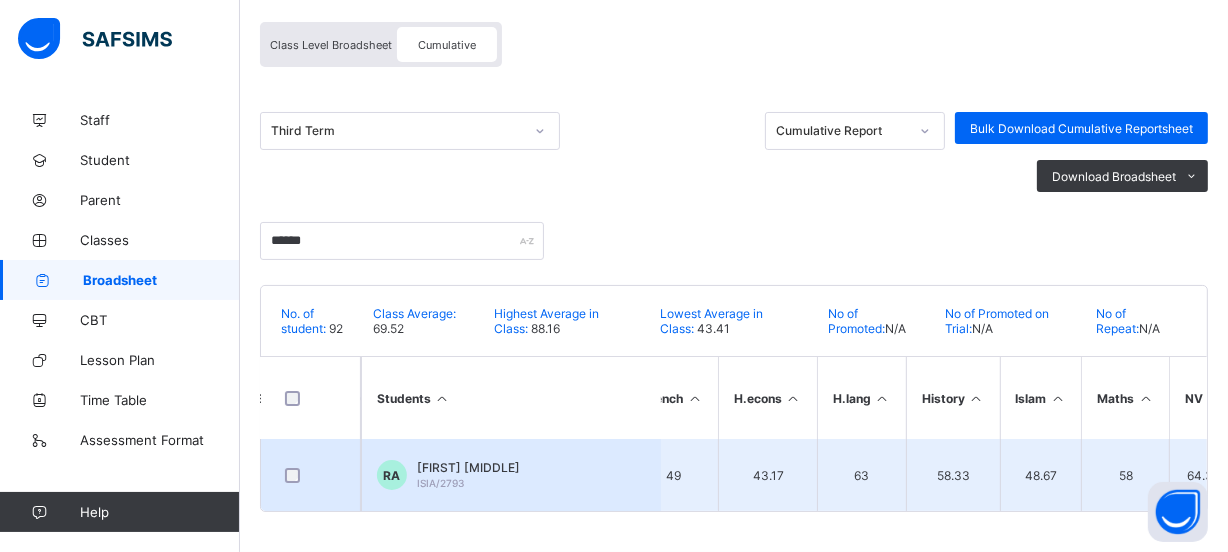 scroll, scrollTop: 0, scrollLeft: 690, axis: horizontal 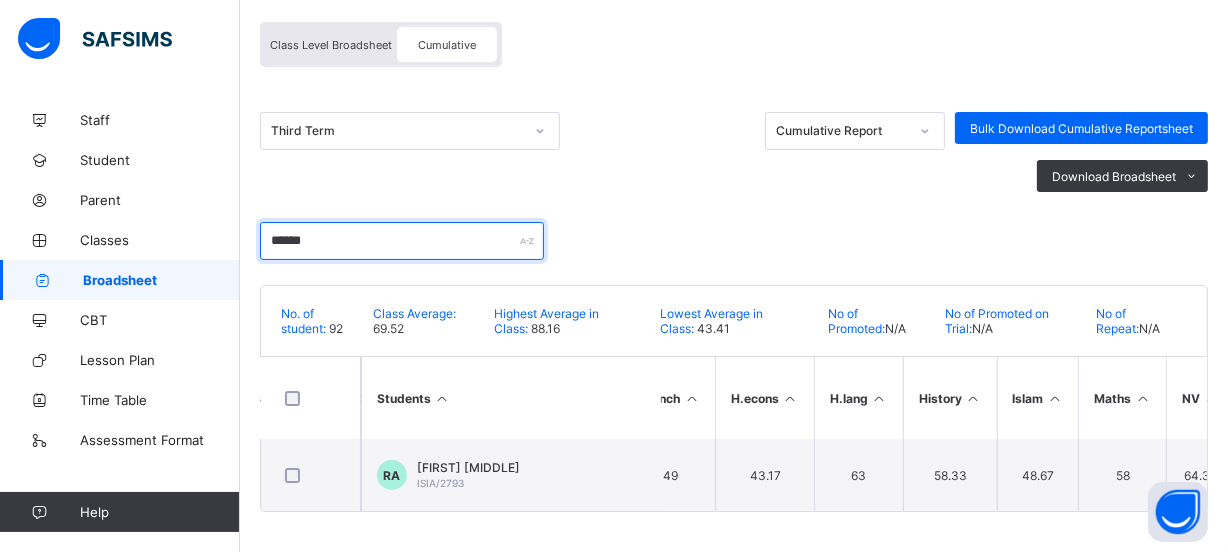 click on "******" at bounding box center (402, 241) 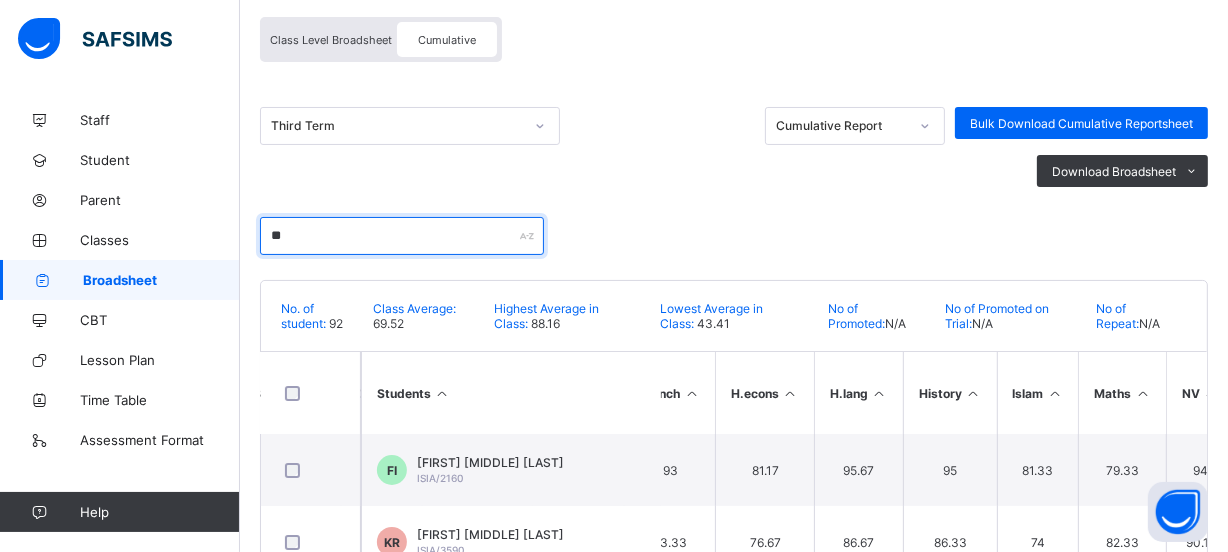 type on "*" 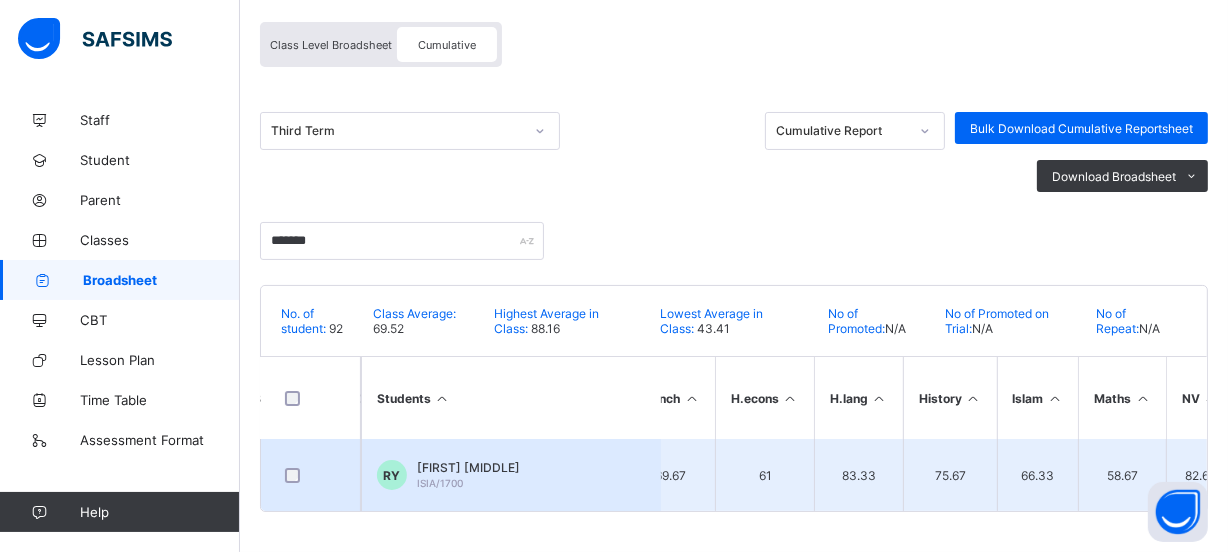 click on "61" at bounding box center (764, 475) 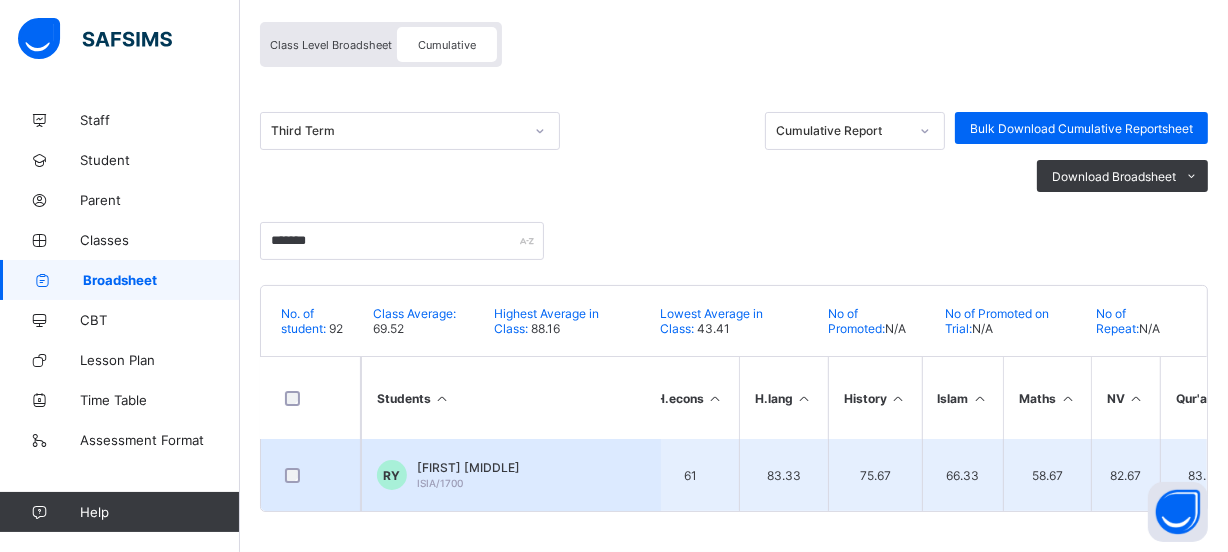 scroll, scrollTop: 0, scrollLeft: 763, axis: horizontal 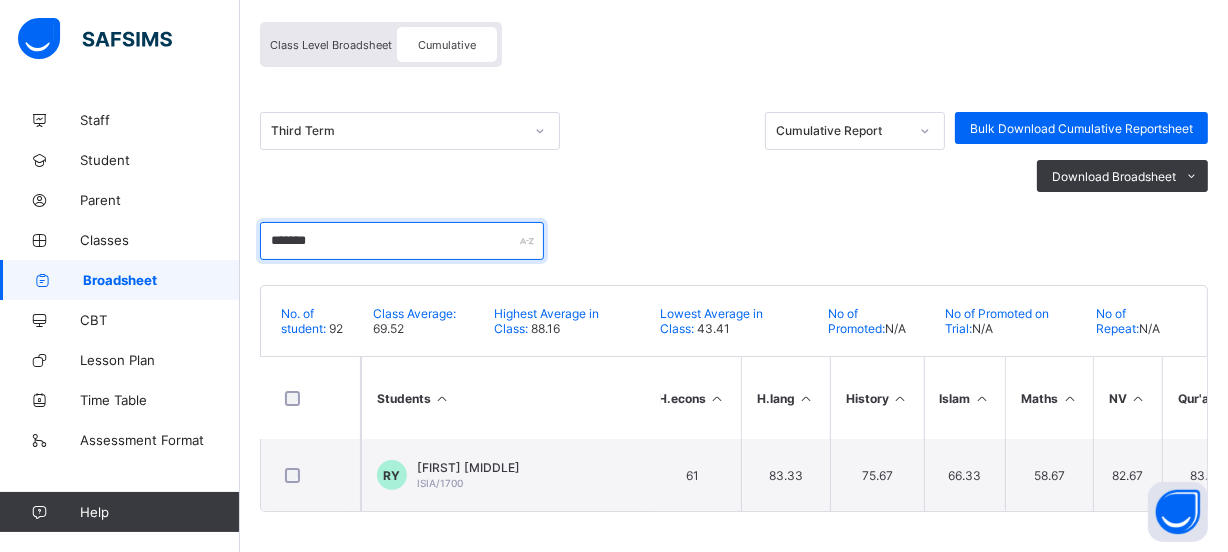 click on "*******" at bounding box center [402, 241] 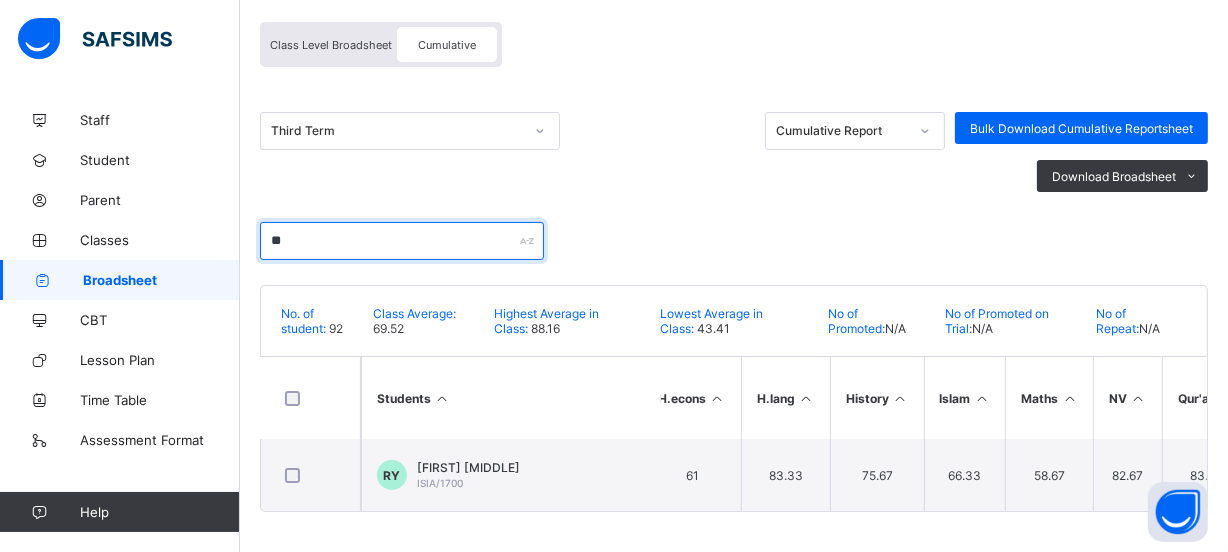 type on "*" 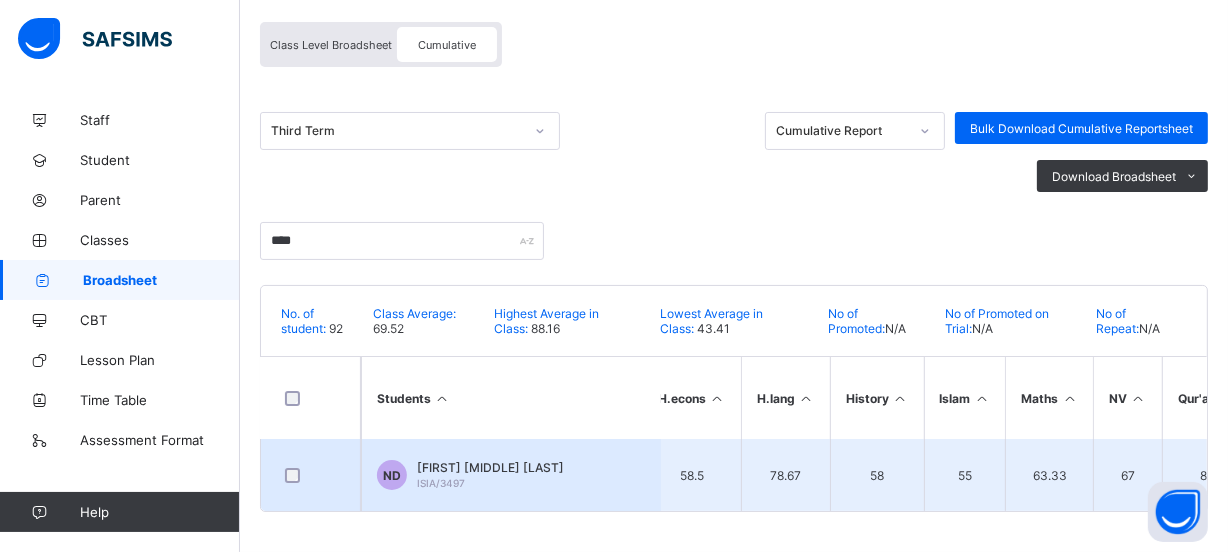 click on "78.67" at bounding box center (785, 475) 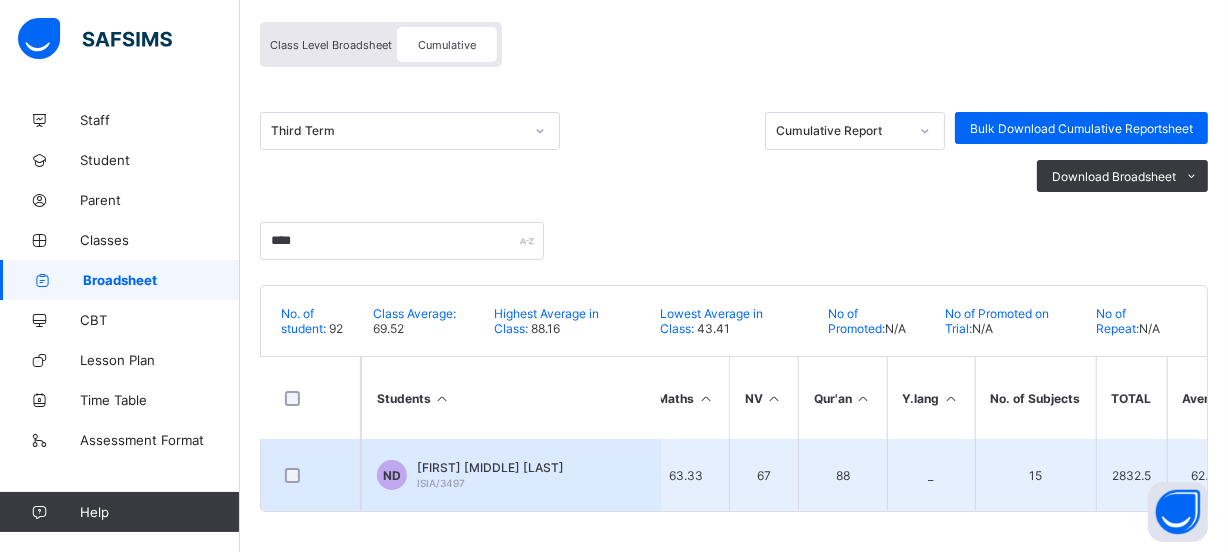 scroll, scrollTop: 0, scrollLeft: 1163, axis: horizontal 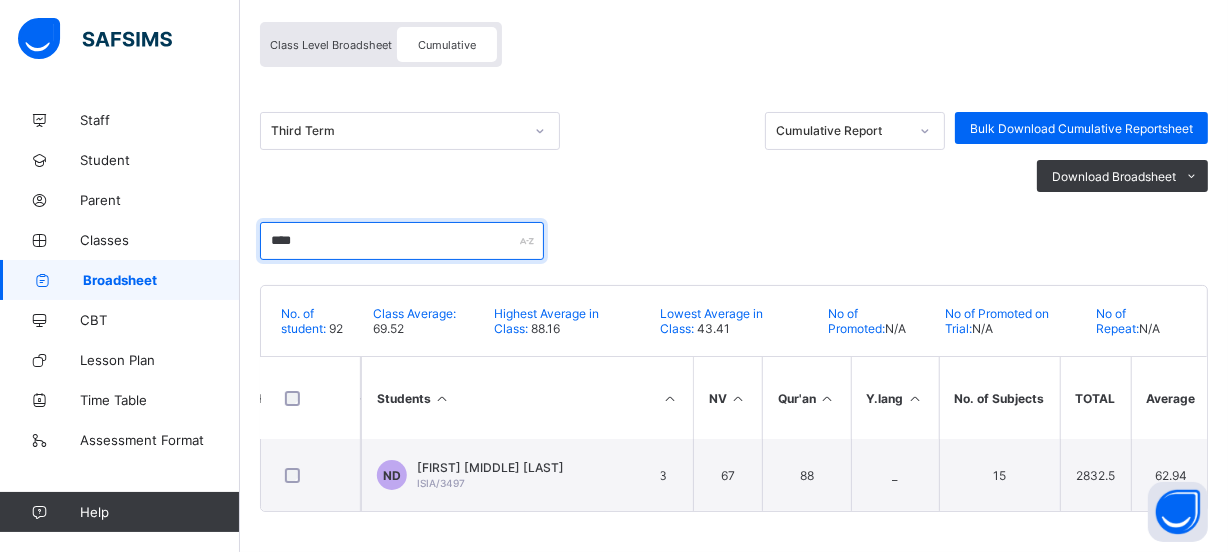 click on "****" at bounding box center [402, 241] 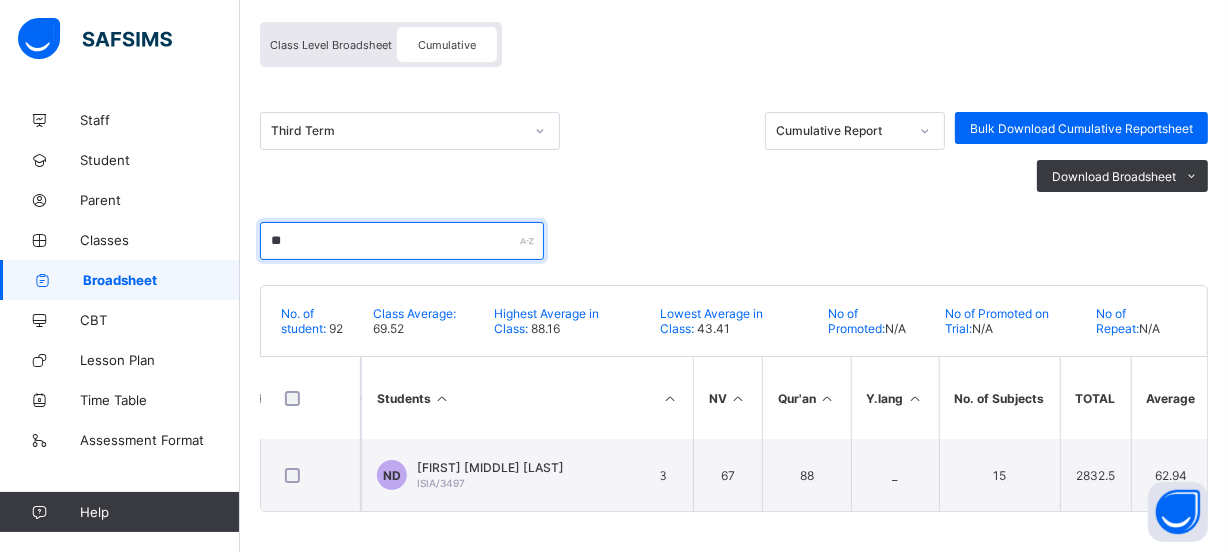 type on "*" 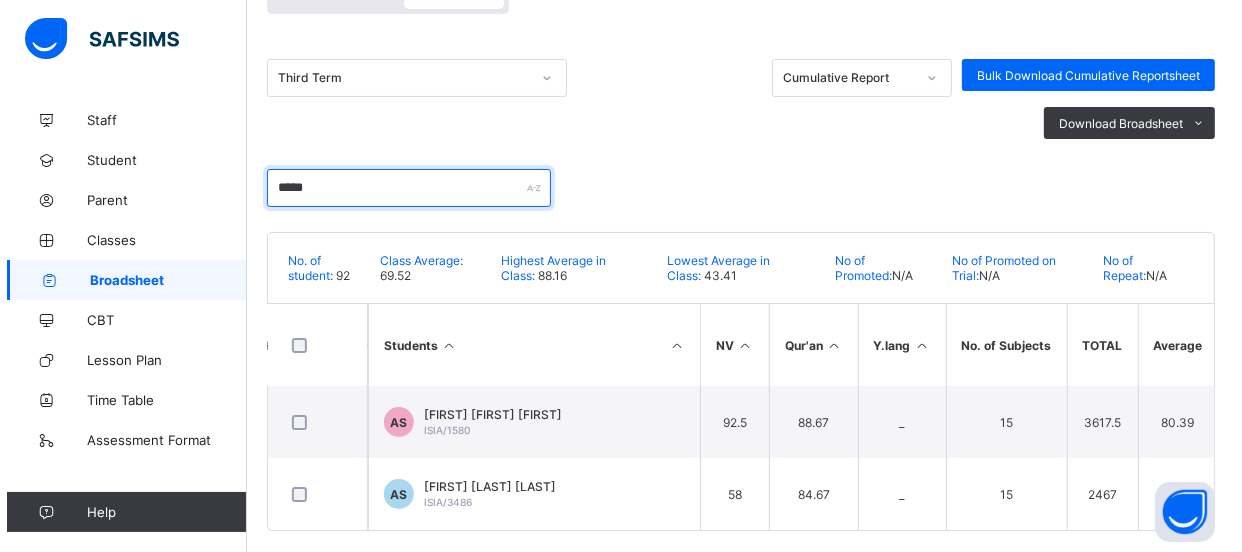 scroll, scrollTop: 260, scrollLeft: 0, axis: vertical 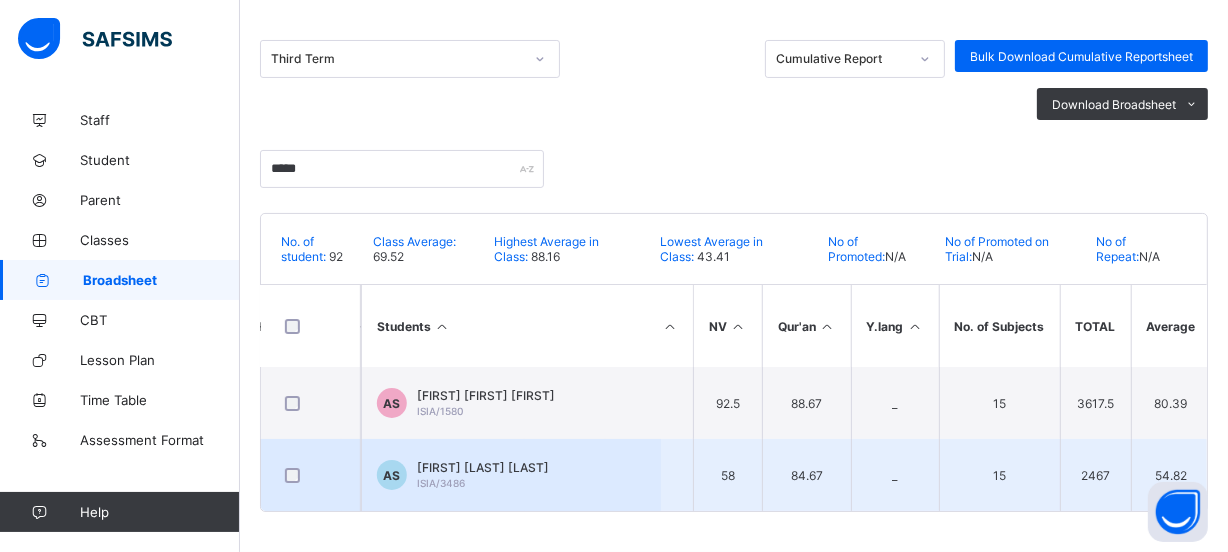 click on "[FIRST] [LAST] [LAST]" at bounding box center (483, 467) 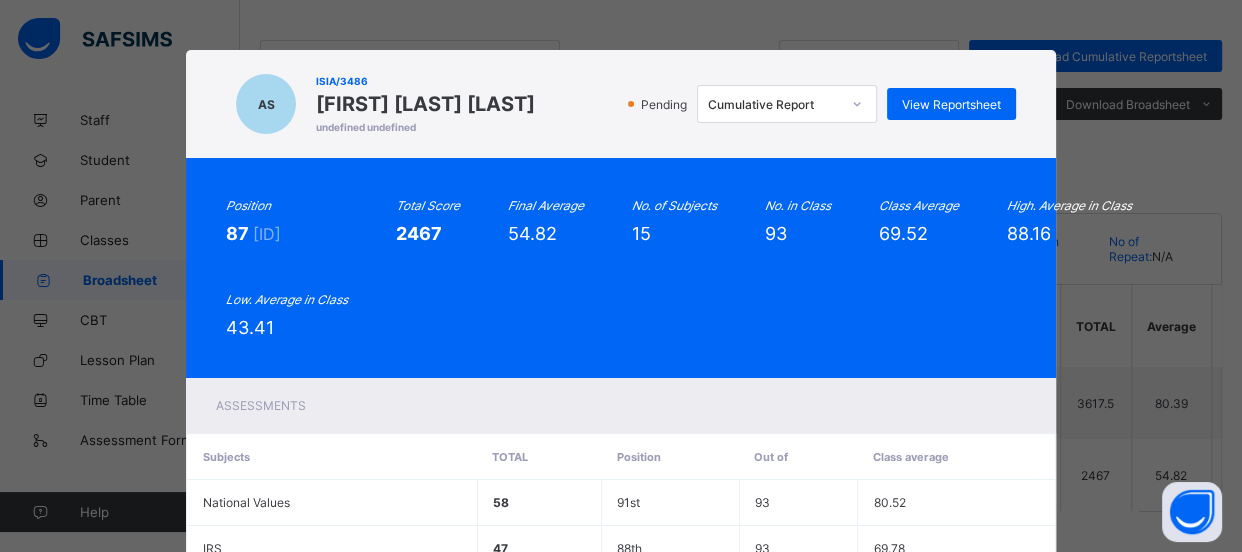 click on "[INITIALS] [STUDENT_ID]     [FIRST] [LAST] [LAST]     [UUID] [UUID]   Approved End of Term Report View Reportsheet     Position         [NUMBER]       /[NUMBER]         Final Grade         [GRADE]         Total Score         [NUMBER]         Final Average         [NUMBER]         No. of Subjects         [NUMBER]         No. in Class         [NUMBER]         Class Average         [NUMBER]         High. Average in Class         [NUMBER]         Low. Average in Class         [NUMBER]     Assessments     Subjects       CA[NUMBER]     CA[NUMBER]     CA[NUMBER]     CA[NUMBER]     CA[NUMBER]     Exam       Total         Grade         Position         Out of         Class average       English Studies     [SCORE] / [SCORE]     [SCORE] / [SCORE]     [SCORE] / [SCORE]     [SCORE] / [SCORE]     [SCORE] / [SCORE]     [SCORE] / [SCORE]     [NUMBER]     [GRADE]     [NUMBER]th     [NUMBER]     [NUMBER].[NUMBER]     History     [SCORE] / [SCORE]     [SCORE] / [SCORE]     [SCORE] / [SCORE]     [SCORE] / [SCORE]     [SCORE] / [SCORE]     [SCORE] / [SCORE]     [NUMBER]     [GRADE]     [NUMBER]th     [NUMBER]     [NUMBER].[NUMBER]     Mathematics     [SCORE] / [SCORE]     [SCORE] / [SCORE]     [SCORE] / [SCORE]     [SCORE] / [SCORE]     [SCORE] / [SCORE]     [SCORE] / [SCORE]     [NUMBER]     [GRADE]     [NUMBER]nd     [NUMBER]     [NUMBER].[NUMBER]" at bounding box center (621, 276) 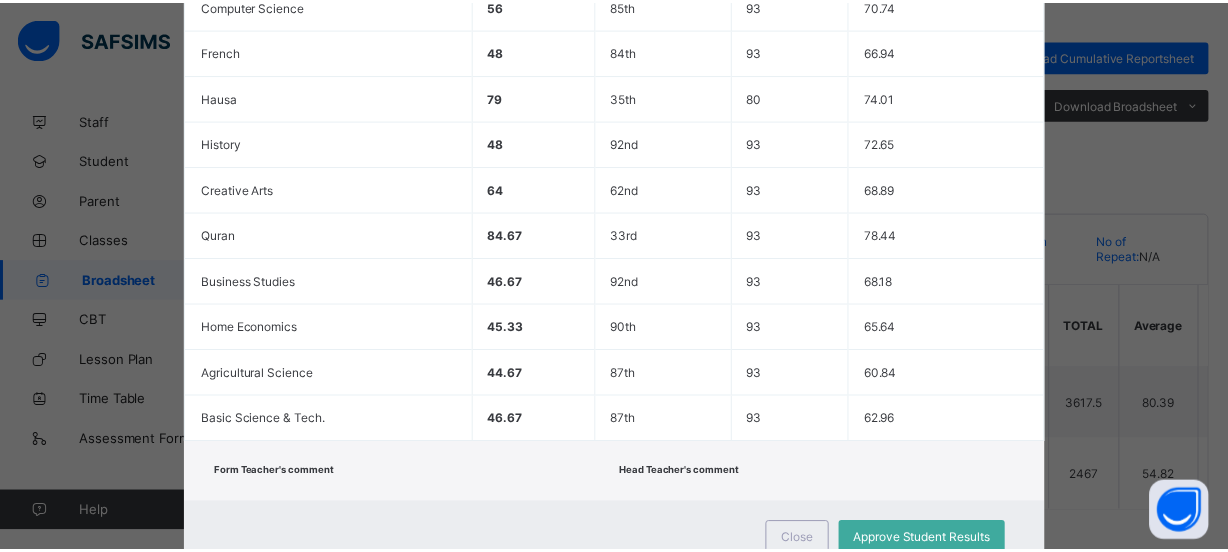 scroll, scrollTop: 791, scrollLeft: 0, axis: vertical 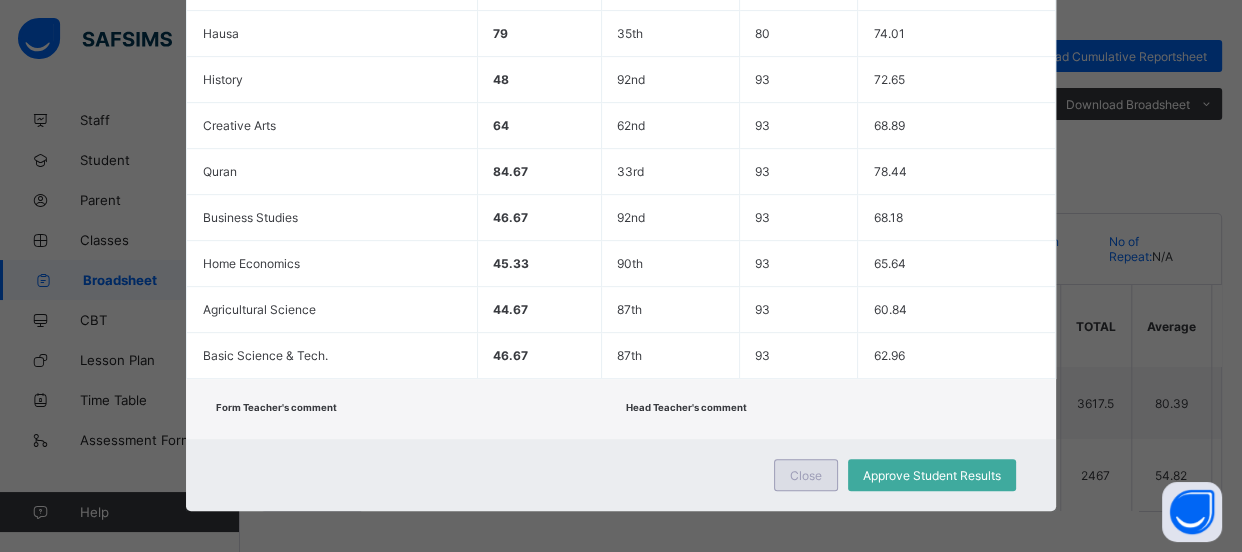 click on "Close" at bounding box center (806, 475) 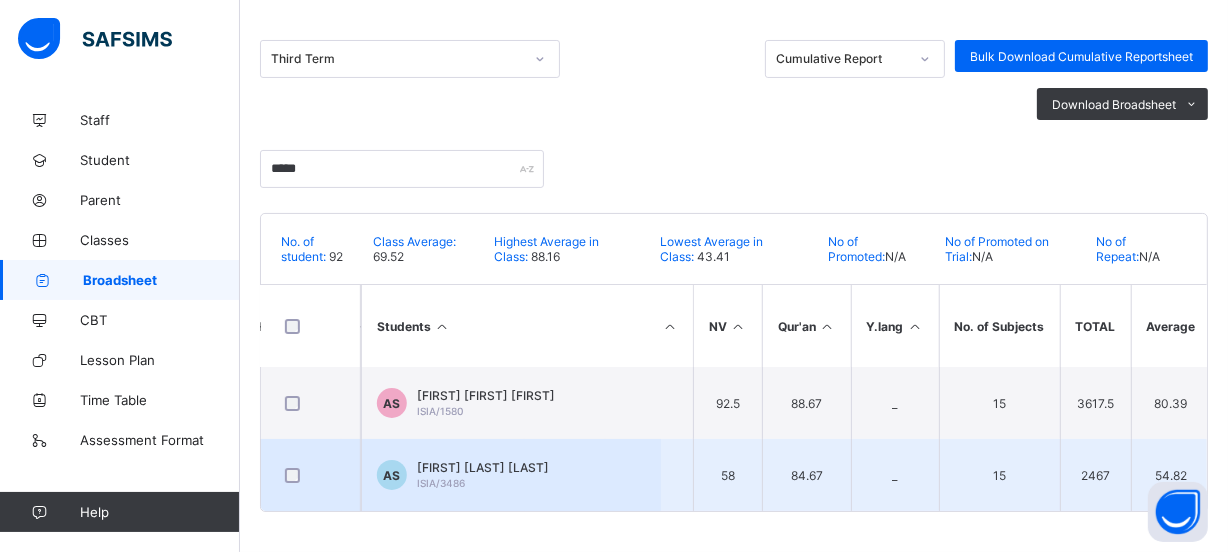 click on "84.67" at bounding box center (806, 475) 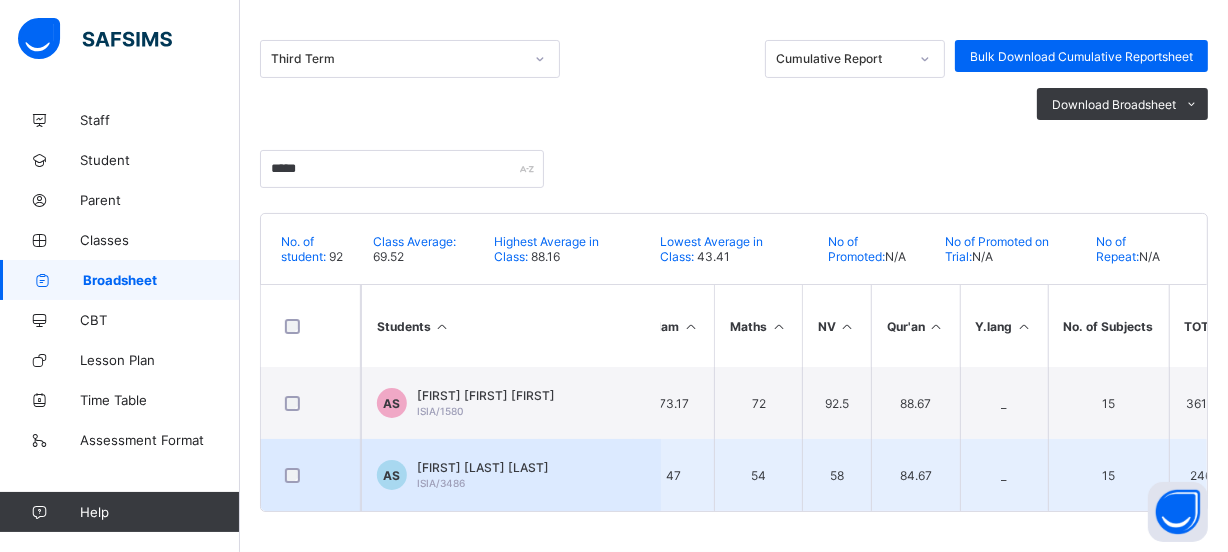 scroll, scrollTop: 0, scrollLeft: 1018, axis: horizontal 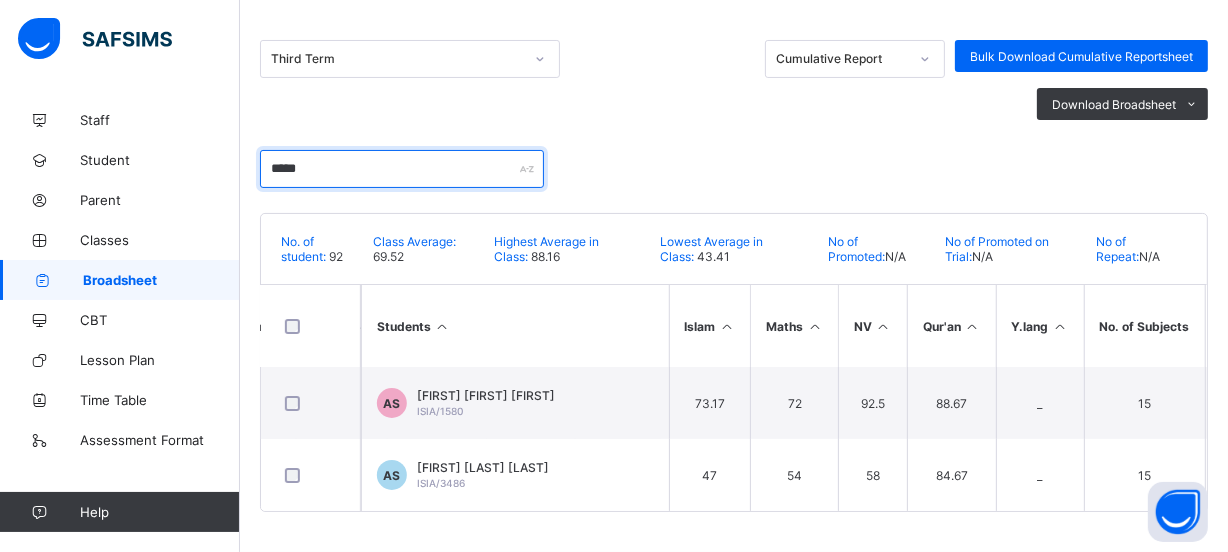 click on "*****" at bounding box center (402, 169) 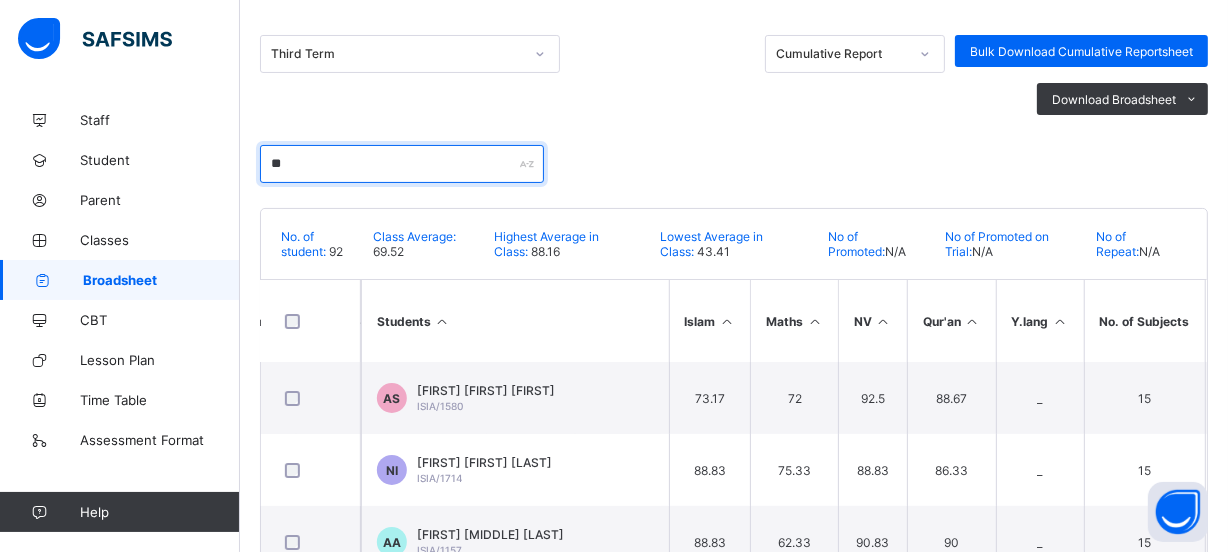 type on "*" 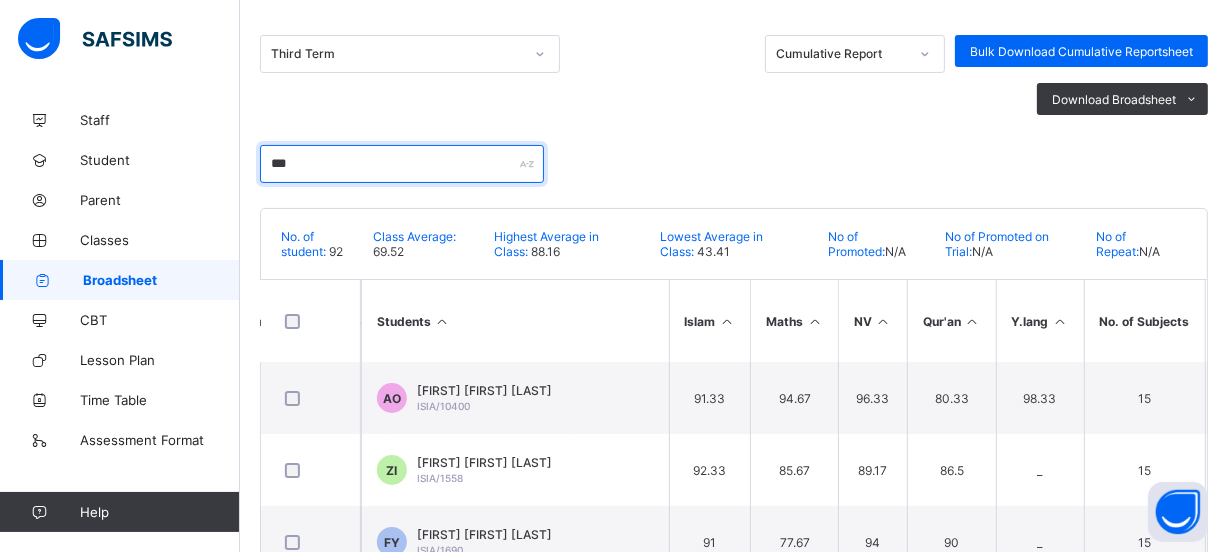 scroll, scrollTop: 188, scrollLeft: 0, axis: vertical 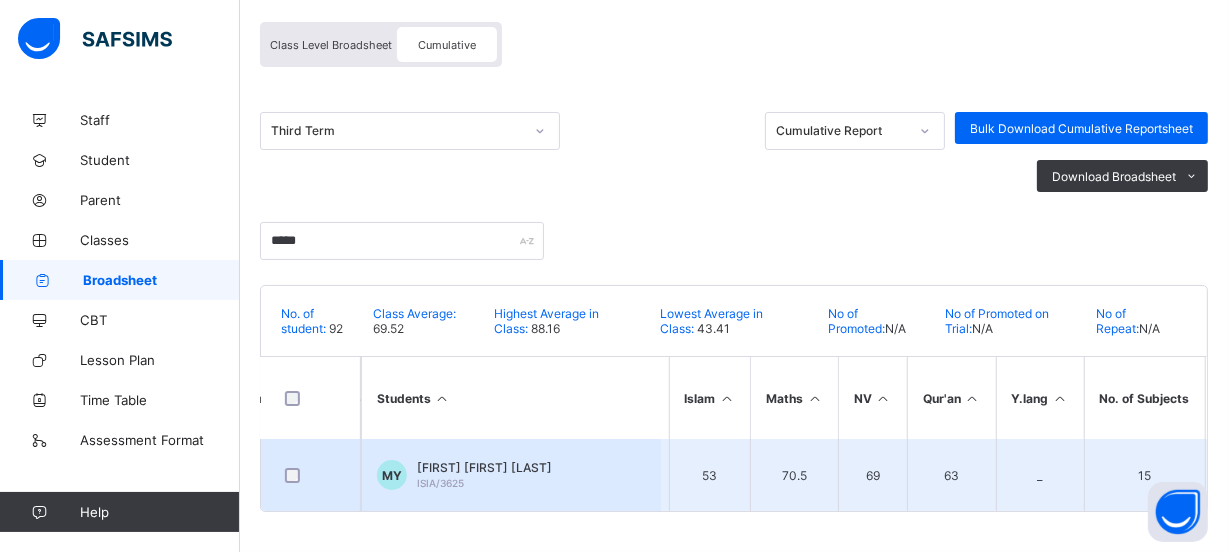 click on "70.5" at bounding box center [794, 475] 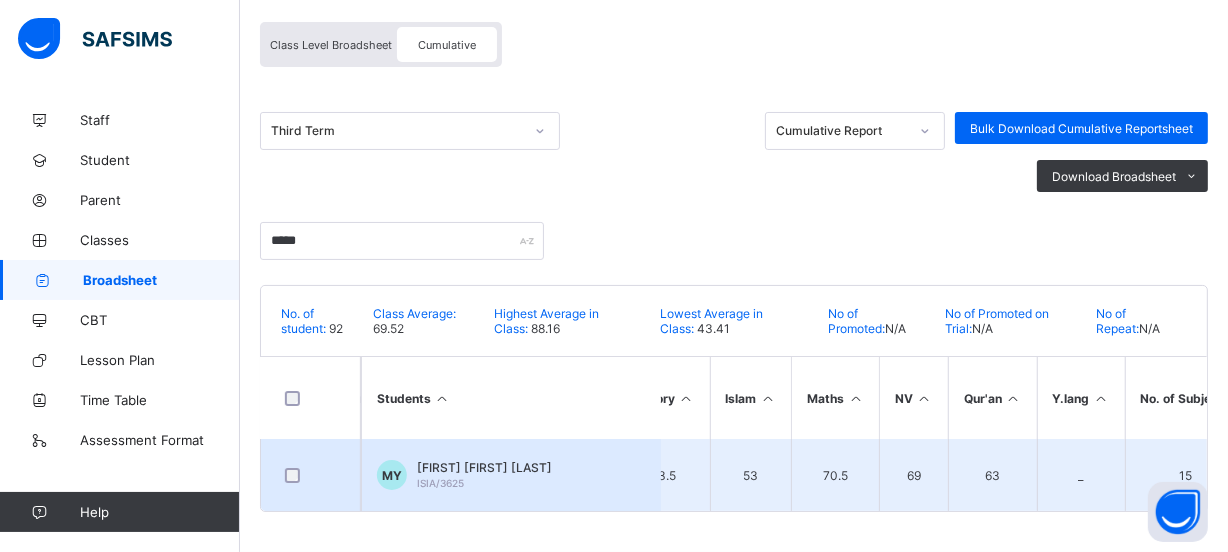 scroll, scrollTop: 0, scrollLeft: 981, axis: horizontal 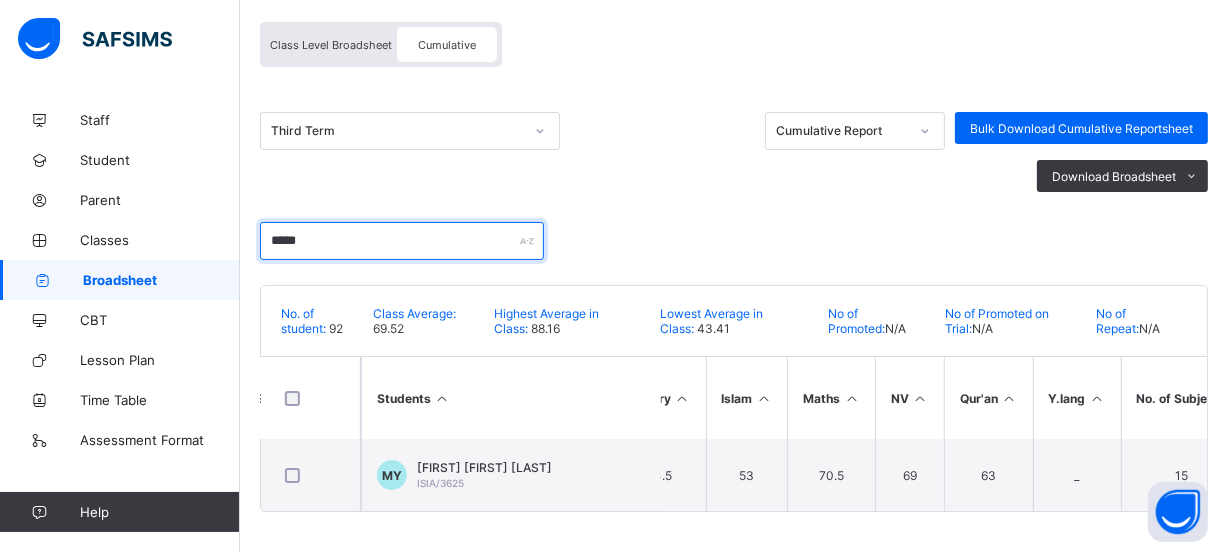 click on "*****" at bounding box center (402, 241) 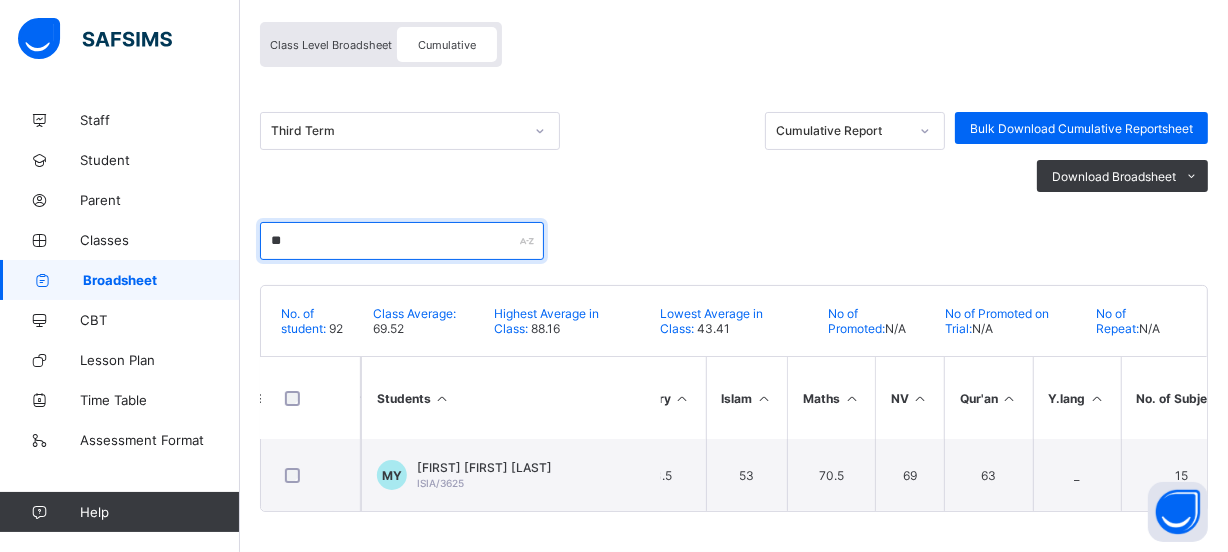 type on "*" 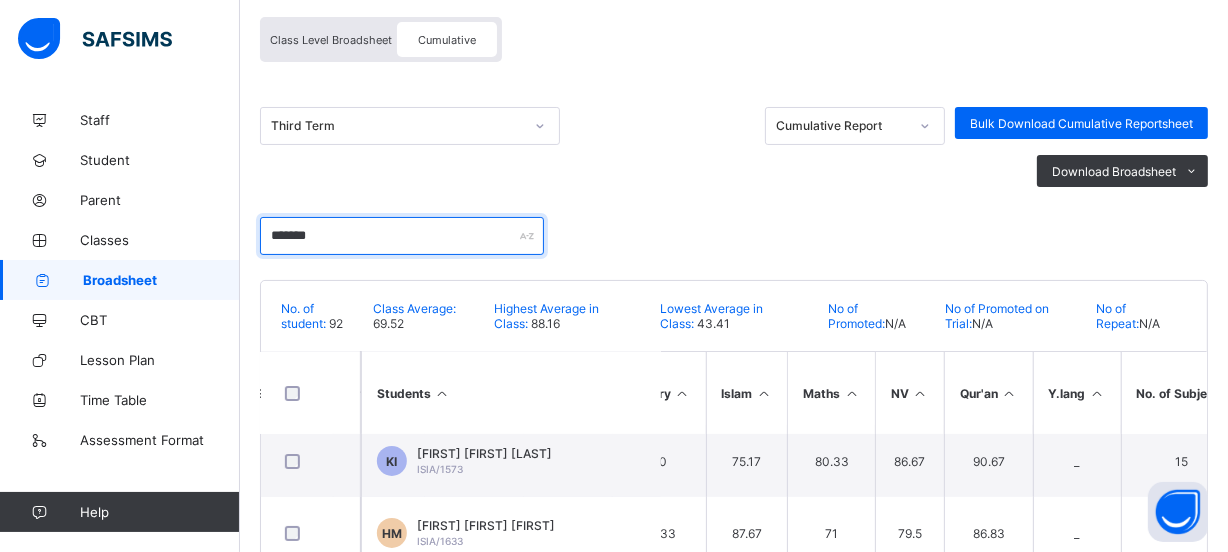 scroll, scrollTop: 310, scrollLeft: 981, axis: both 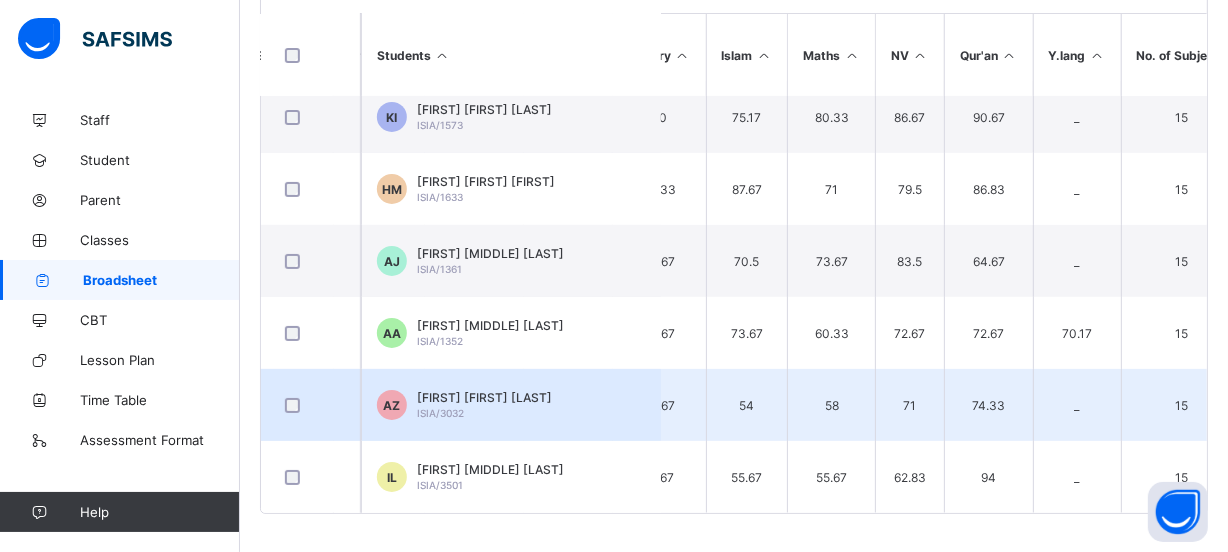 click on "[FIRST] [MIDDLE] [LAST] [ID]" at bounding box center [484, 405] 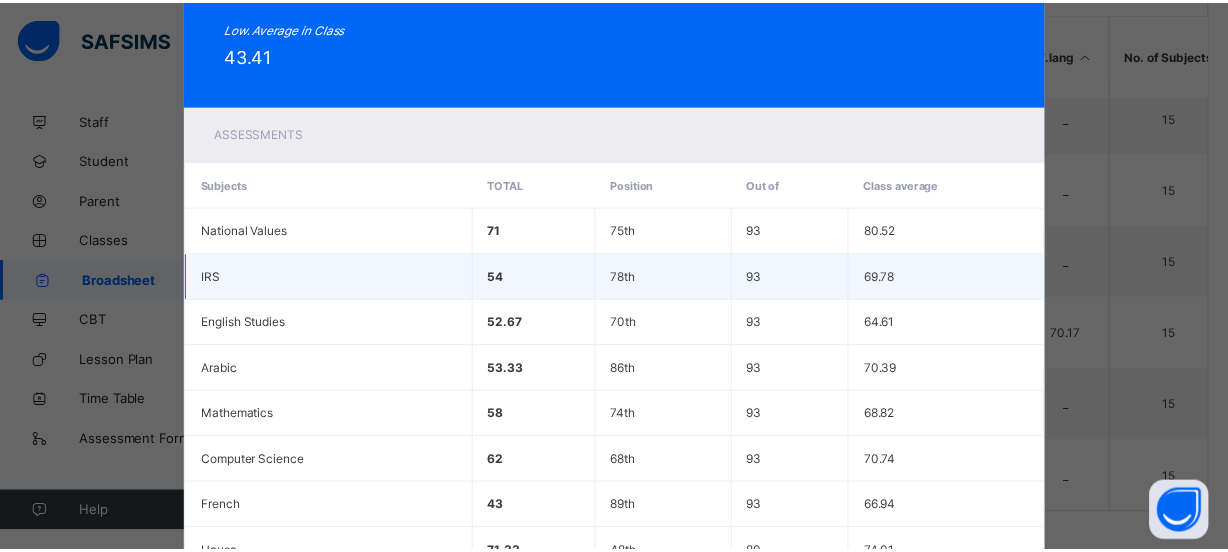 scroll, scrollTop: 815, scrollLeft: 0, axis: vertical 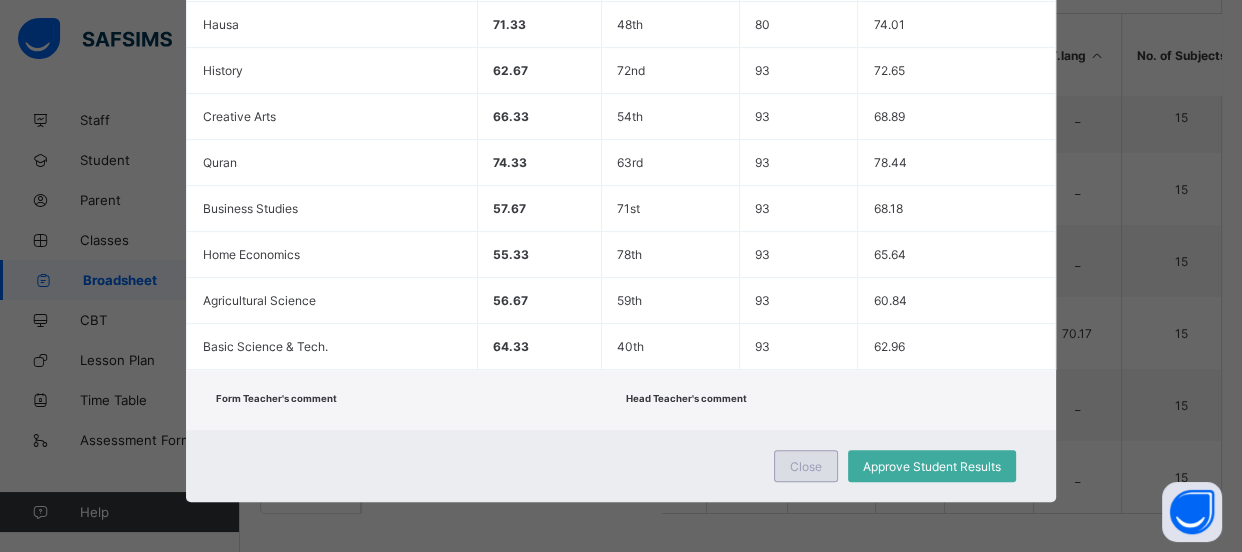 click on "Close" at bounding box center [806, 466] 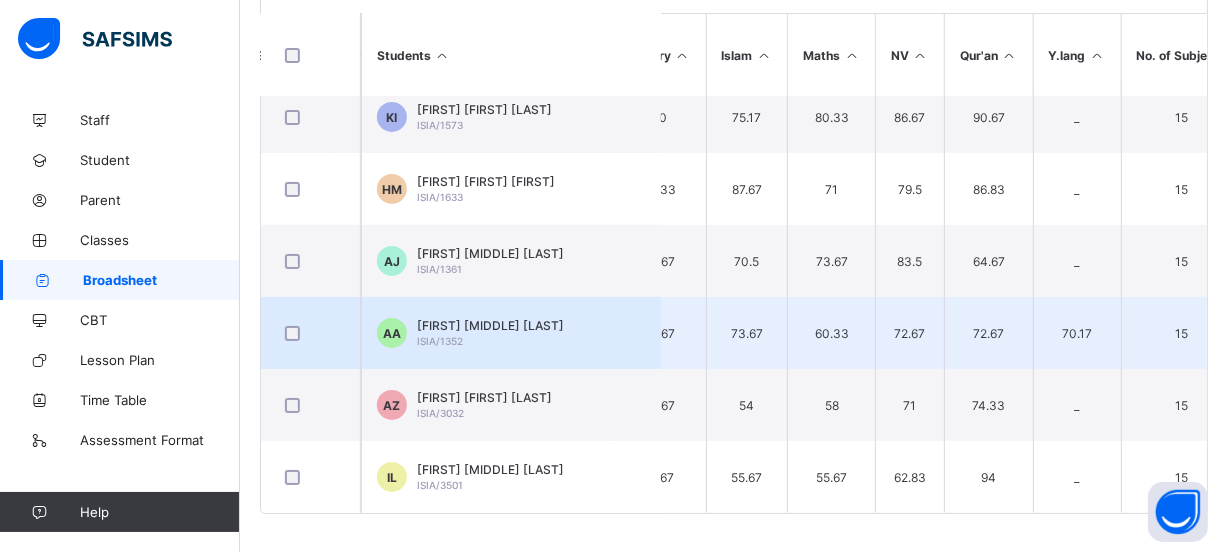 scroll, scrollTop: 0, scrollLeft: 981, axis: horizontal 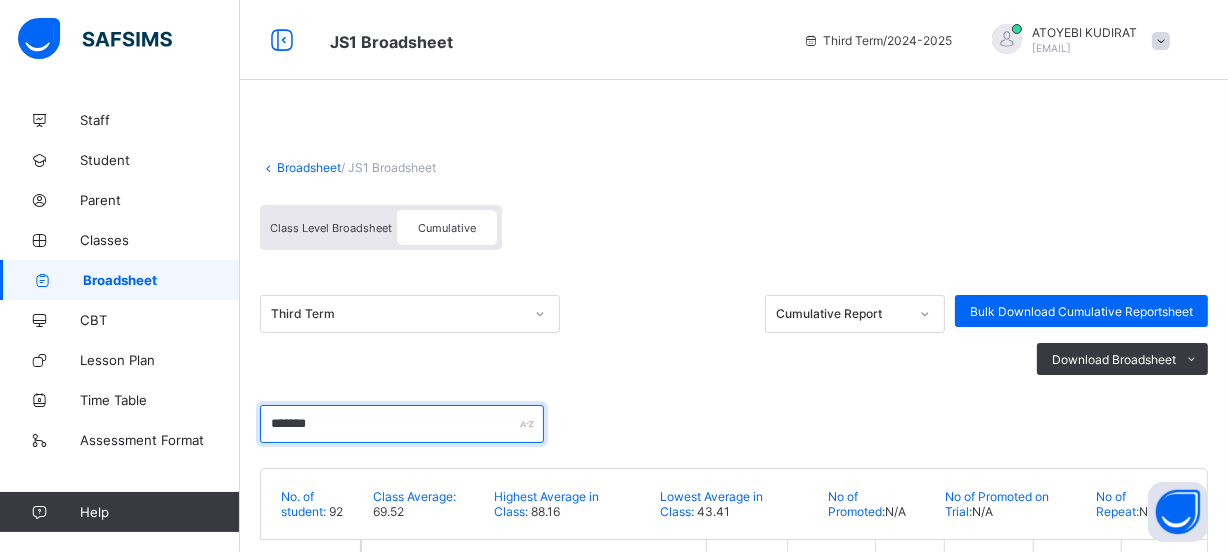 click on "*******" at bounding box center (402, 424) 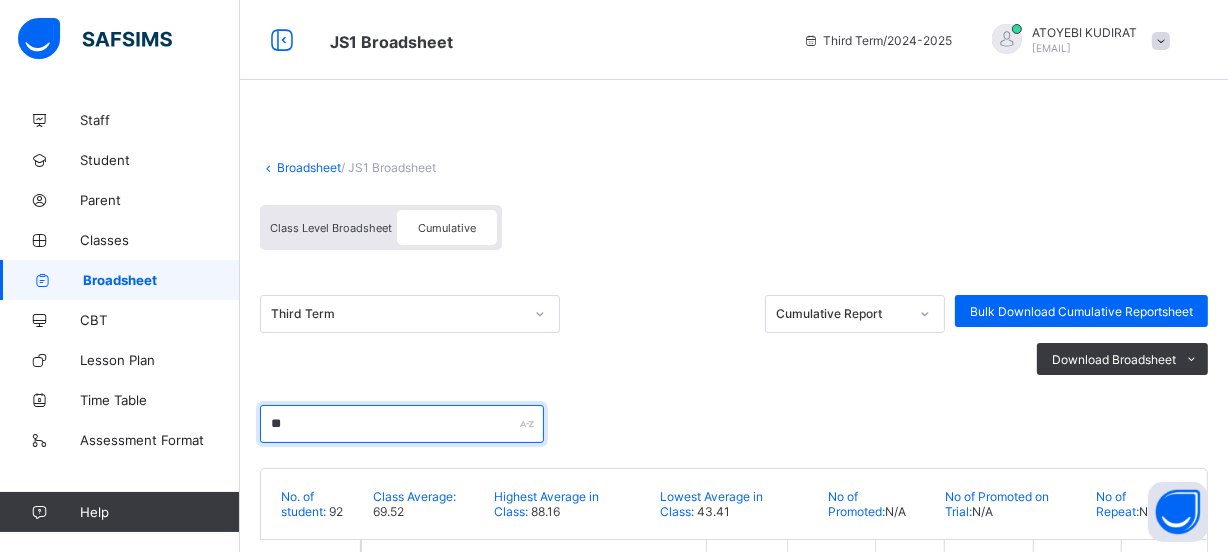 type on "*" 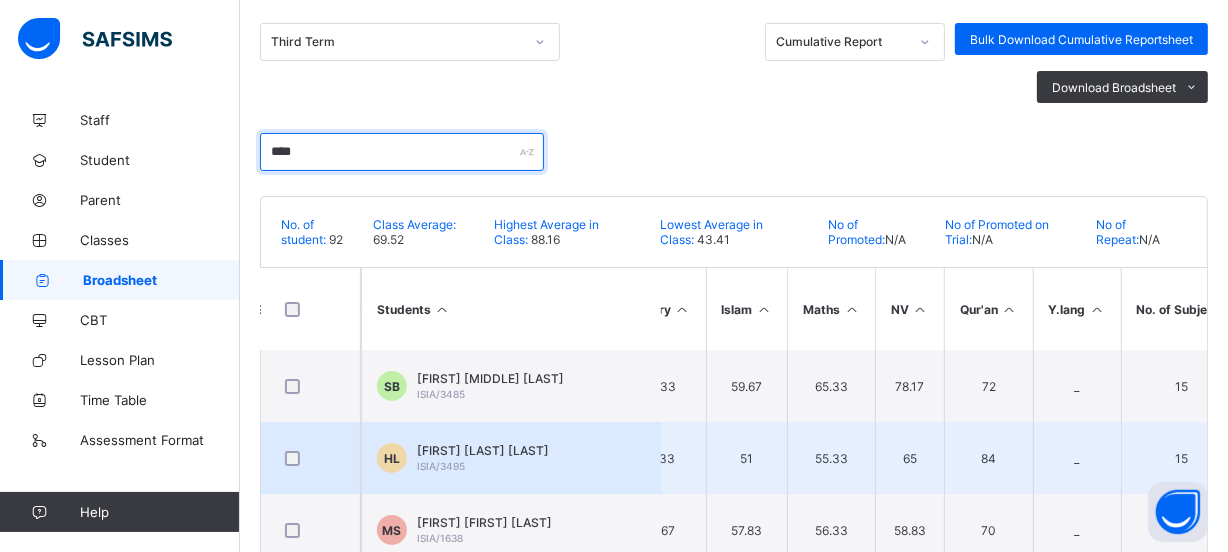 scroll, scrollTop: 332, scrollLeft: 0, axis: vertical 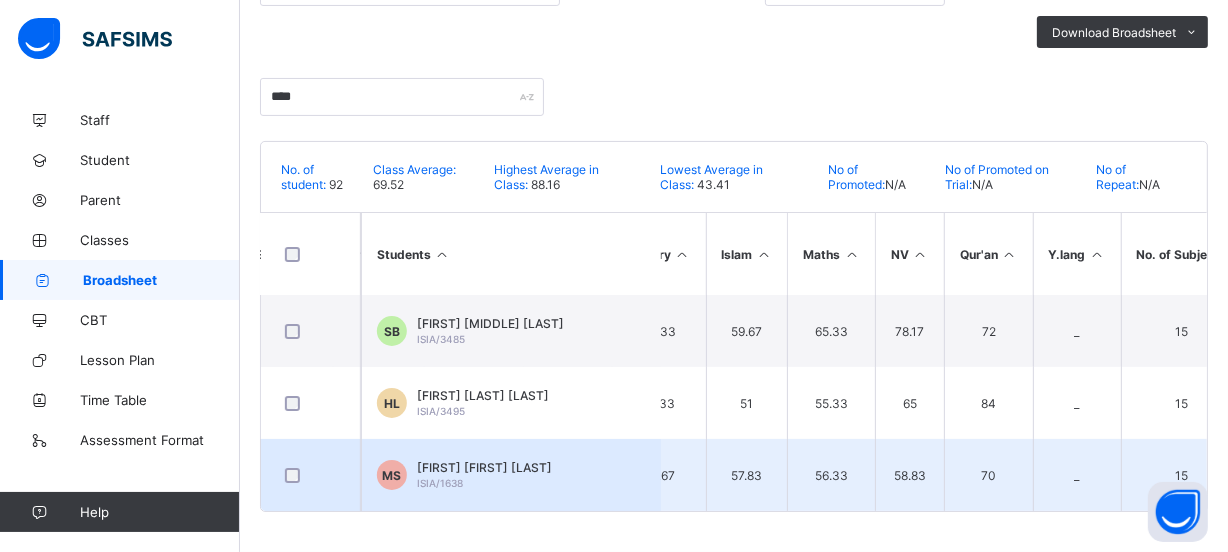 click on "56.33" at bounding box center (831, 475) 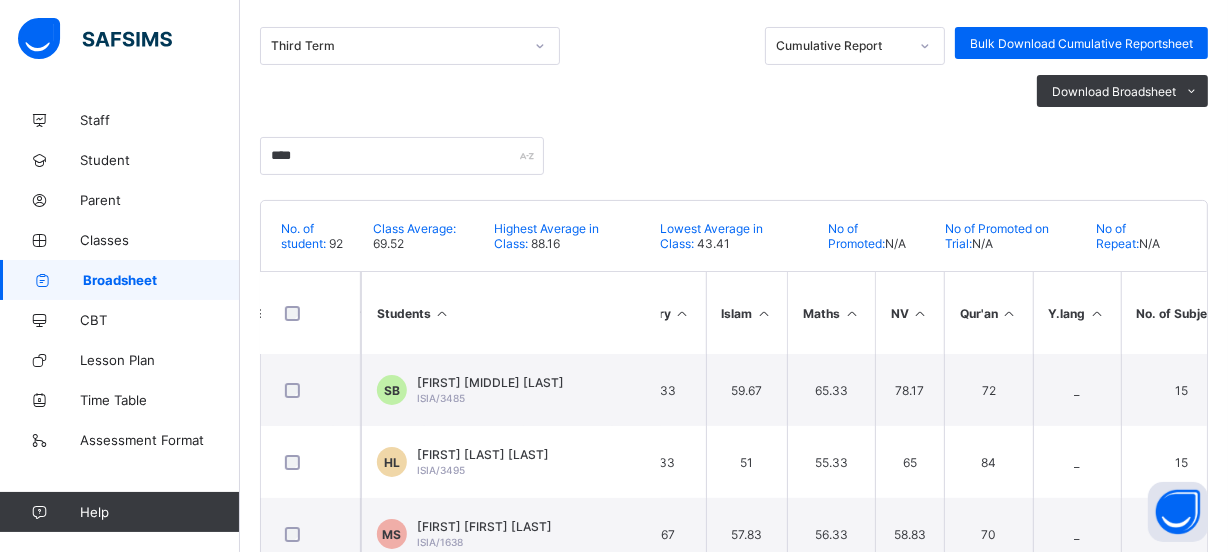 scroll, scrollTop: 150, scrollLeft: 0, axis: vertical 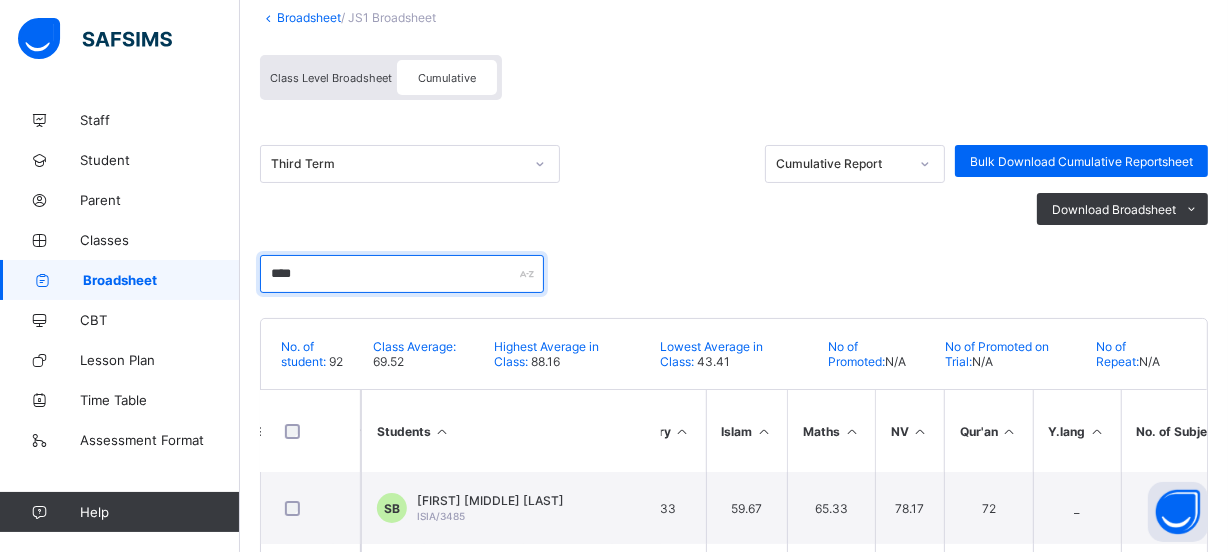 click on "****" at bounding box center [402, 274] 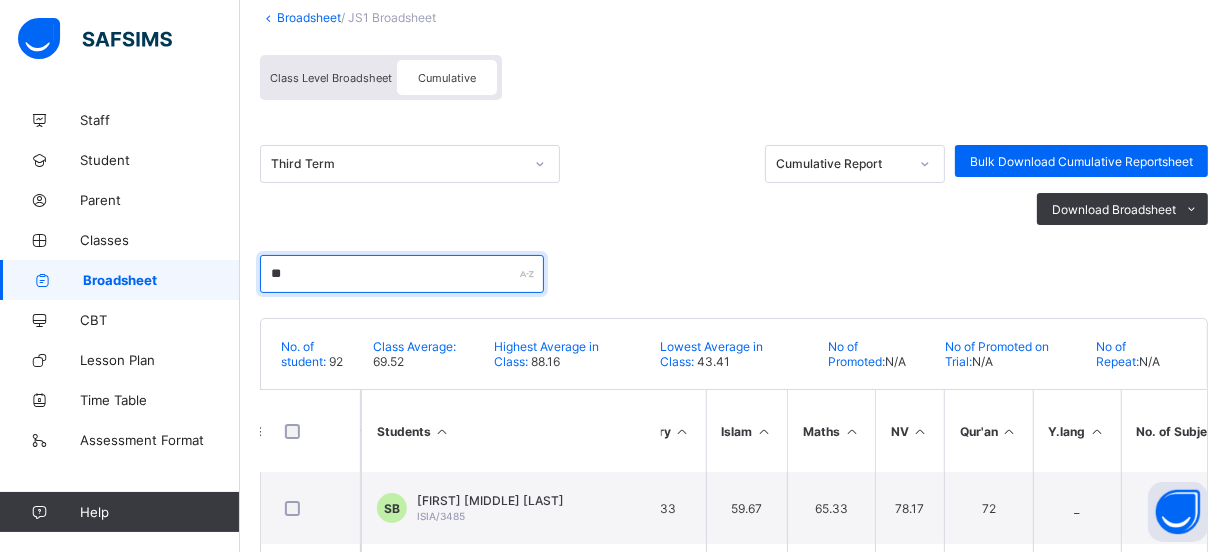type on "*" 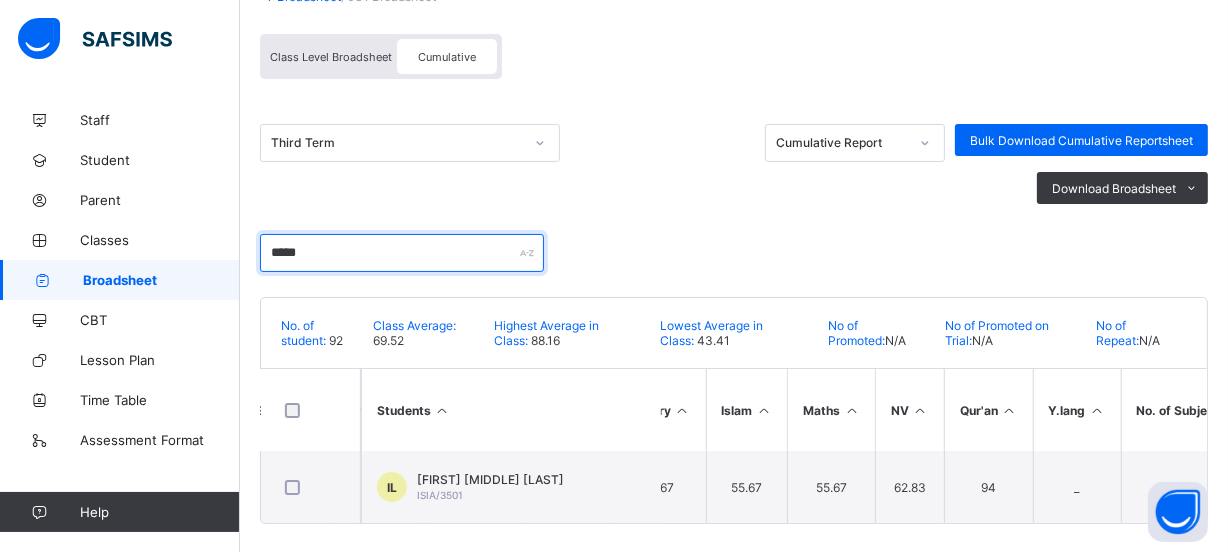 scroll, scrollTop: 188, scrollLeft: 0, axis: vertical 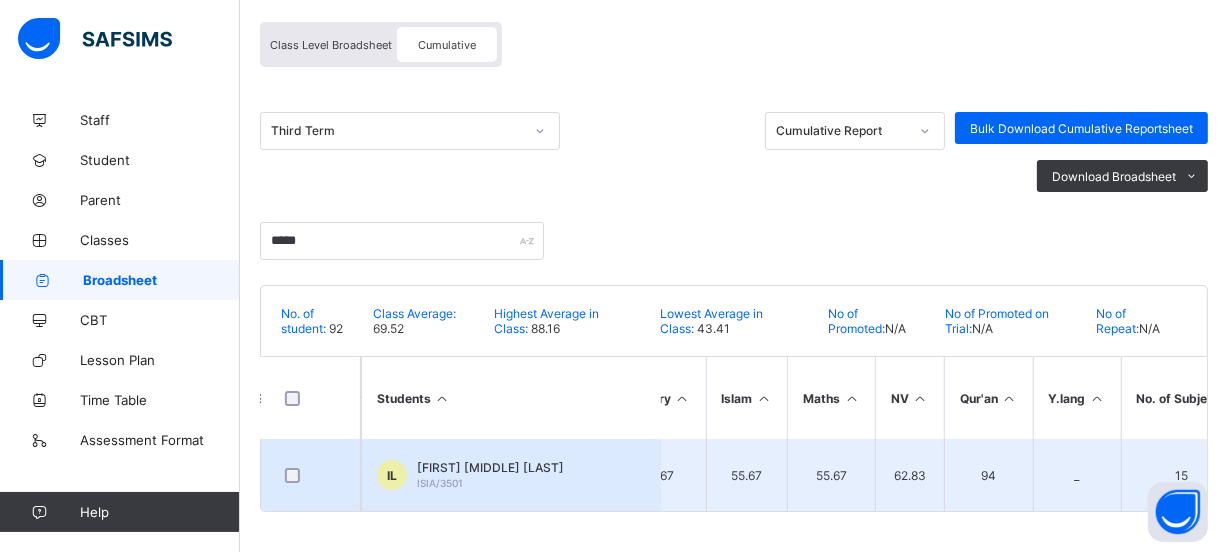 click on "[ID] [FIRST] [MIDDLE] [LAST] [ID]" at bounding box center [511, 475] 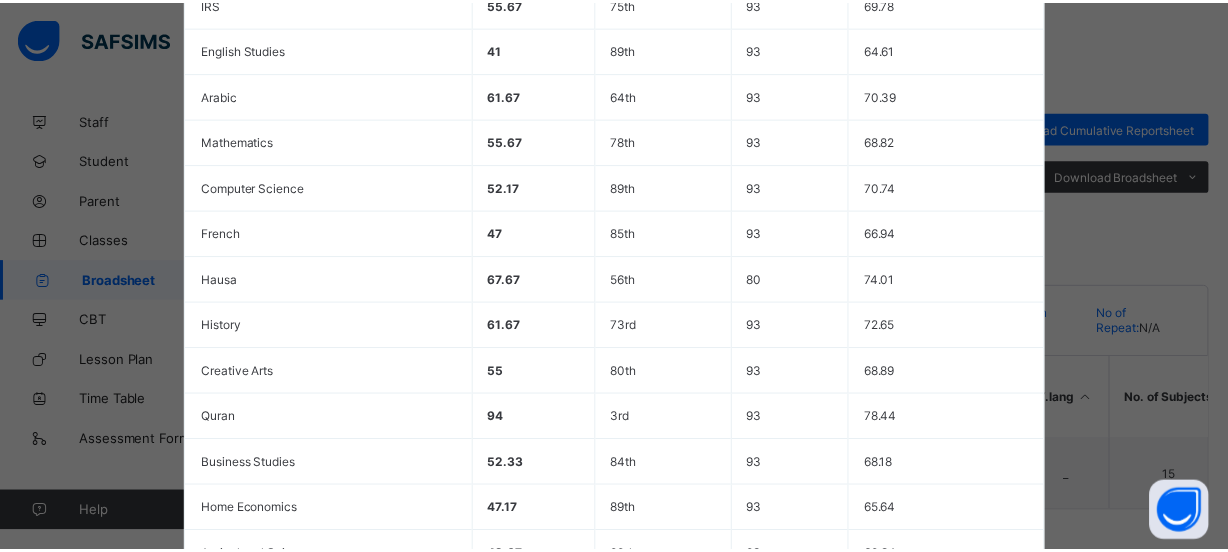 scroll, scrollTop: 791, scrollLeft: 0, axis: vertical 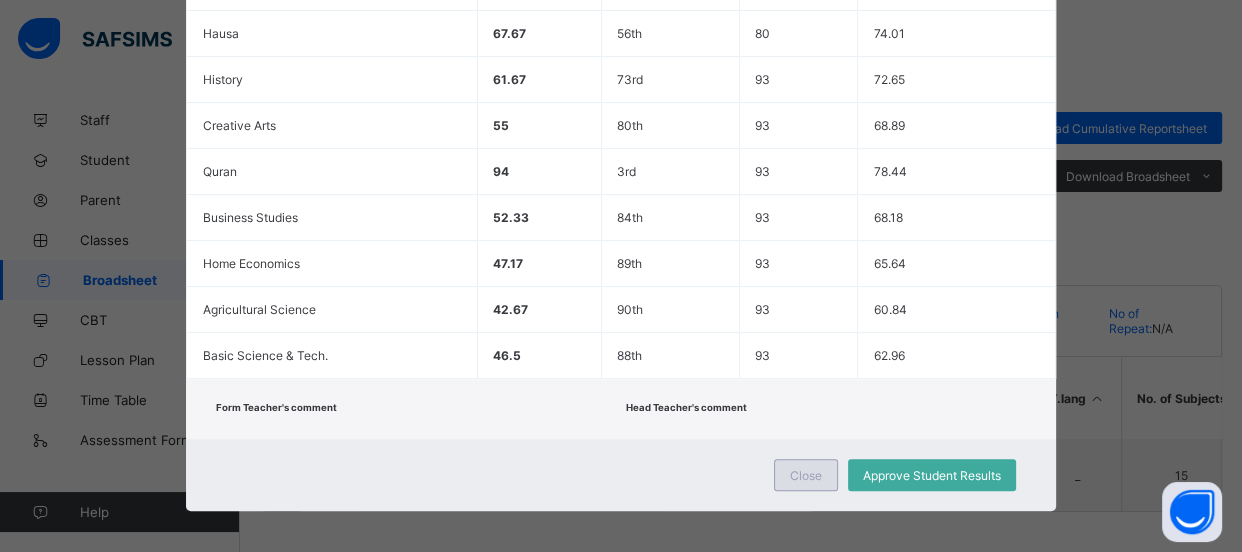 click on "Close" at bounding box center (806, 475) 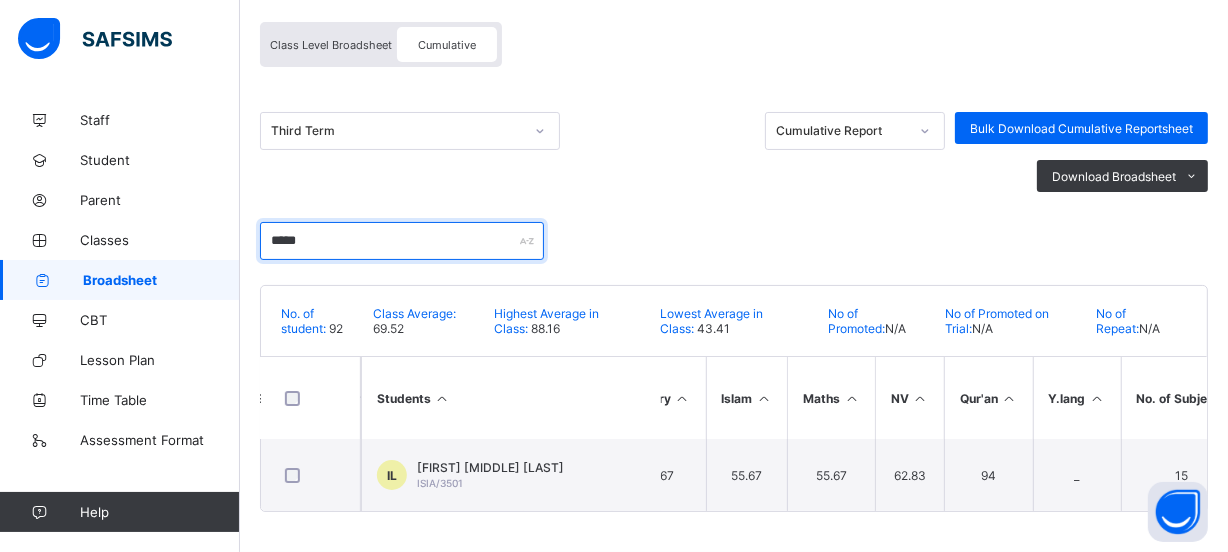 click on "*****" at bounding box center (402, 241) 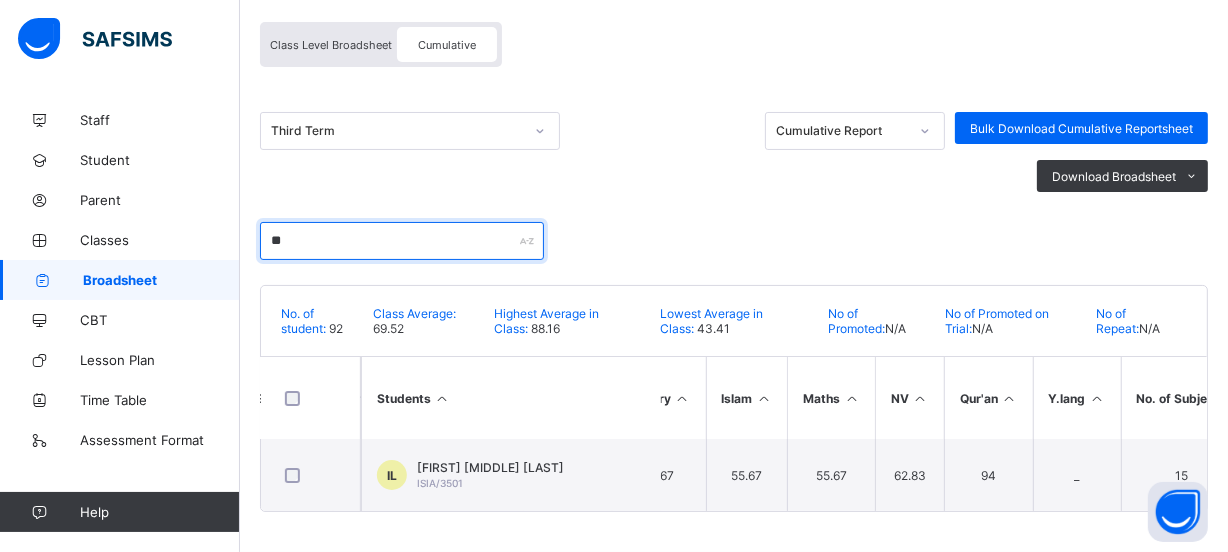 type on "*" 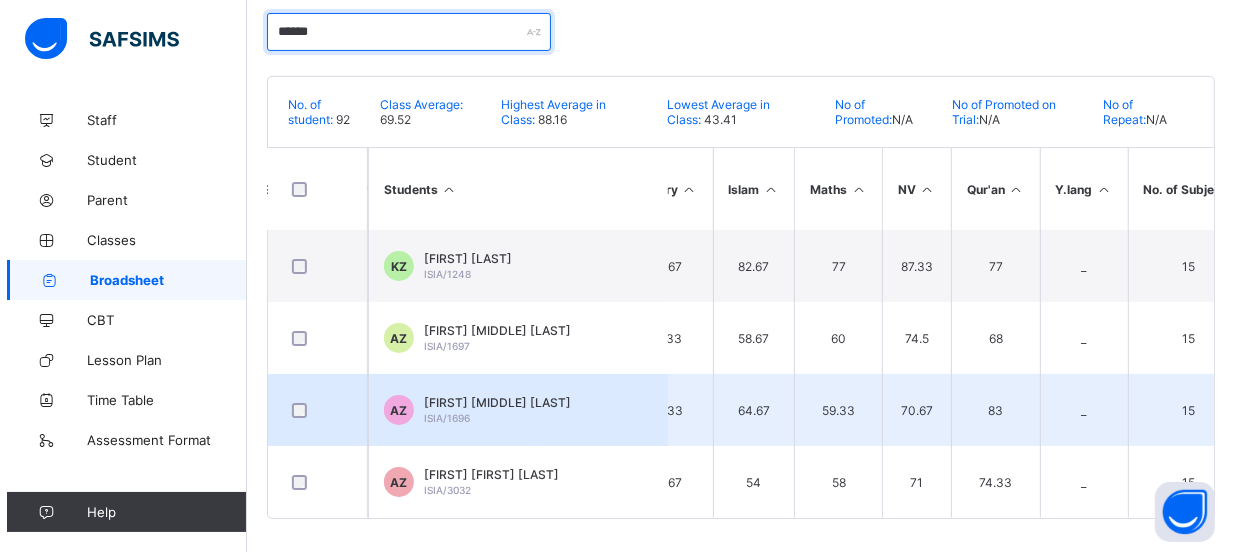 scroll, scrollTop: 404, scrollLeft: 0, axis: vertical 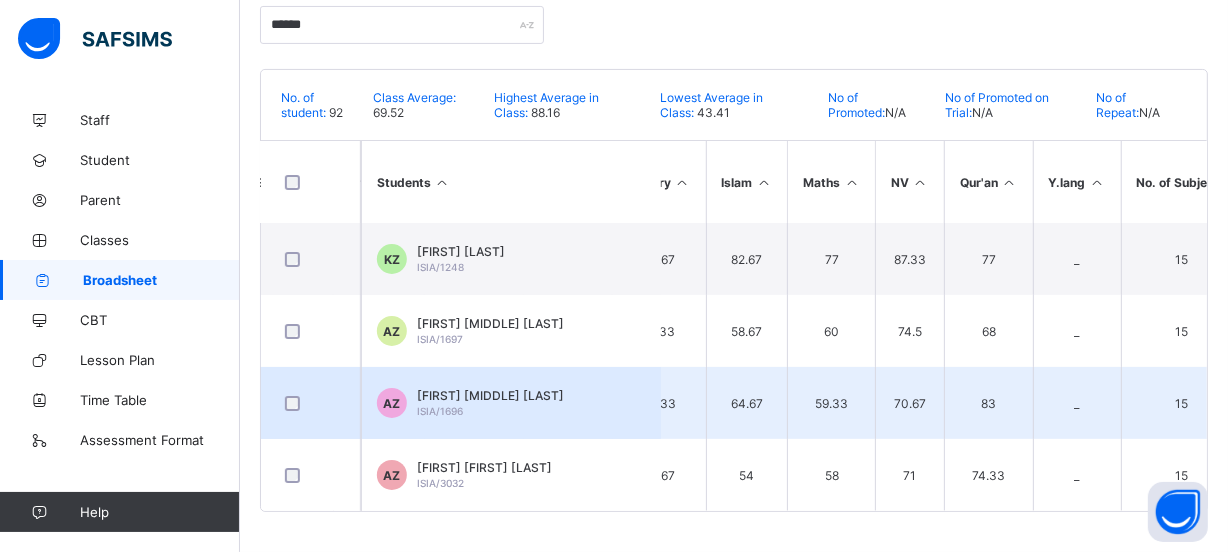 click on "[FIRST] [MIDDLE] [LAST] [ID]" at bounding box center (490, 403) 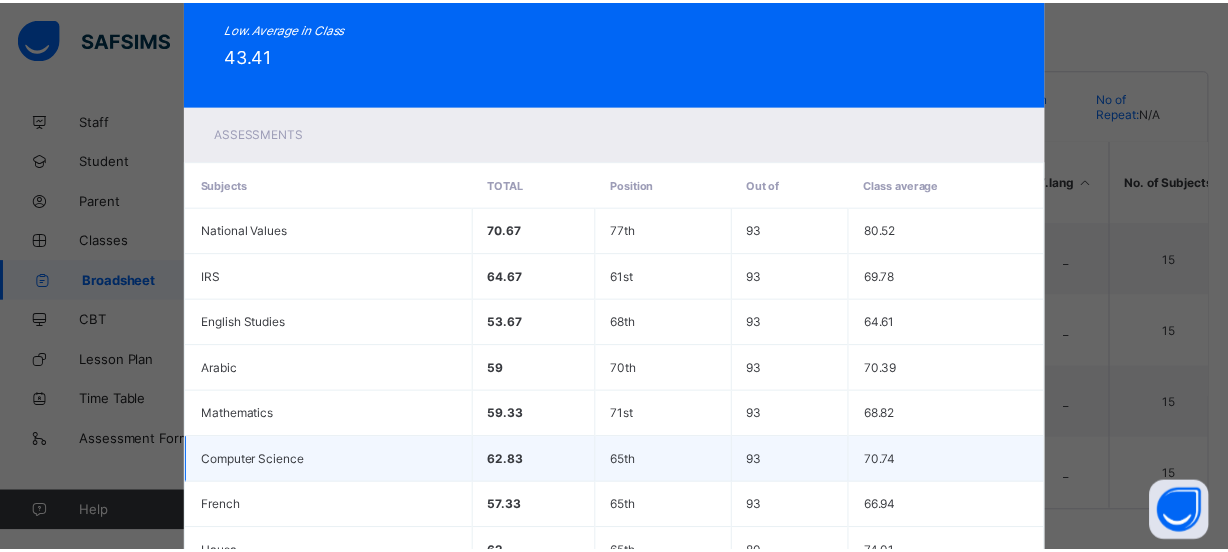 scroll, scrollTop: 791, scrollLeft: 0, axis: vertical 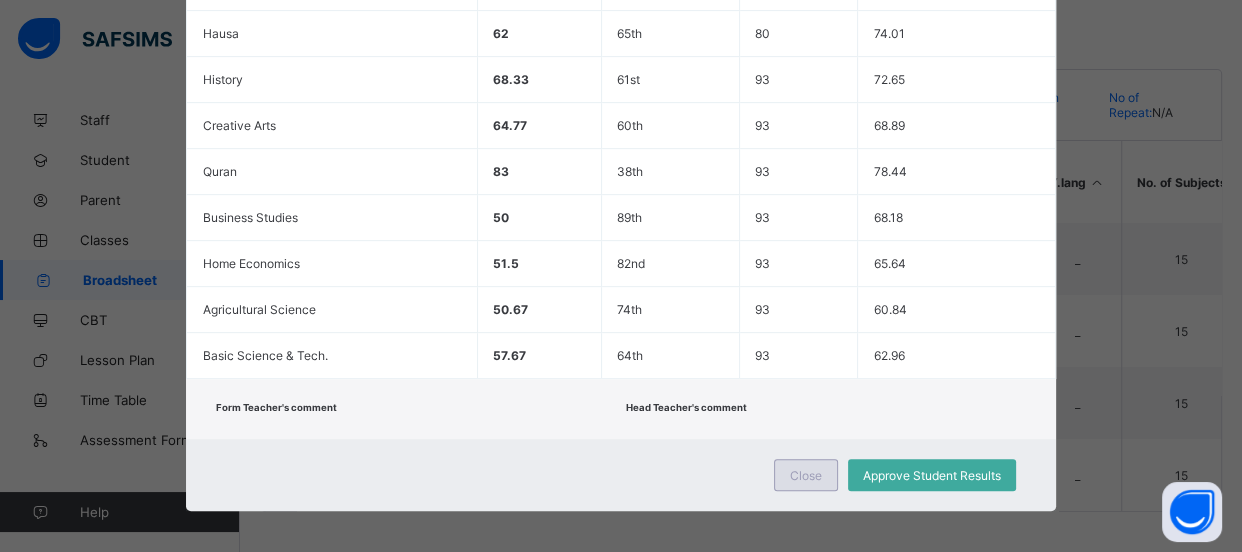 click on "Close" at bounding box center (806, 475) 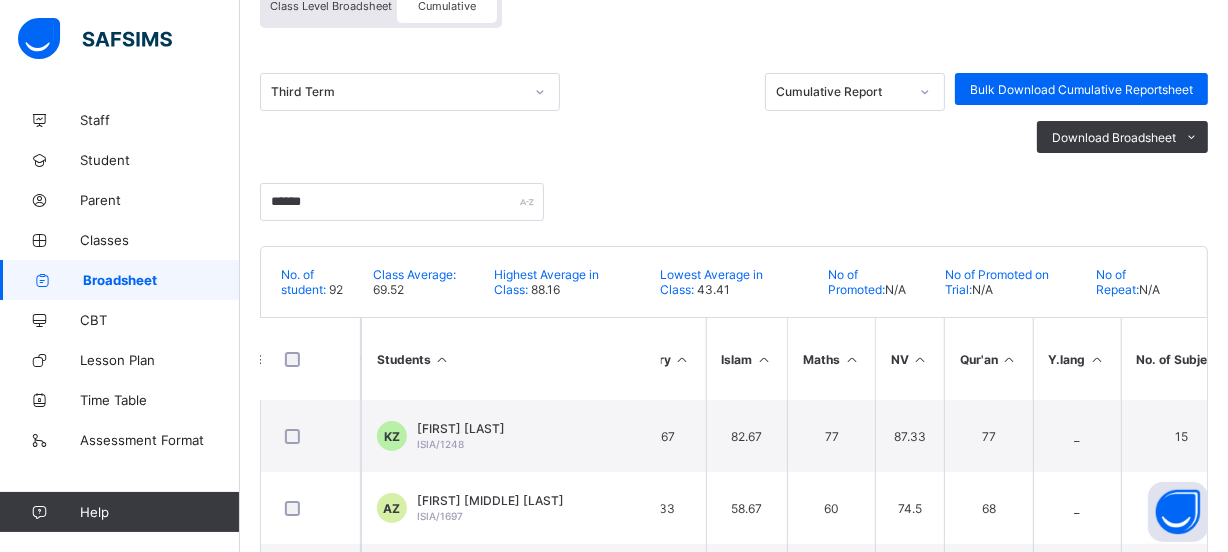 scroll, scrollTop: 40, scrollLeft: 0, axis: vertical 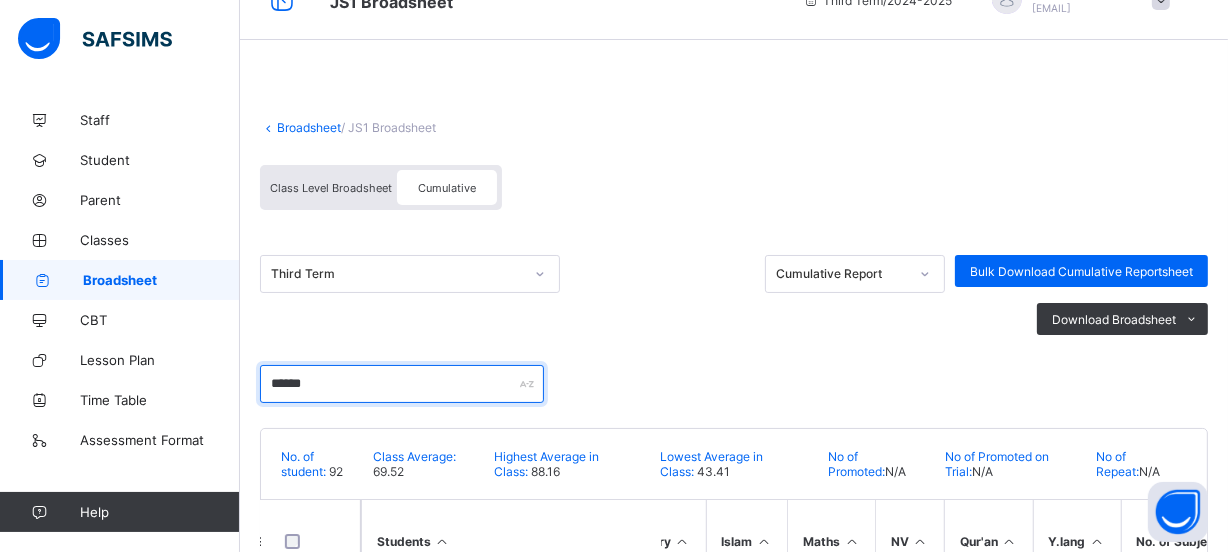 click on "******" at bounding box center (402, 384) 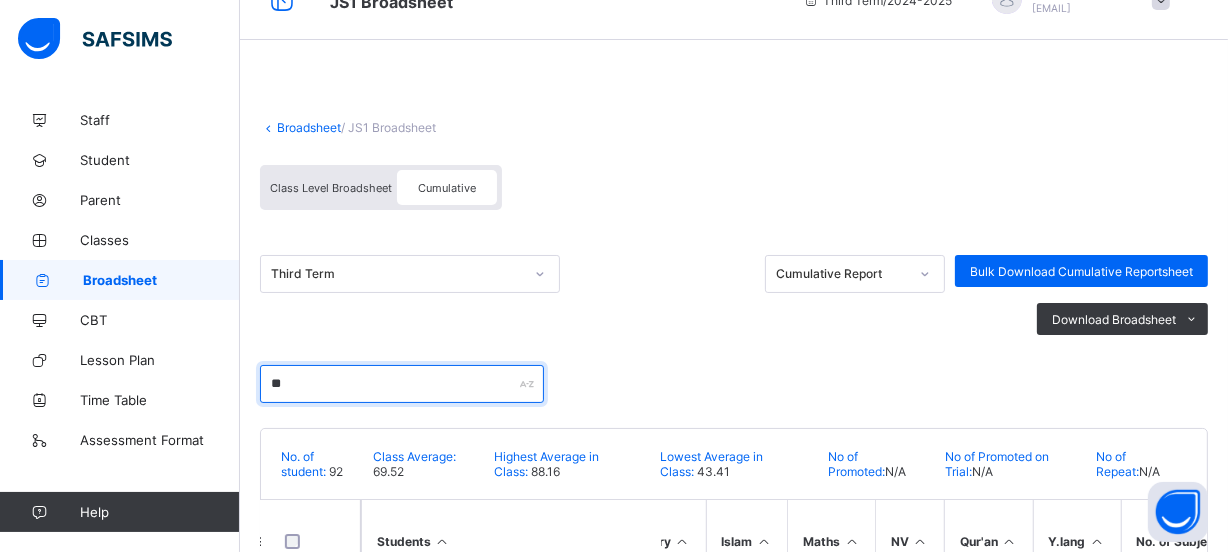 type on "*" 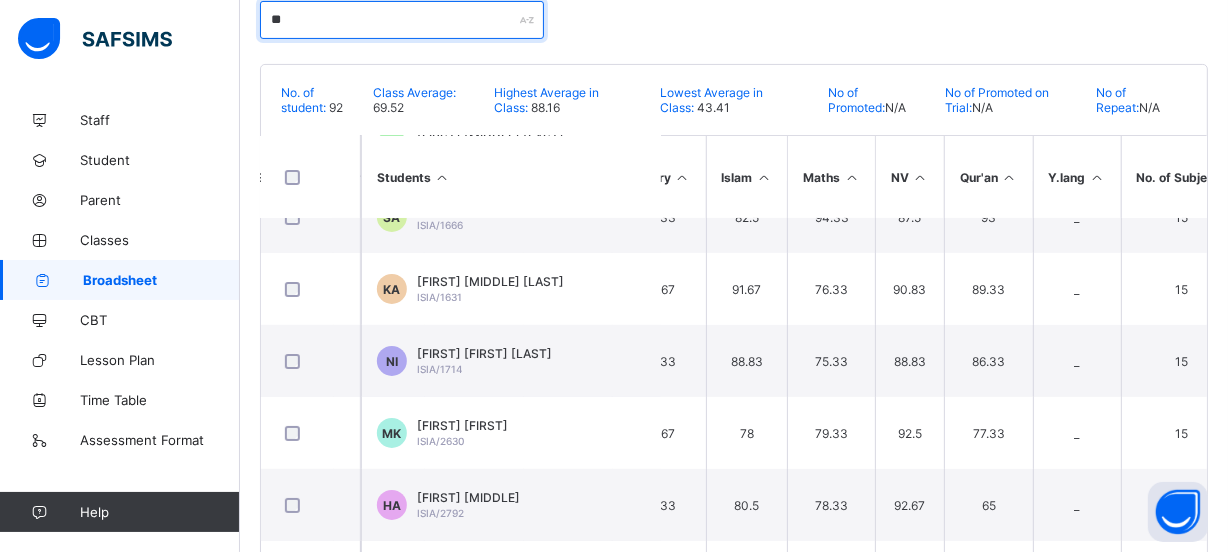 scroll, scrollTop: 0, scrollLeft: 981, axis: horizontal 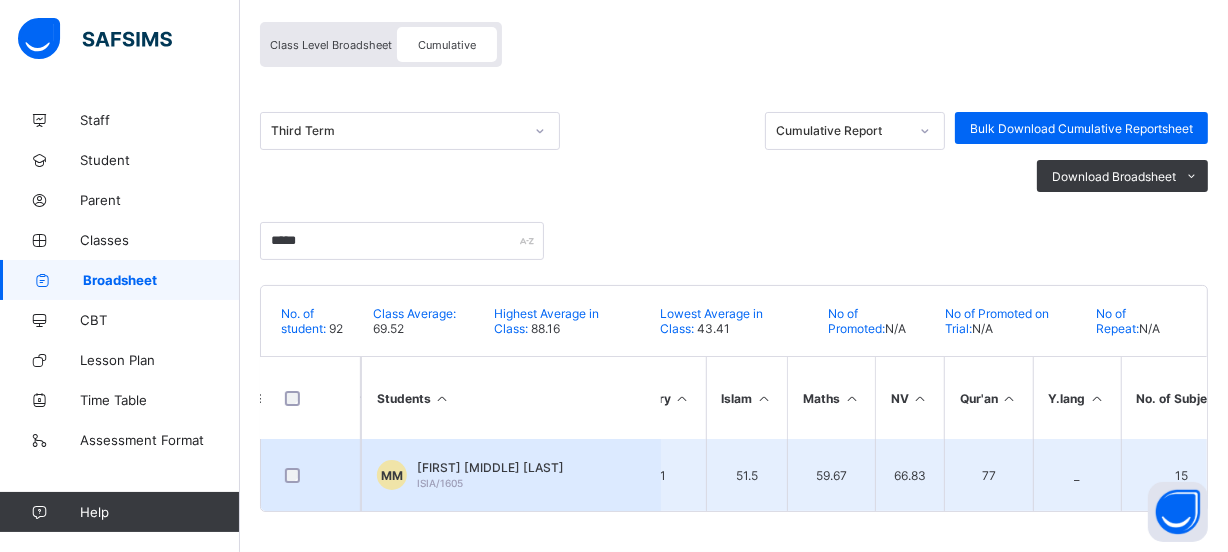 click on "[FIRST] [MIDDLE] [LAST] [ID]" at bounding box center (490, 475) 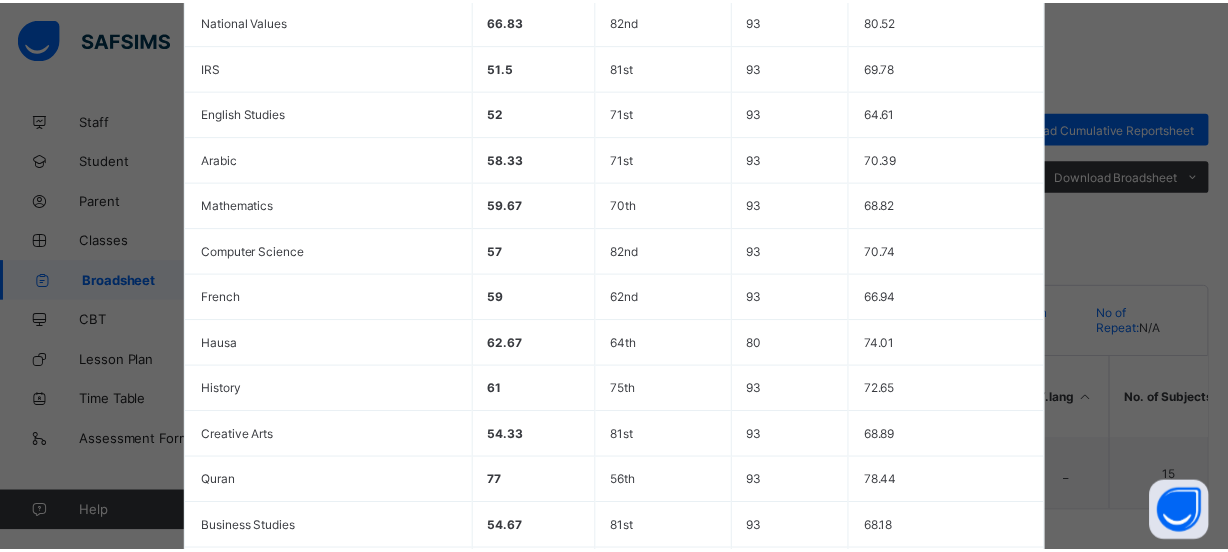 scroll, scrollTop: 791, scrollLeft: 0, axis: vertical 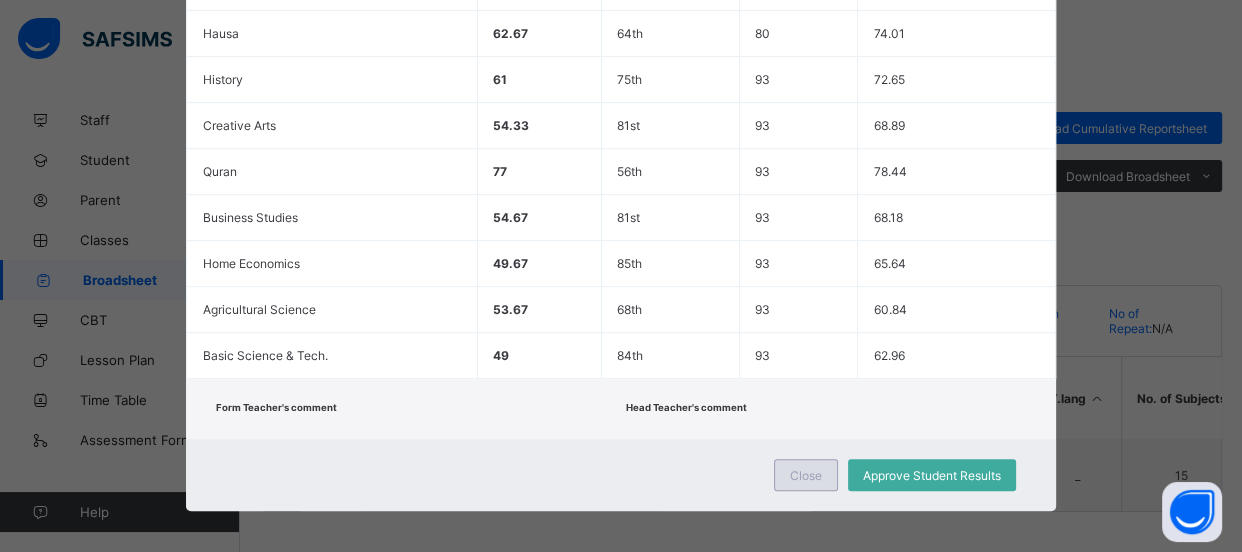 click on "Close" at bounding box center [806, 475] 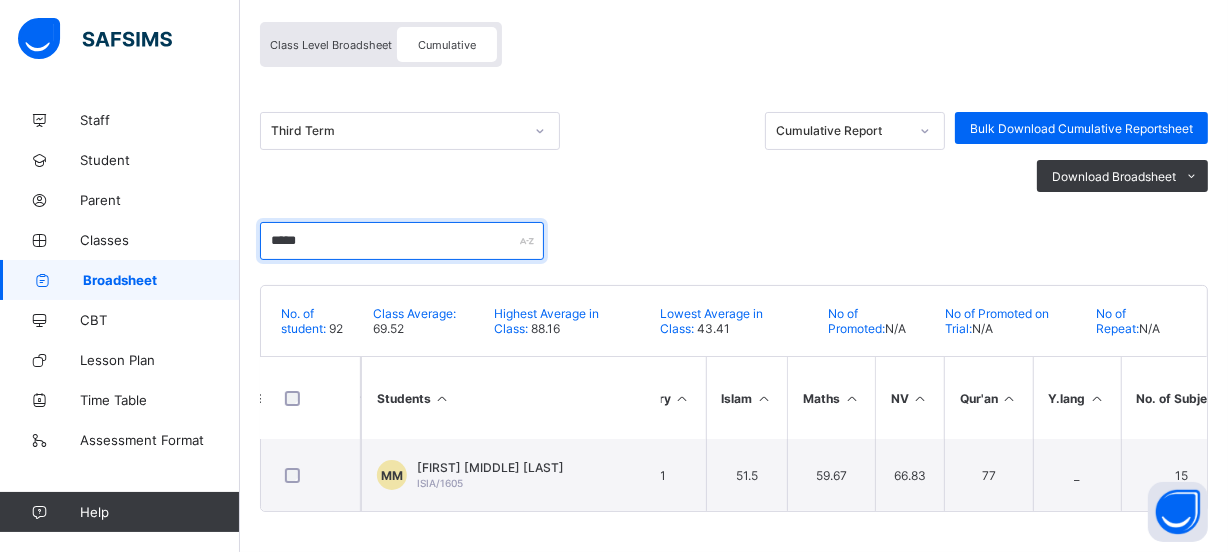 click on "*****" at bounding box center [402, 241] 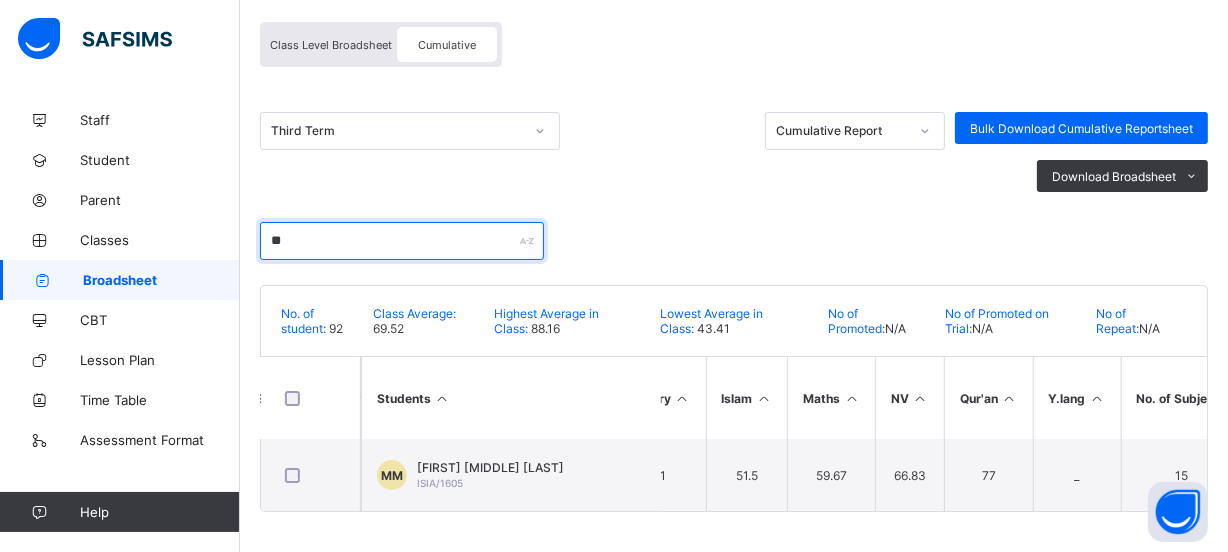 type on "*" 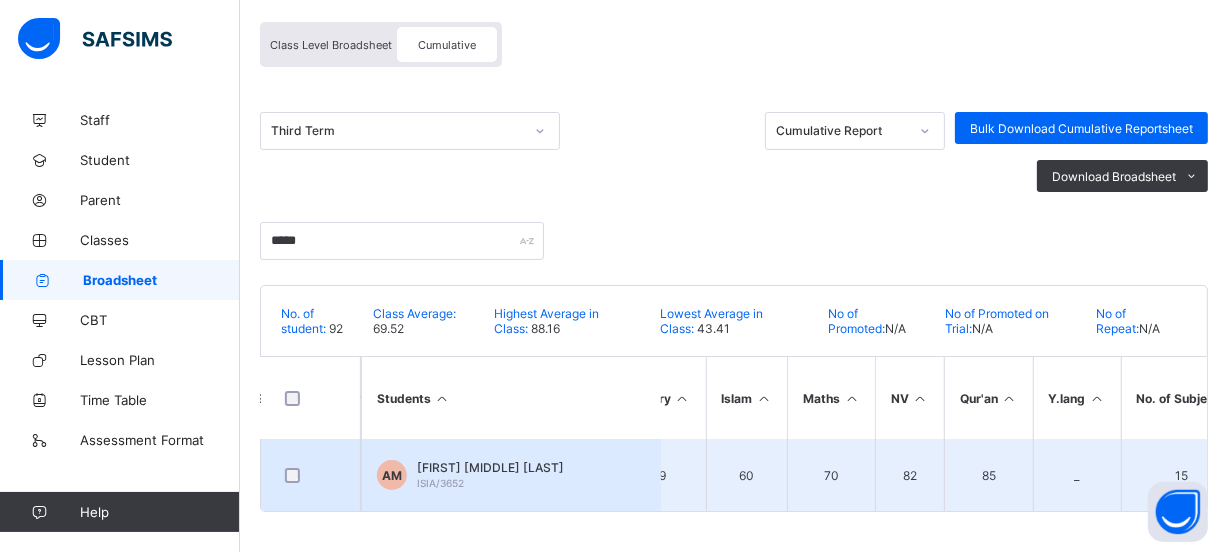 click on "60" at bounding box center (747, 475) 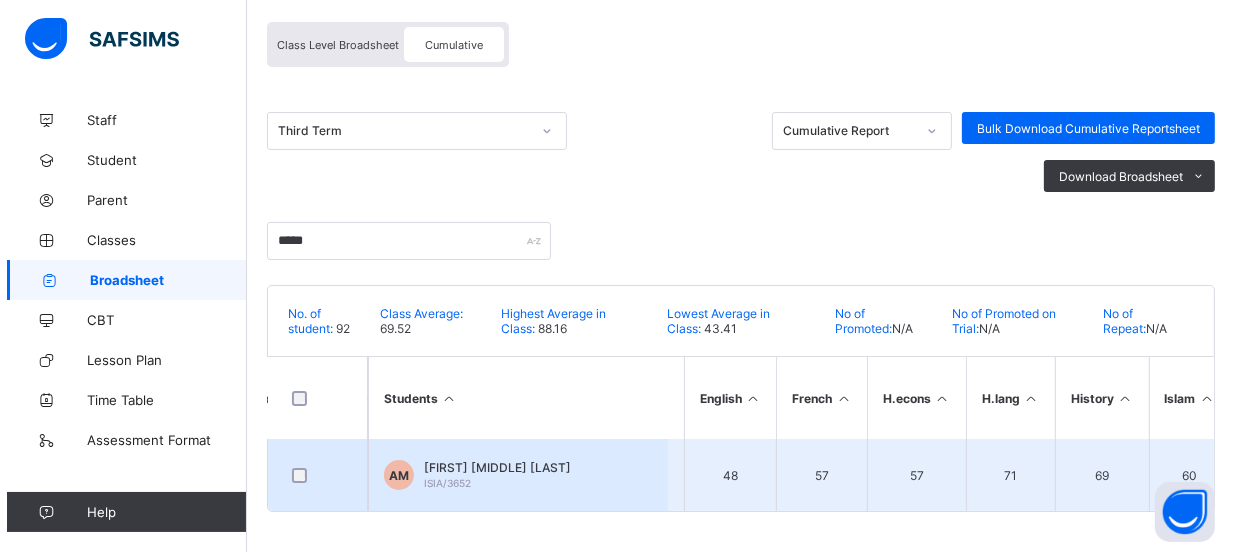 scroll, scrollTop: 0, scrollLeft: 581, axis: horizontal 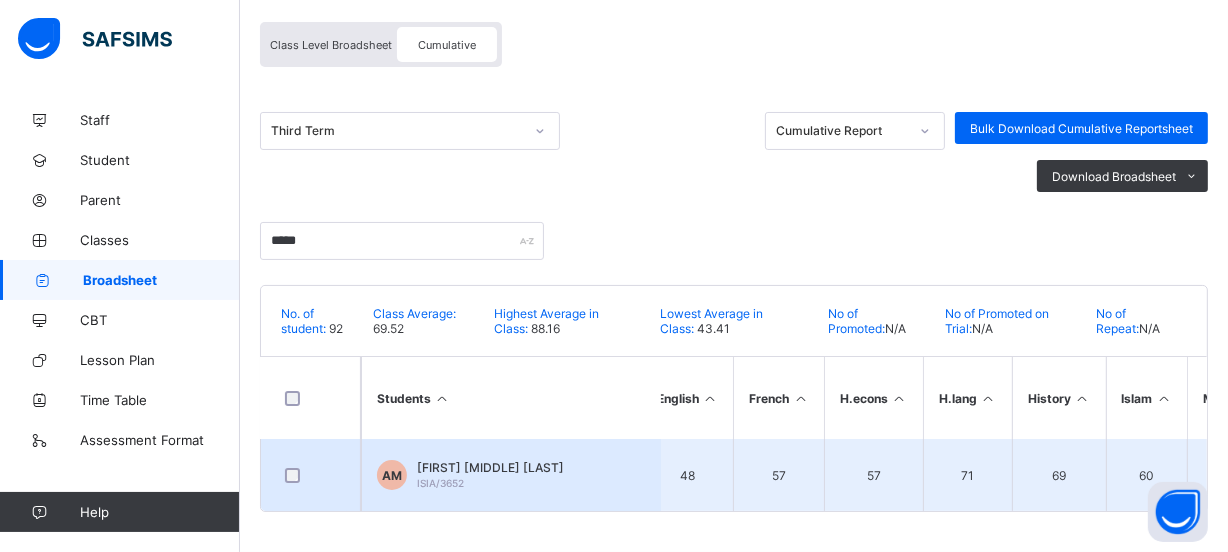 click on "[ID] [FIRST] [MIDDLE] [LAST] [ID]" at bounding box center [511, 475] 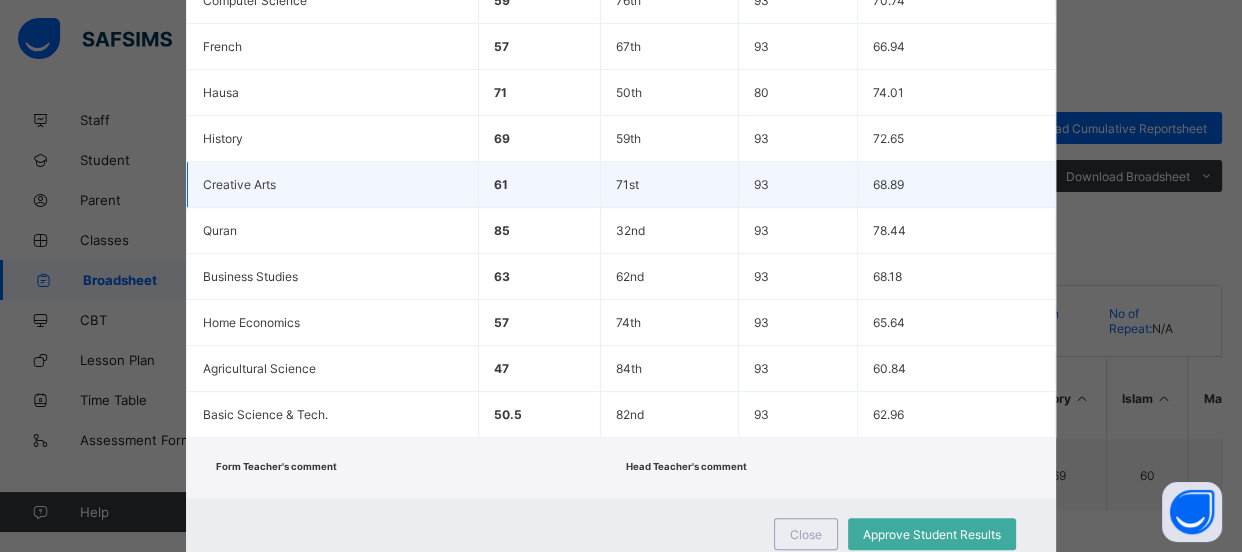 scroll, scrollTop: 791, scrollLeft: 0, axis: vertical 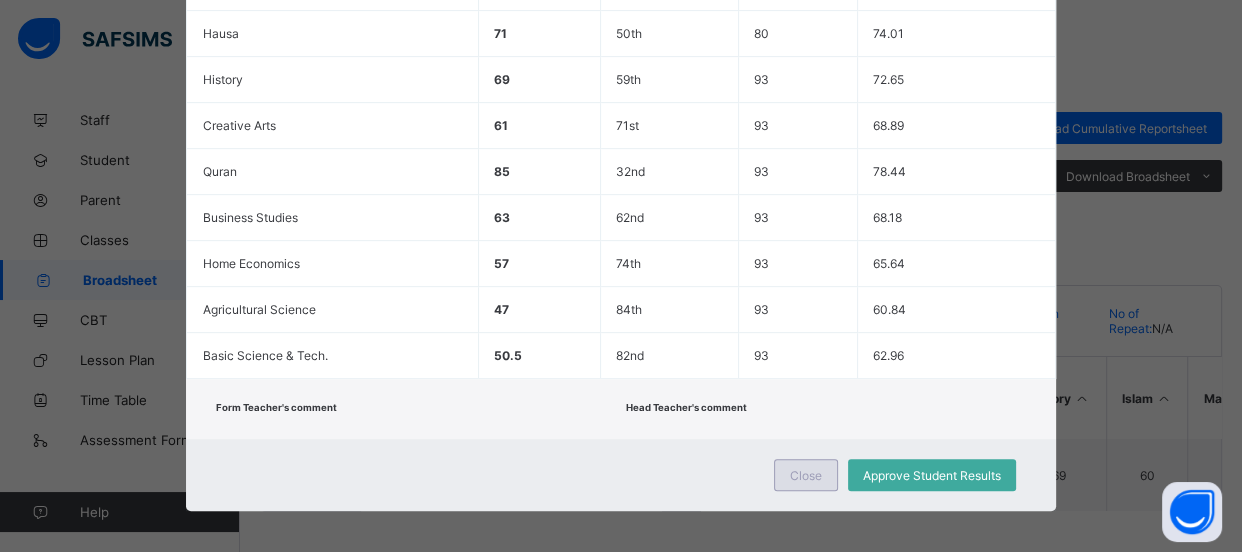 click on "Close" at bounding box center (806, 475) 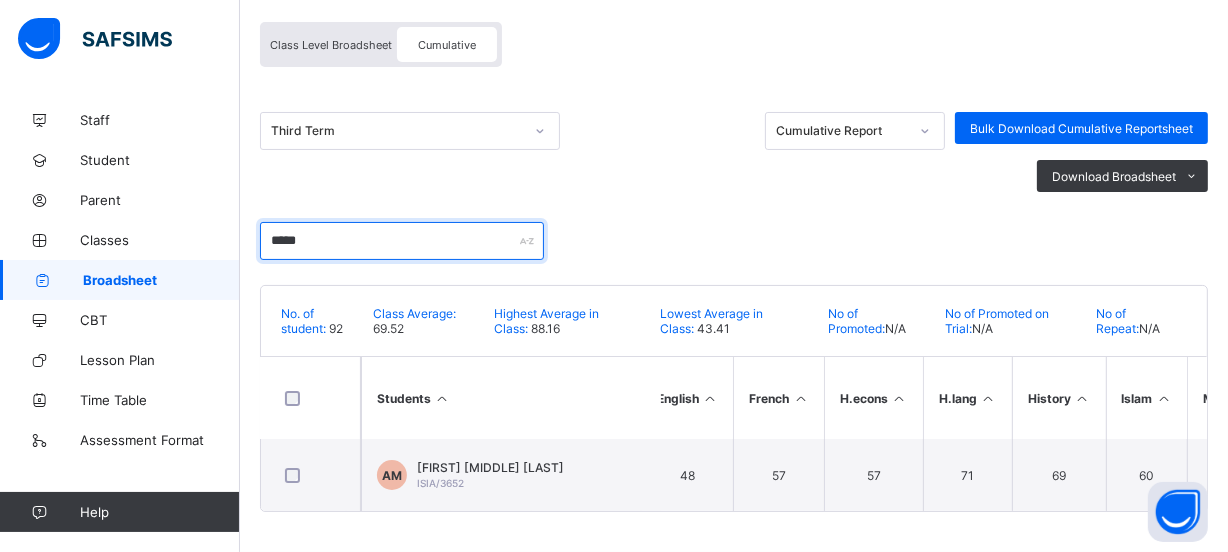 click on "*****" at bounding box center (402, 241) 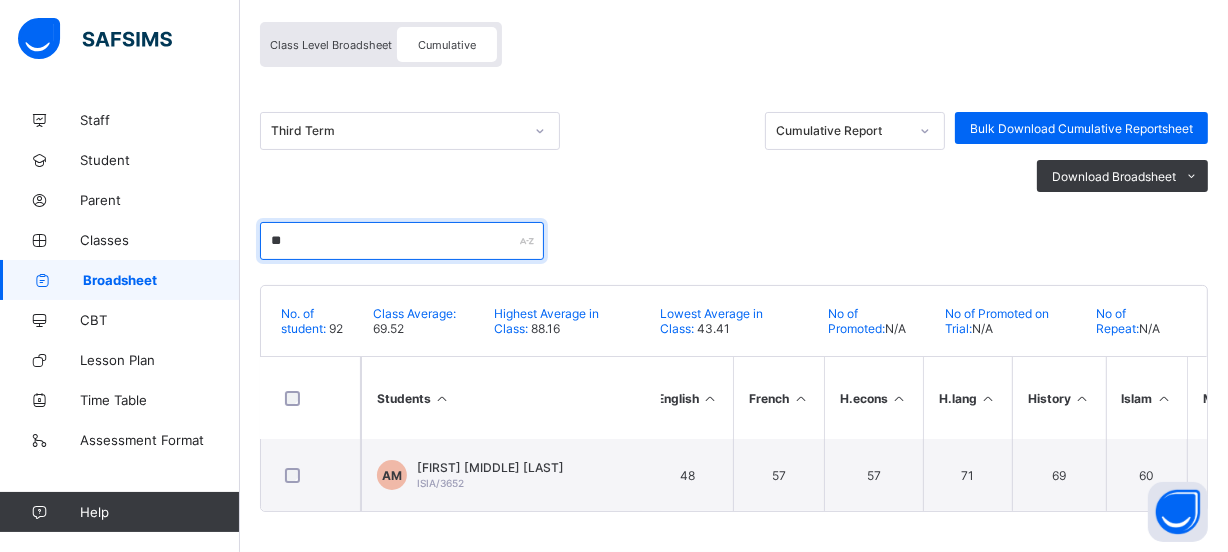 type on "*" 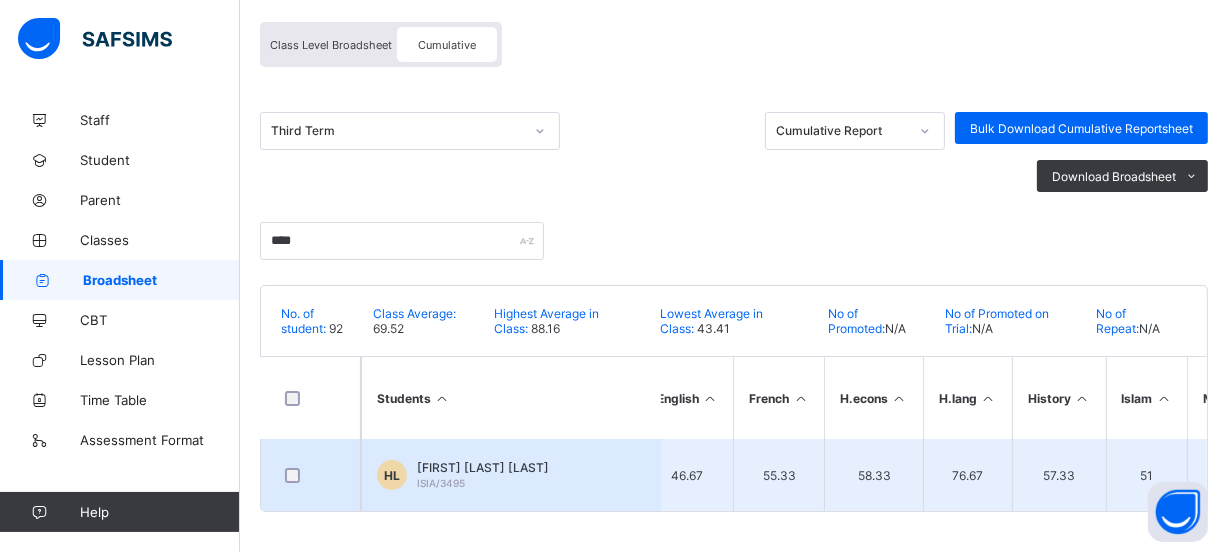 click on "[ID] [FIRST] [MIDDLE] [LAST] [ID]" at bounding box center (511, 475) 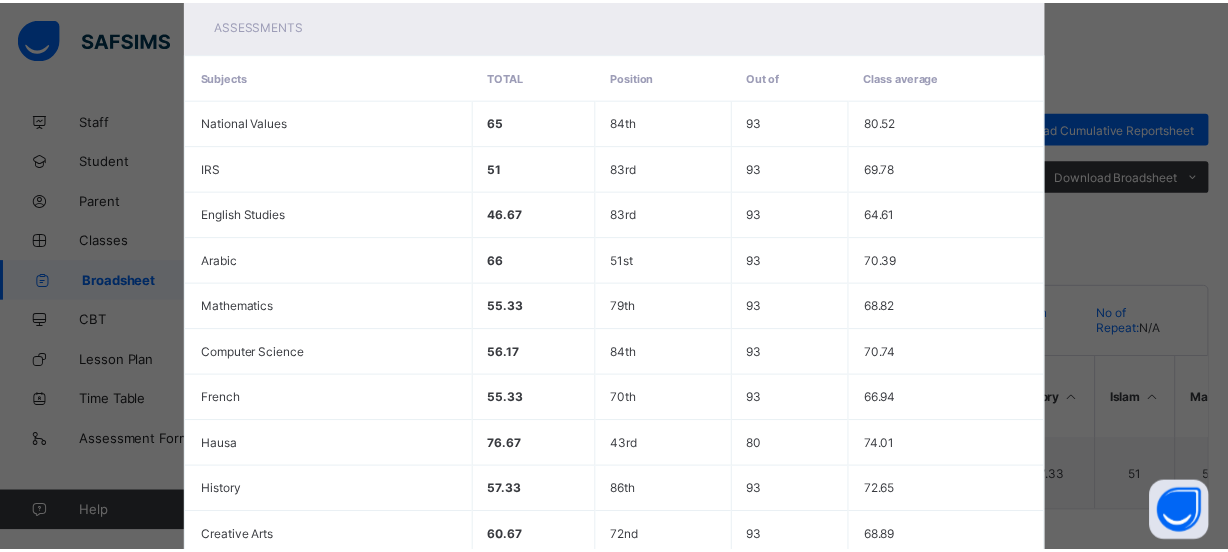 scroll, scrollTop: 791, scrollLeft: 0, axis: vertical 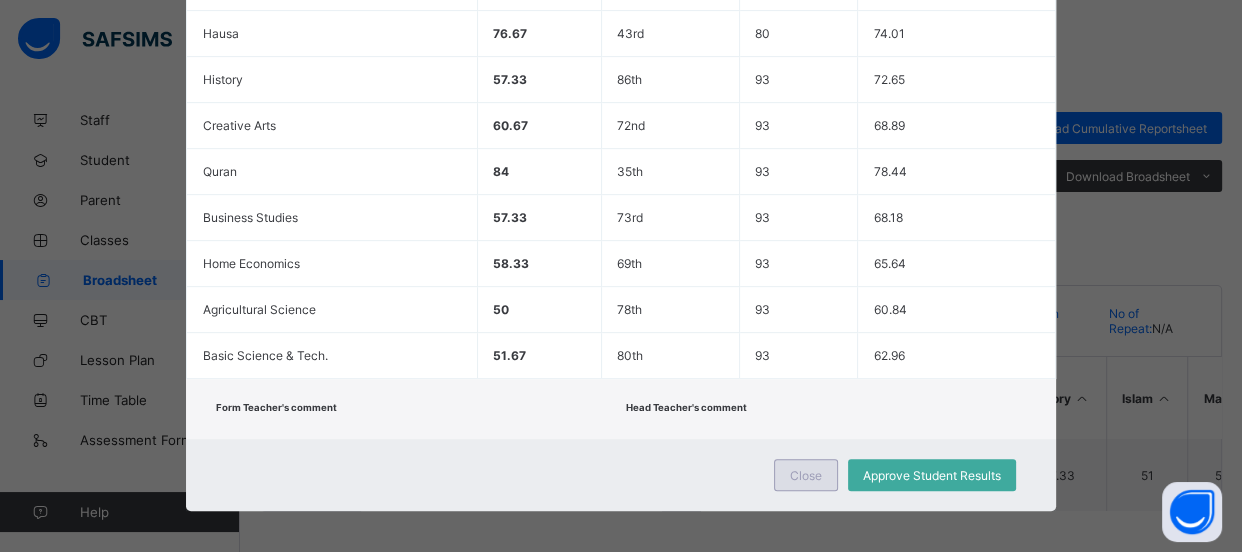 click on "Close" at bounding box center (806, 475) 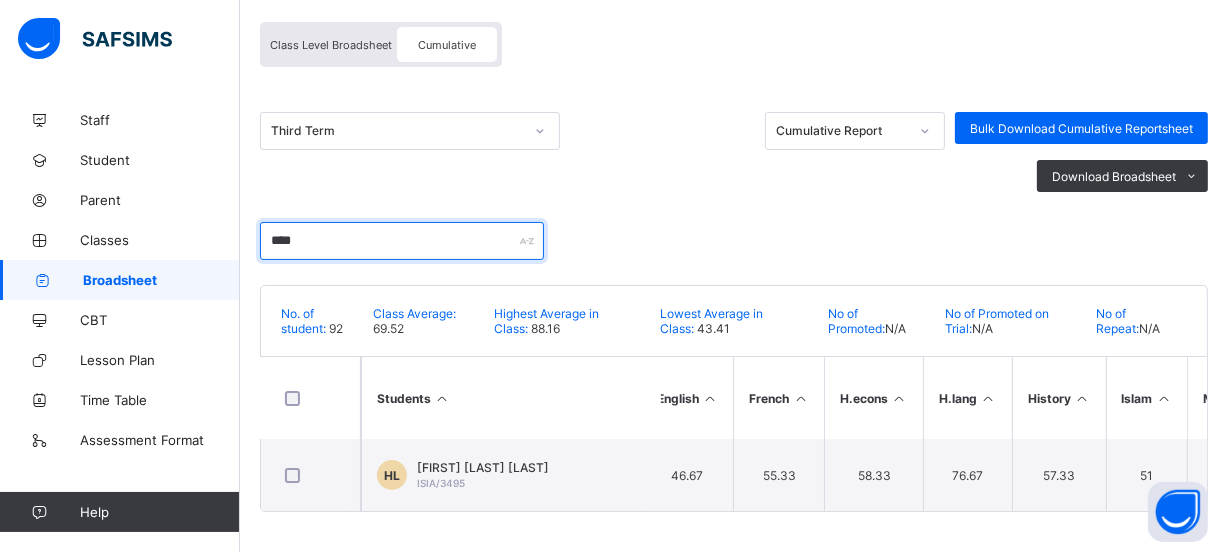 click on "****" at bounding box center (402, 241) 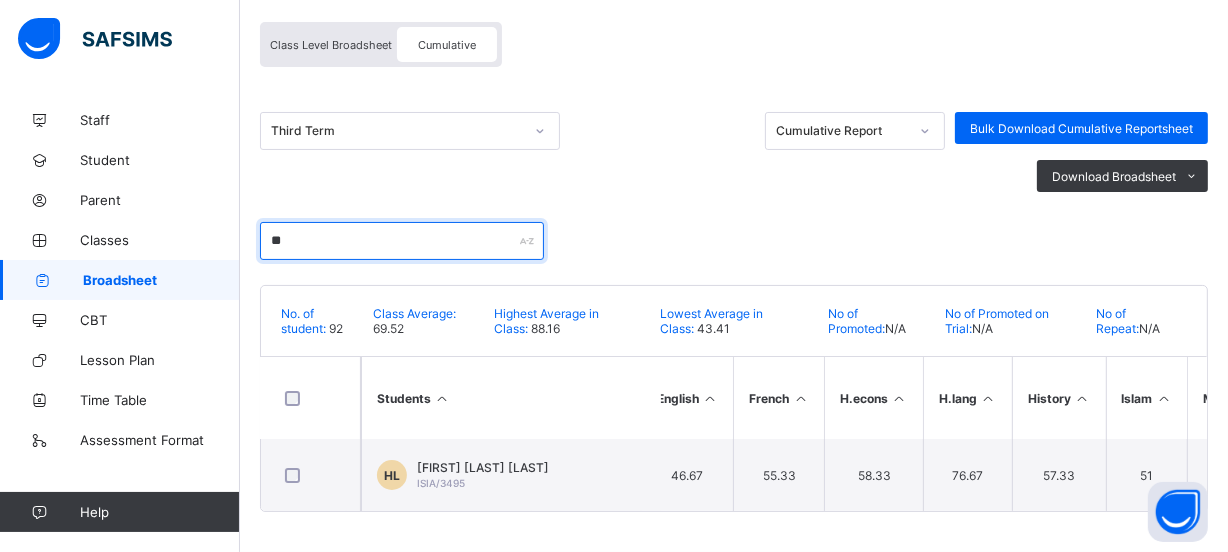 type on "*" 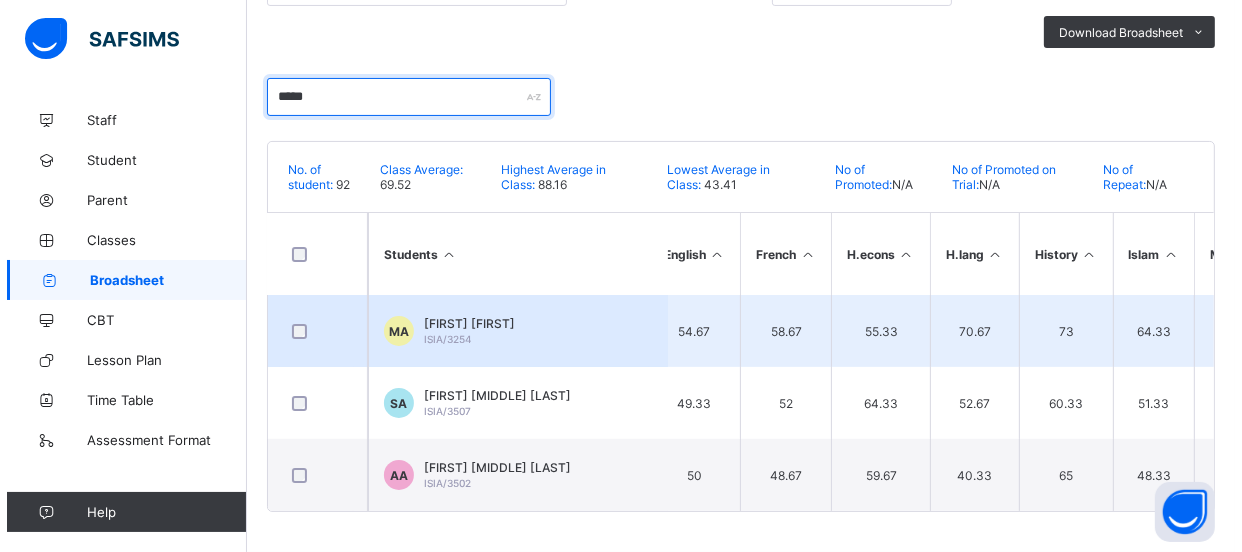 scroll, scrollTop: 332, scrollLeft: 0, axis: vertical 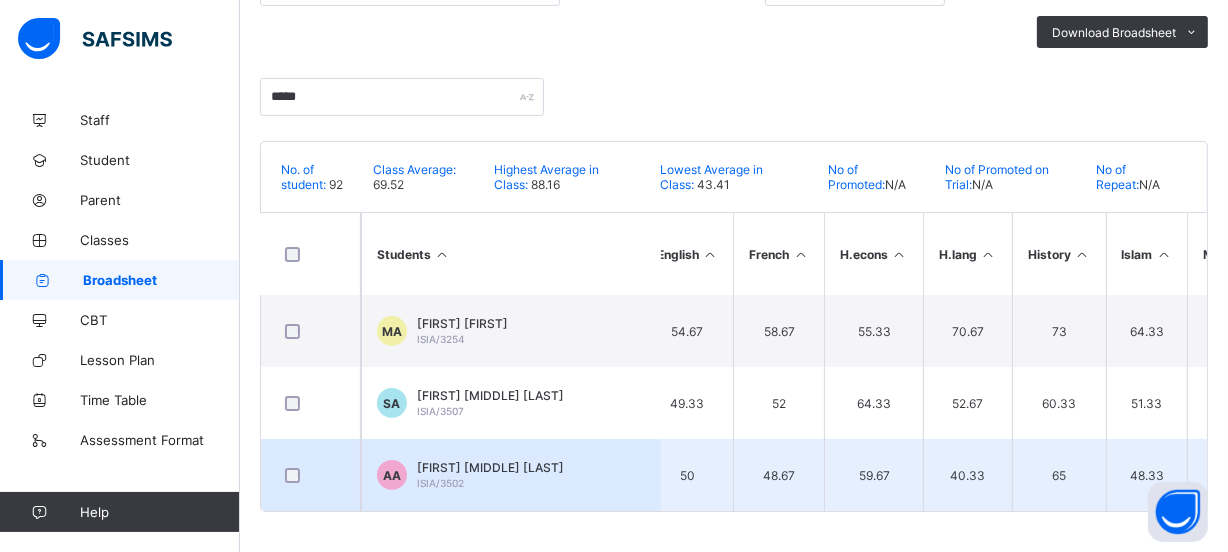 click on "[INITIALS] [FIRST] [LAST] [LAST]     [STUDENT_ID]" at bounding box center [511, 475] 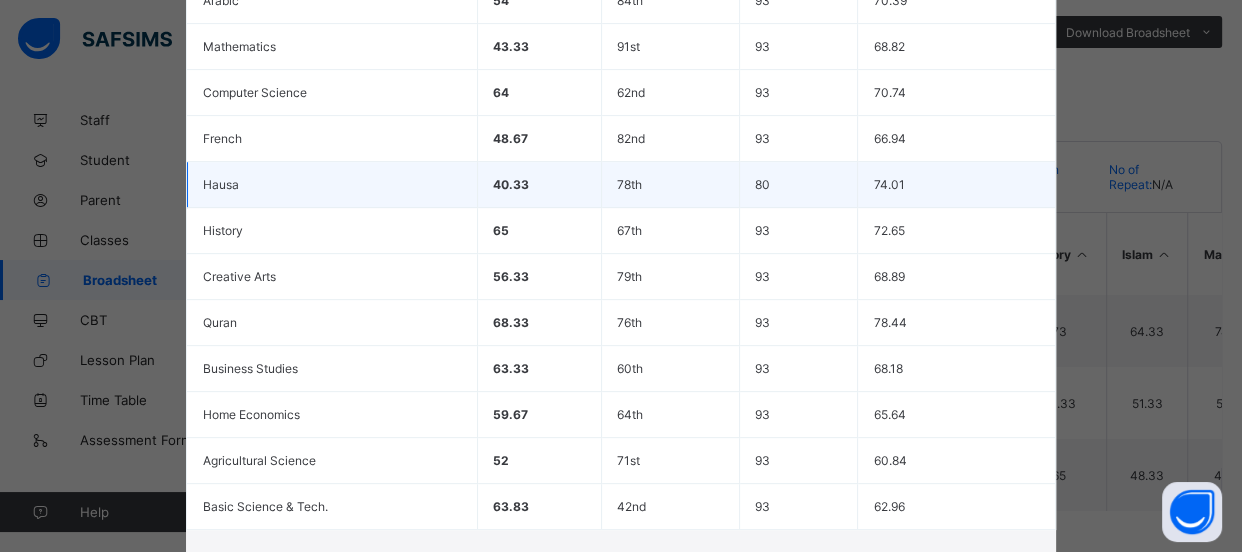scroll, scrollTop: 791, scrollLeft: 0, axis: vertical 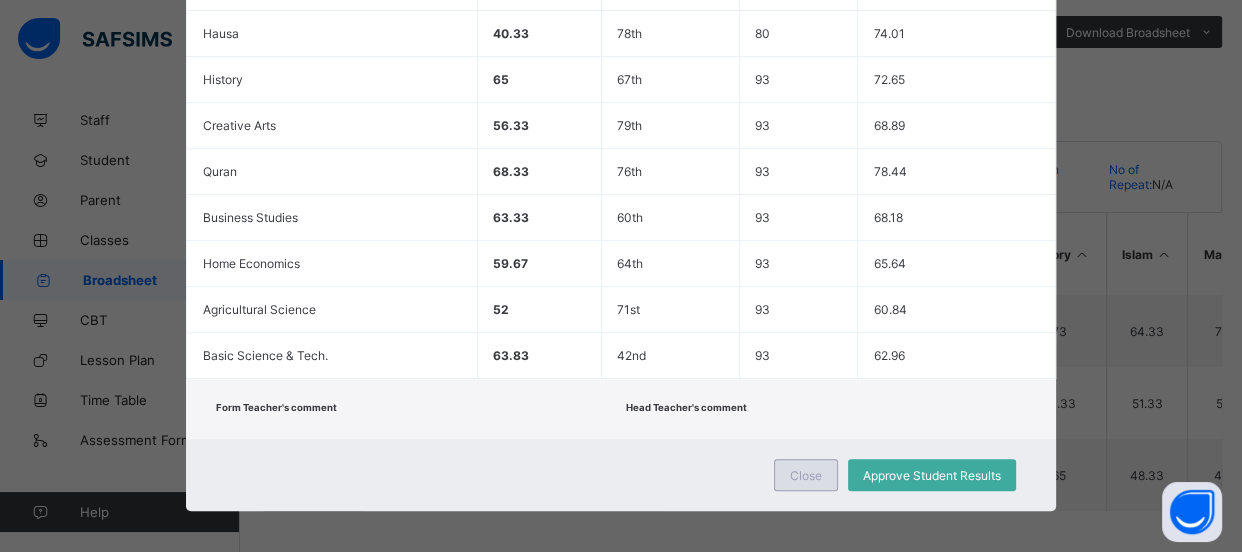click on "Close" at bounding box center [806, 475] 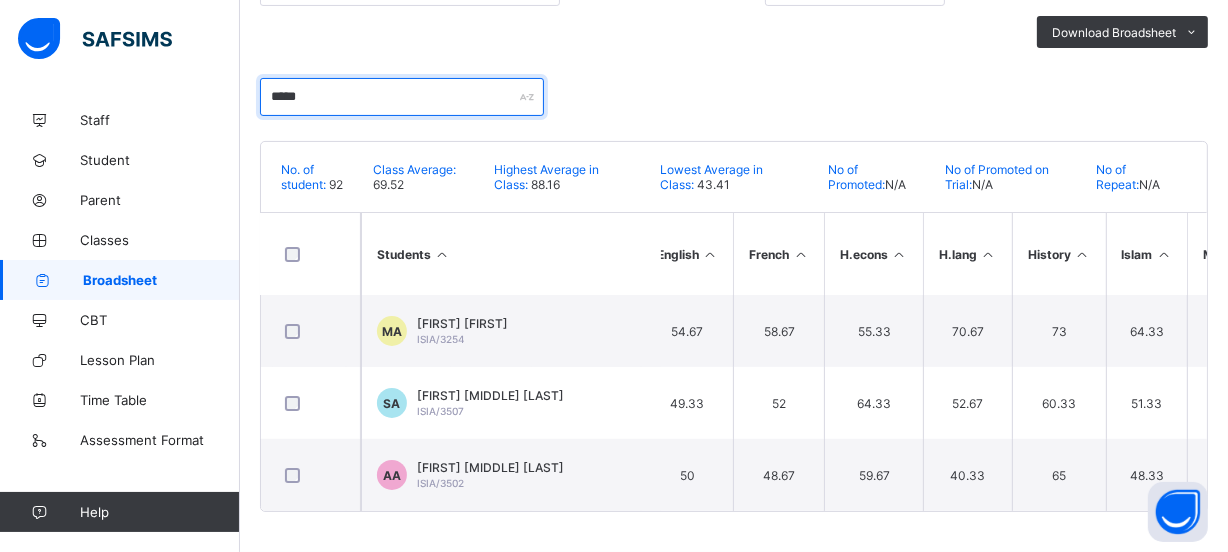 click on "*****" at bounding box center [402, 97] 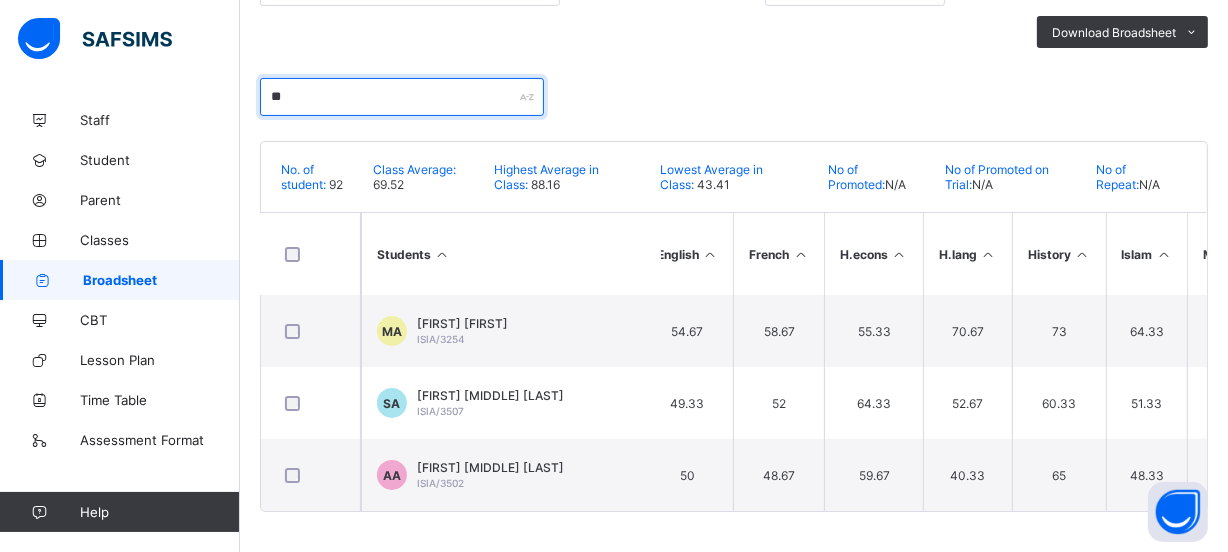 type on "*" 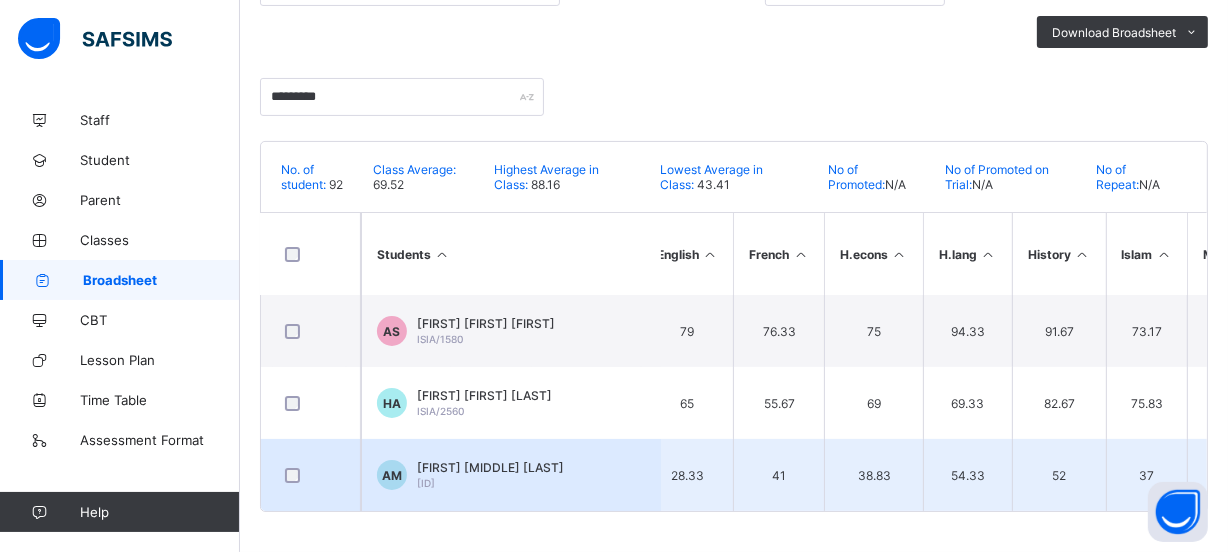 click on "[FIRST] [MIDDLE] [LAST] [ID]" at bounding box center (490, 475) 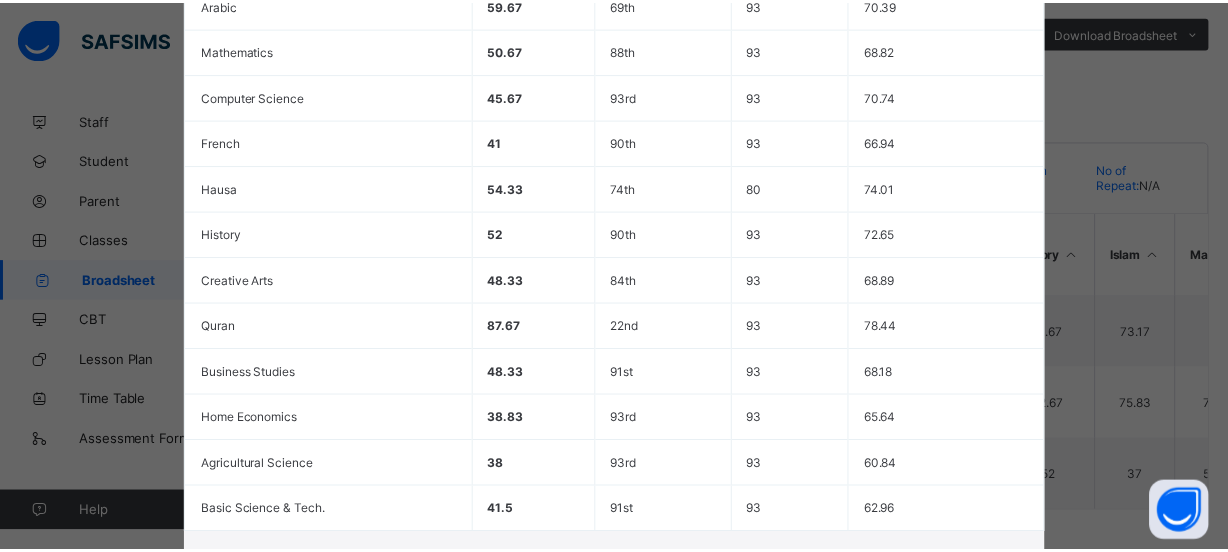 scroll, scrollTop: 791, scrollLeft: 0, axis: vertical 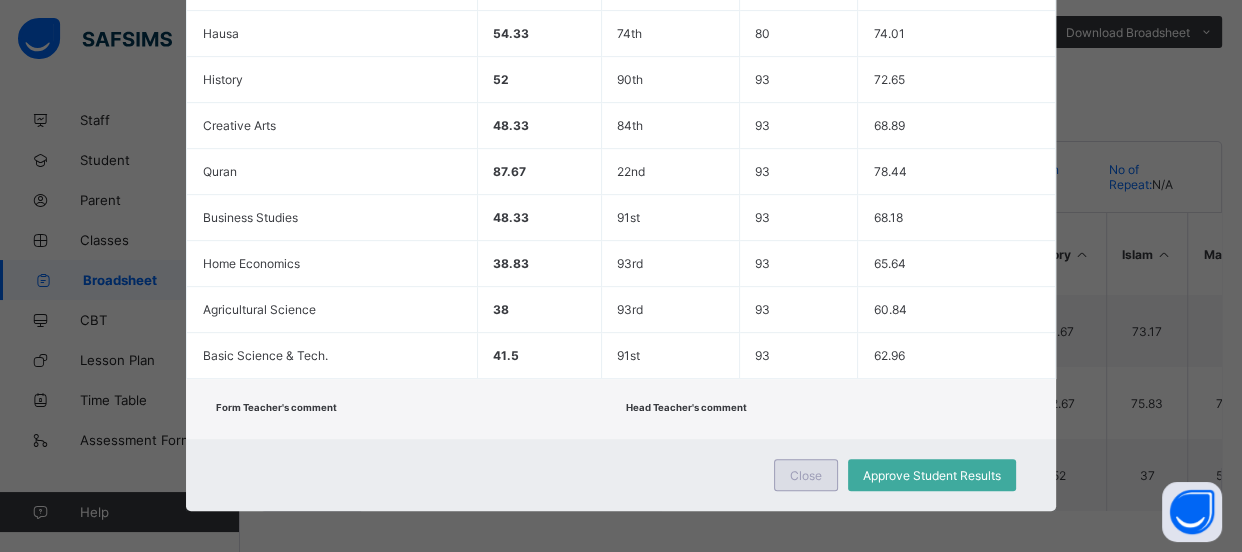 click on "Close" at bounding box center (806, 475) 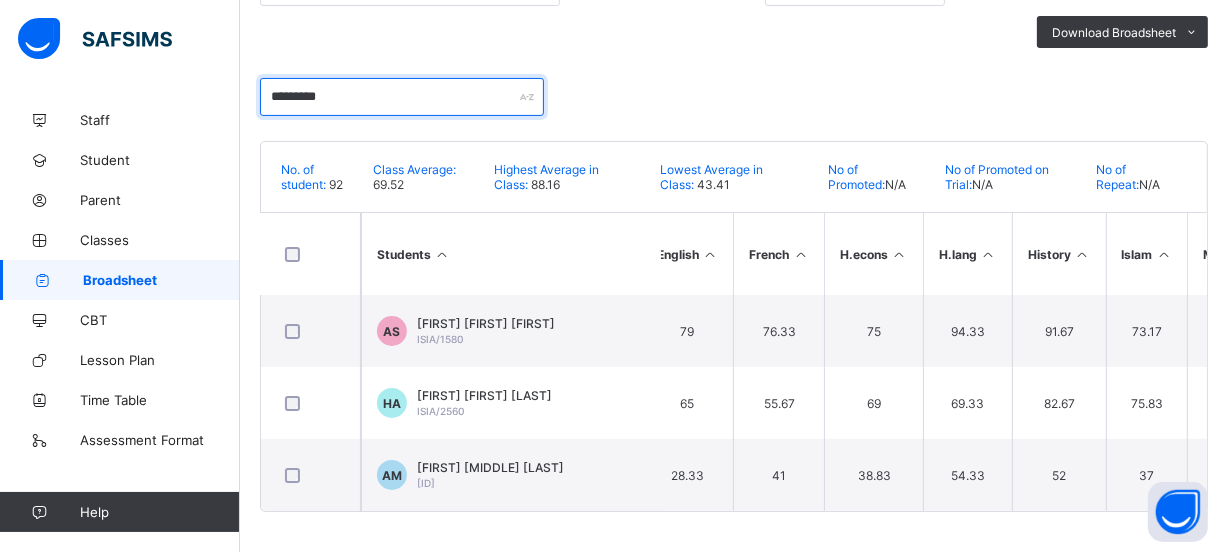click on "*********" at bounding box center [402, 97] 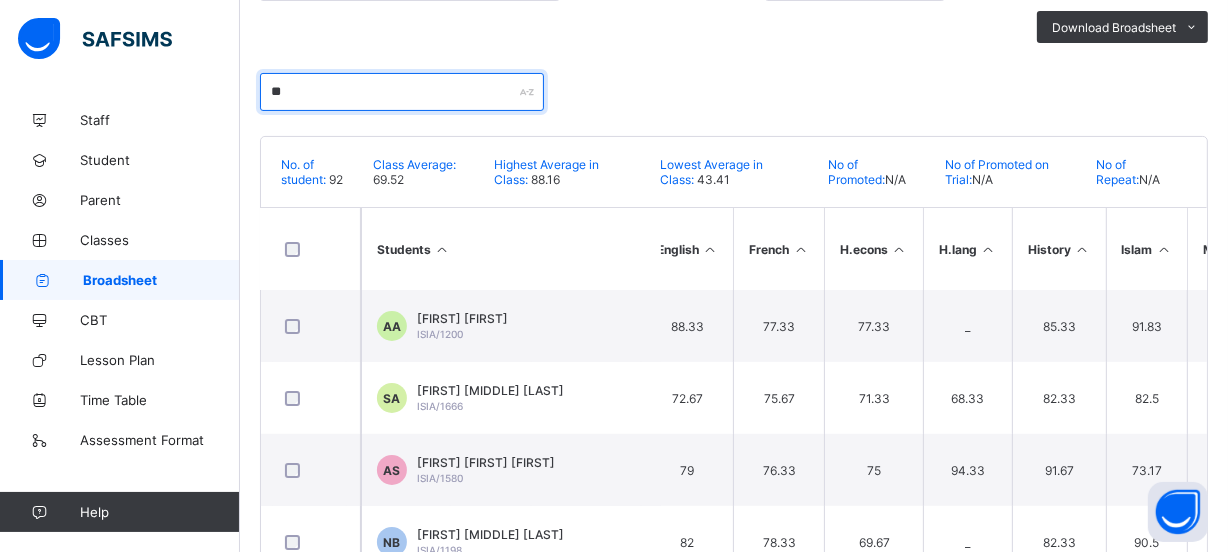 type on "*" 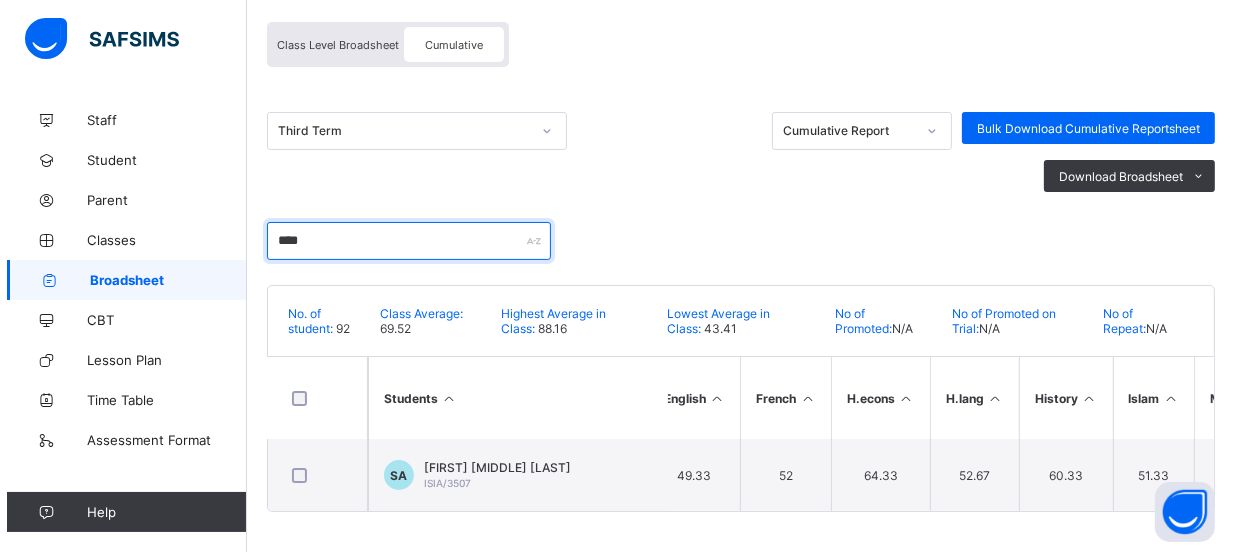 scroll, scrollTop: 188, scrollLeft: 0, axis: vertical 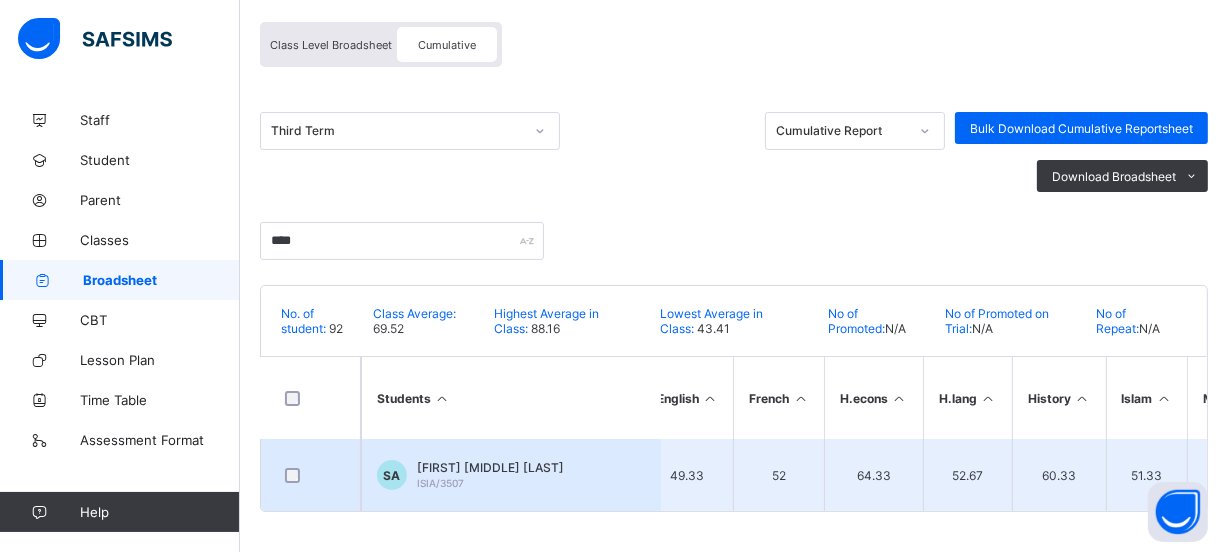 click on "[INITIALS] [FIRST] [FIRST] [LAST]     [STUDENT_ID]" at bounding box center (511, 475) 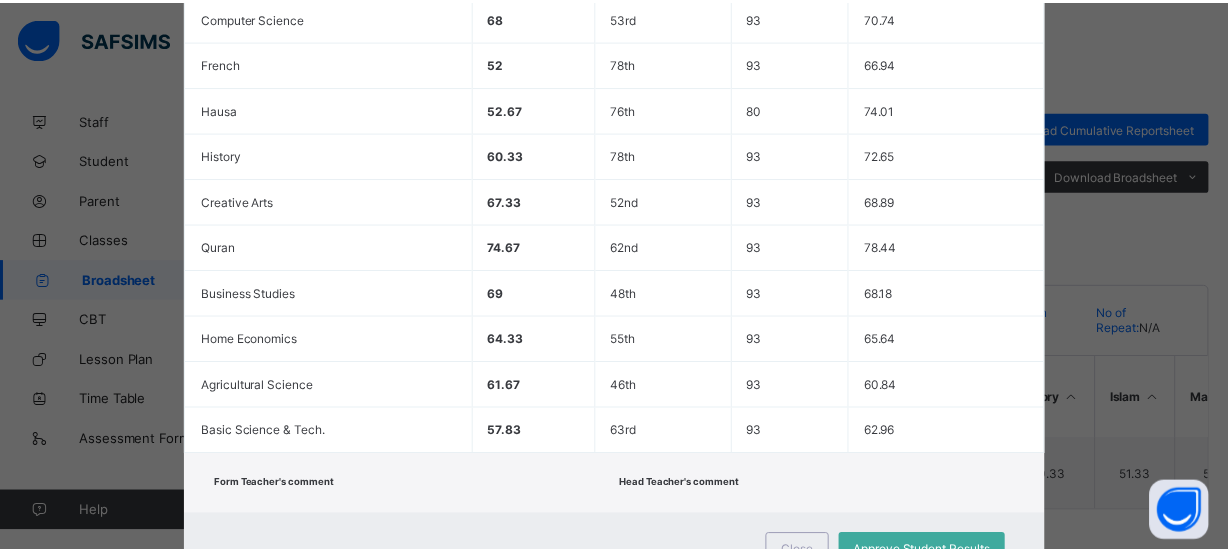 scroll, scrollTop: 791, scrollLeft: 0, axis: vertical 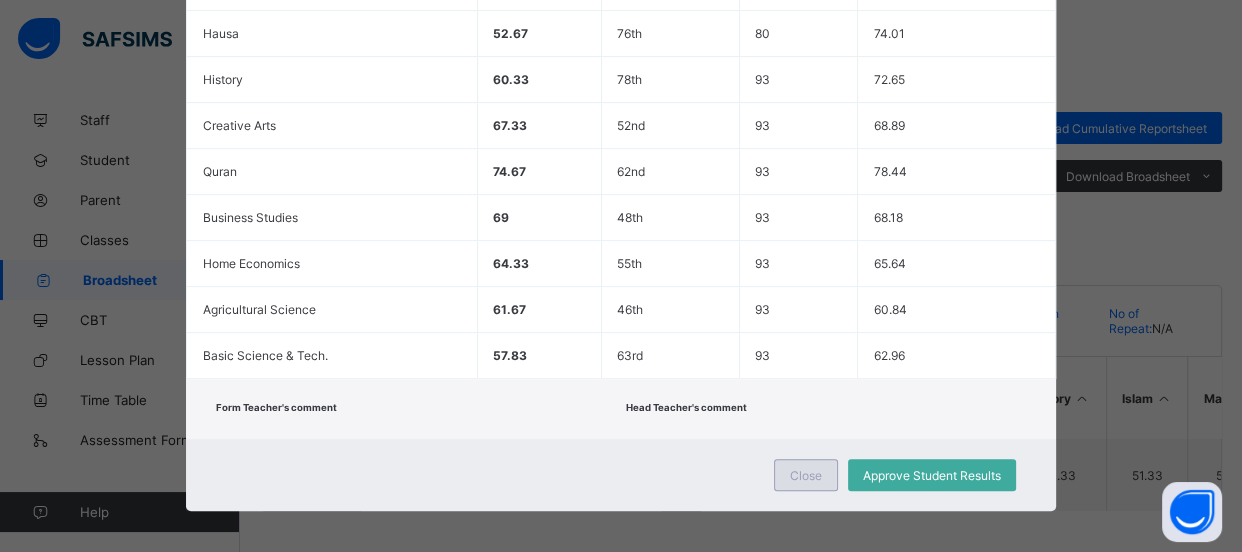 click on "Close" at bounding box center [806, 475] 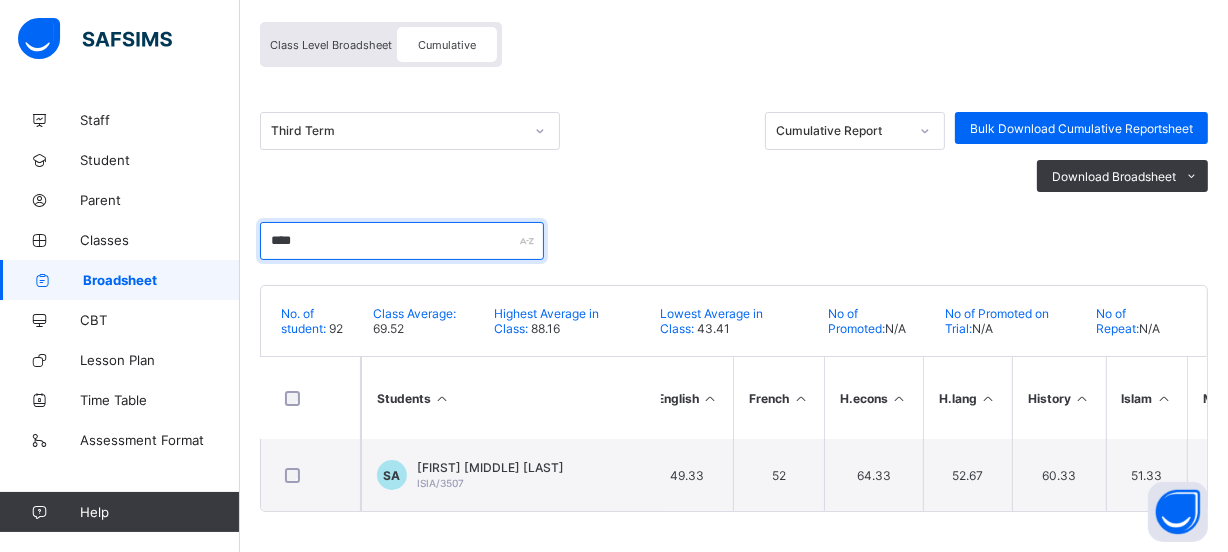 click on "****" at bounding box center (402, 241) 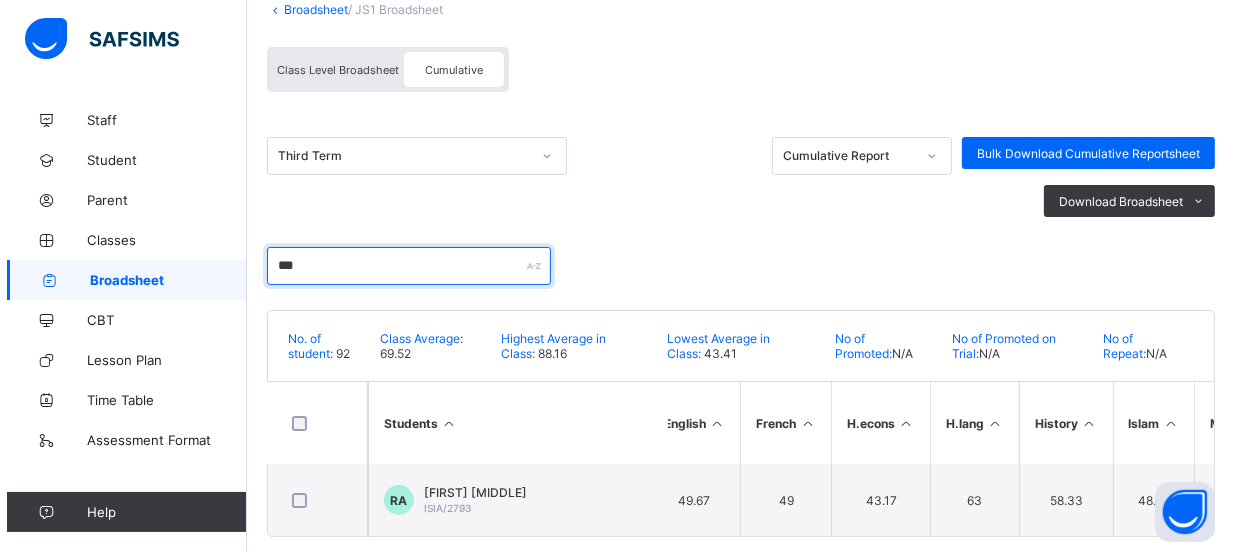 scroll, scrollTop: 188, scrollLeft: 0, axis: vertical 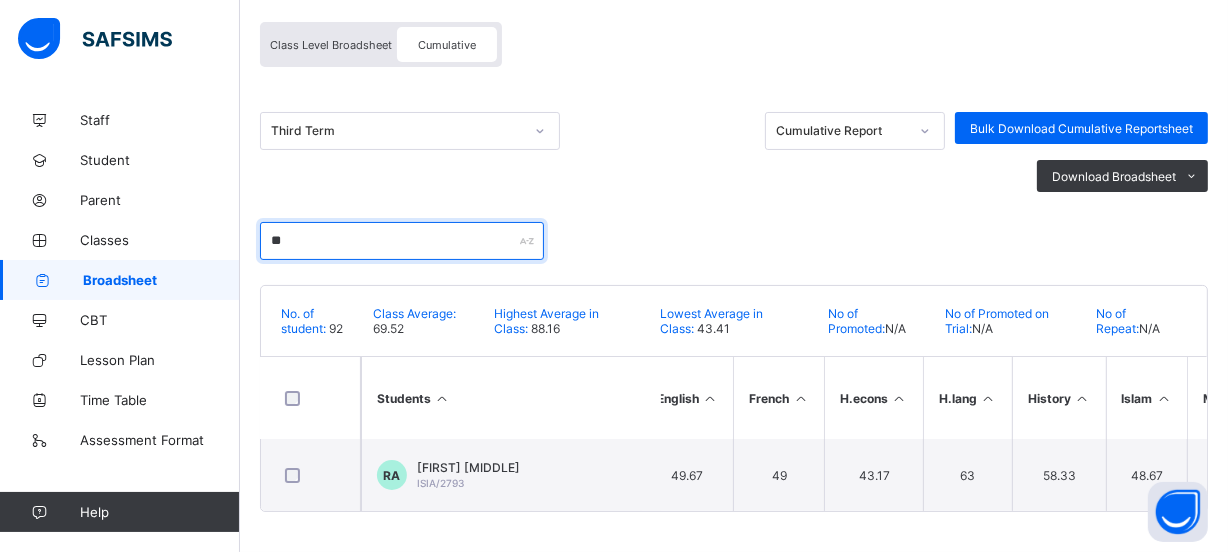 type on "*" 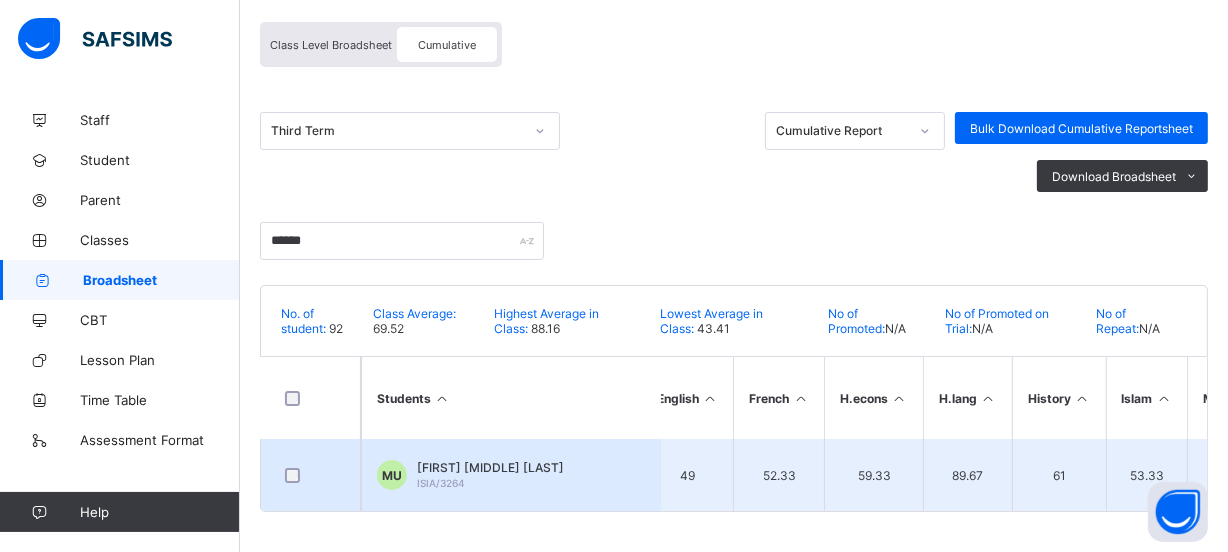 click on "[FIRST] [MIDDLE] [LAST] [ID]" at bounding box center (490, 475) 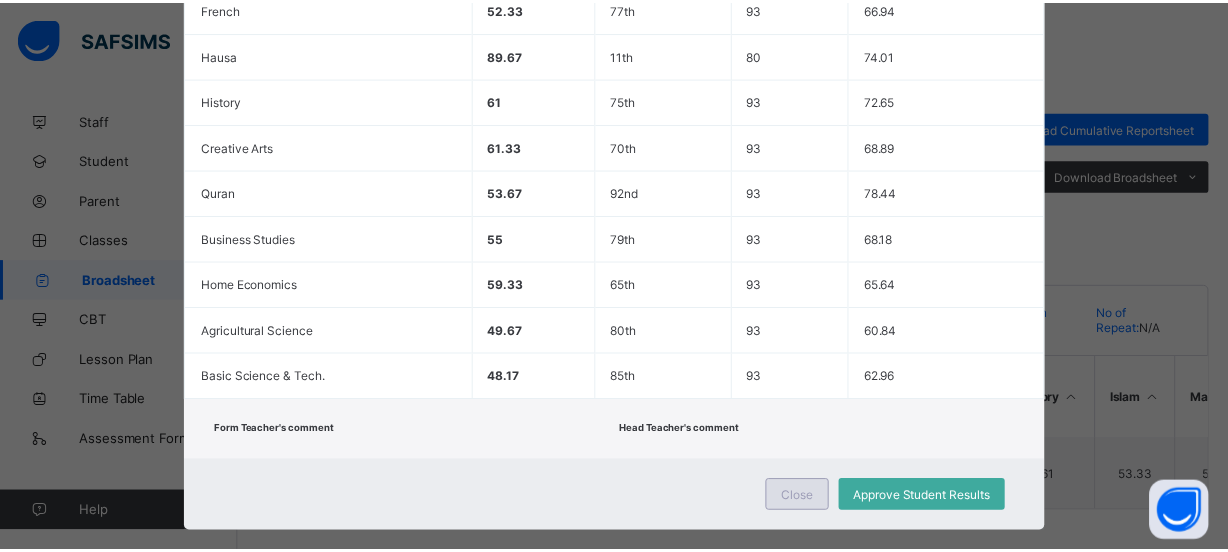 scroll, scrollTop: 791, scrollLeft: 0, axis: vertical 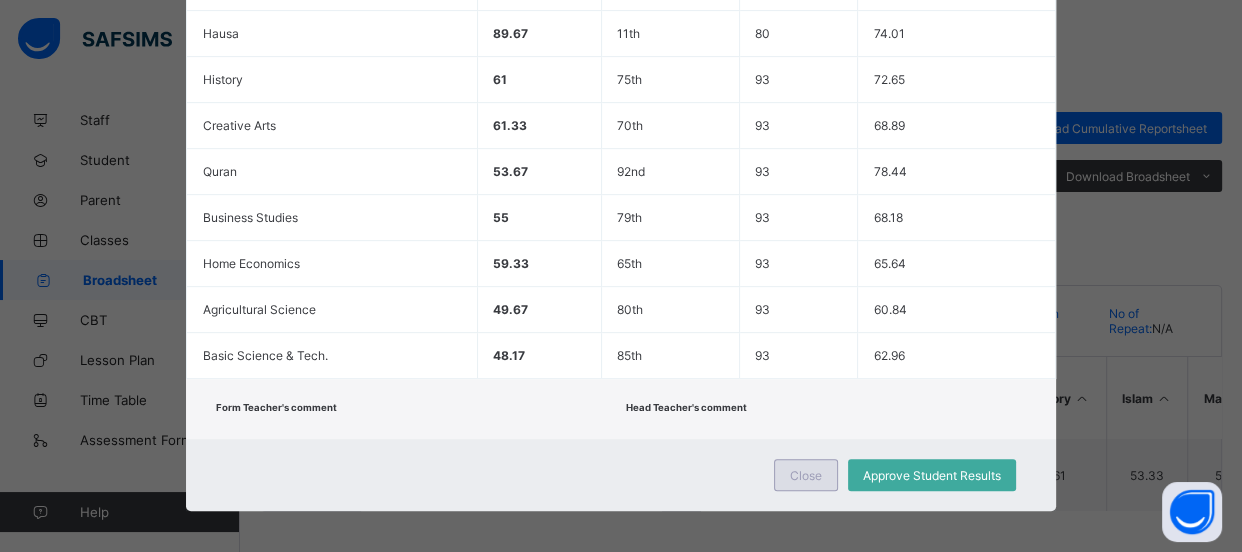 click on "Close" at bounding box center [806, 475] 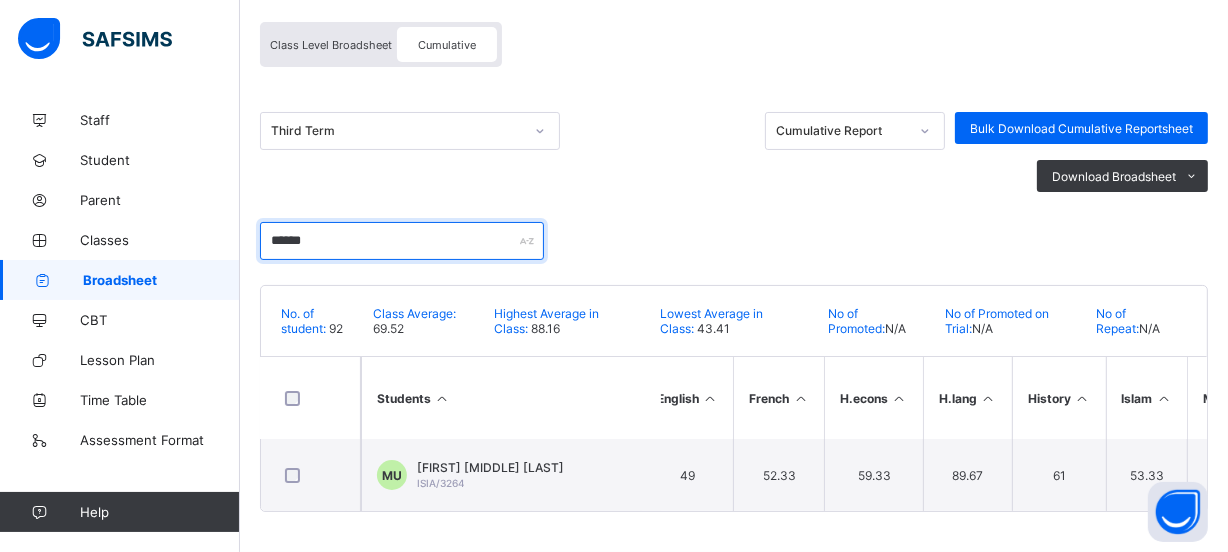 click on "******" at bounding box center (402, 241) 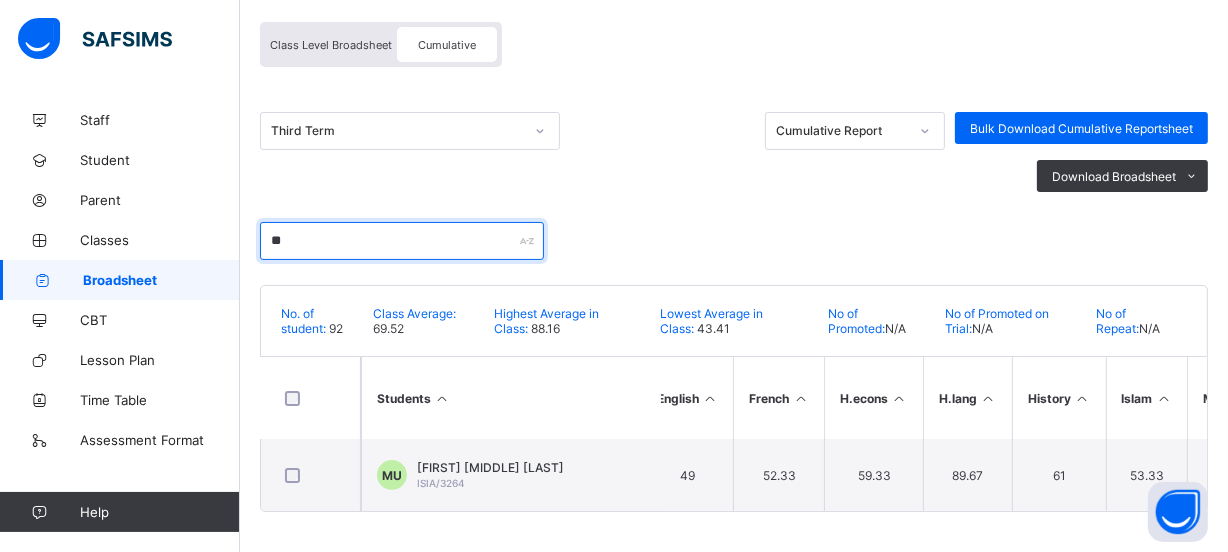 type on "*" 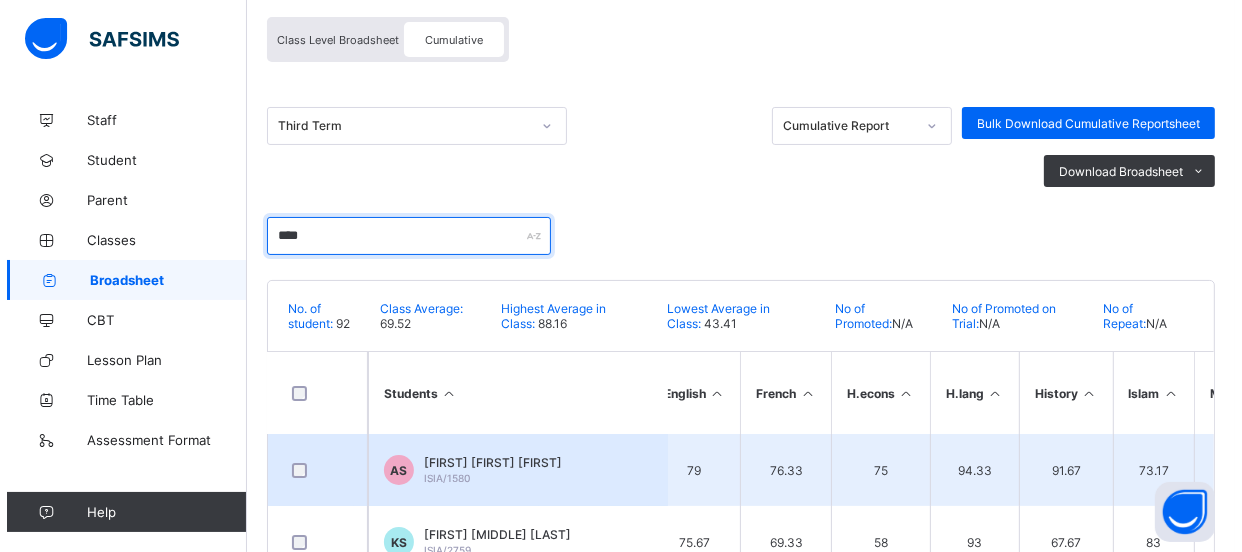 scroll, scrollTop: 370, scrollLeft: 0, axis: vertical 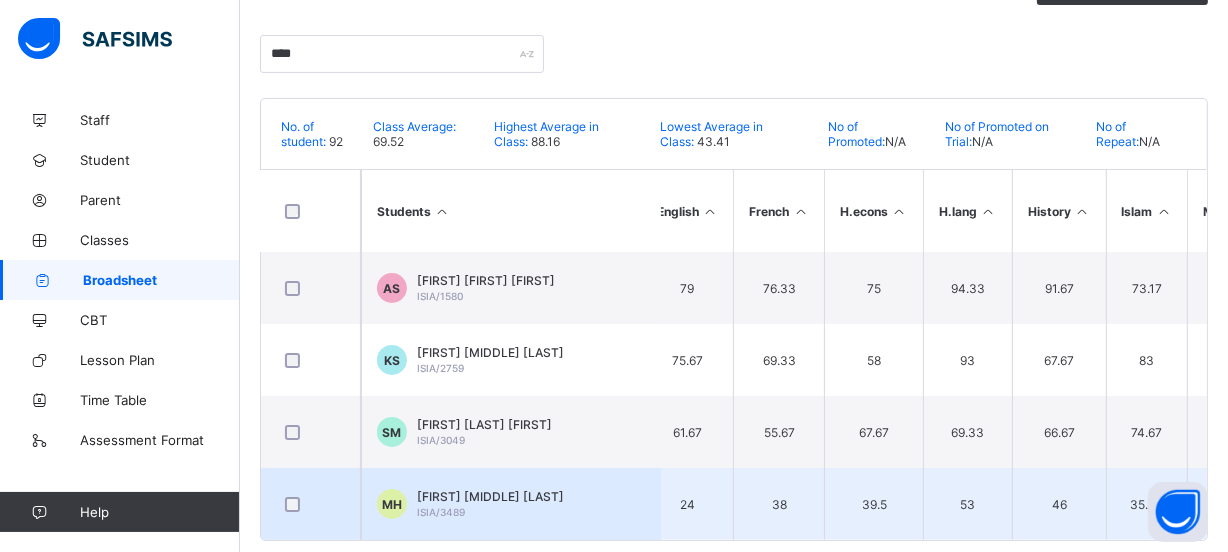 click on "[FIRST] [MIDDLE] [LAST] [ID]" at bounding box center [490, 504] 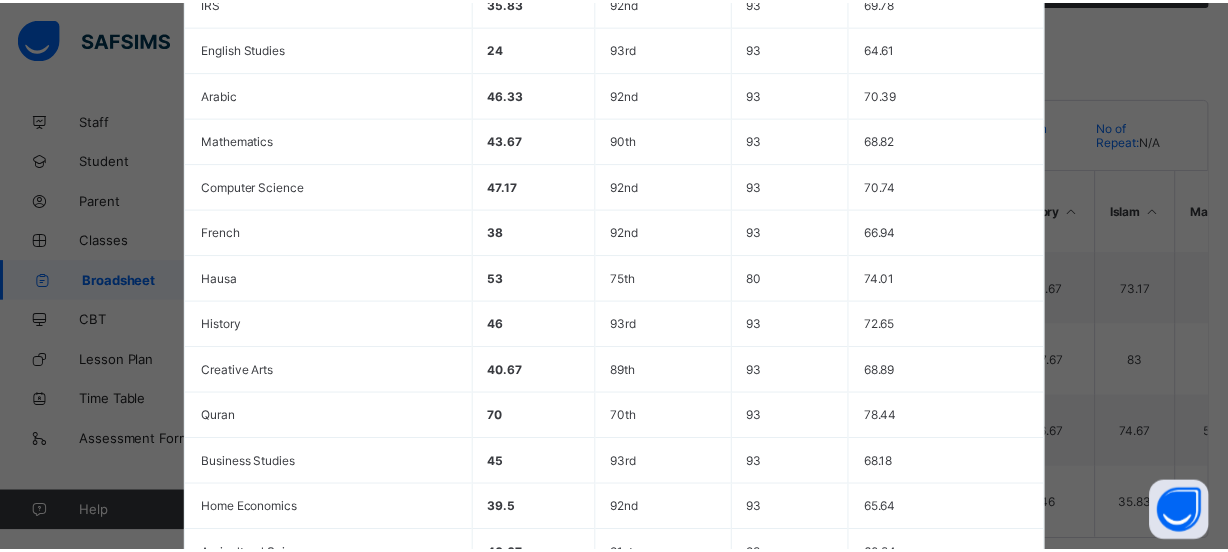 scroll, scrollTop: 791, scrollLeft: 0, axis: vertical 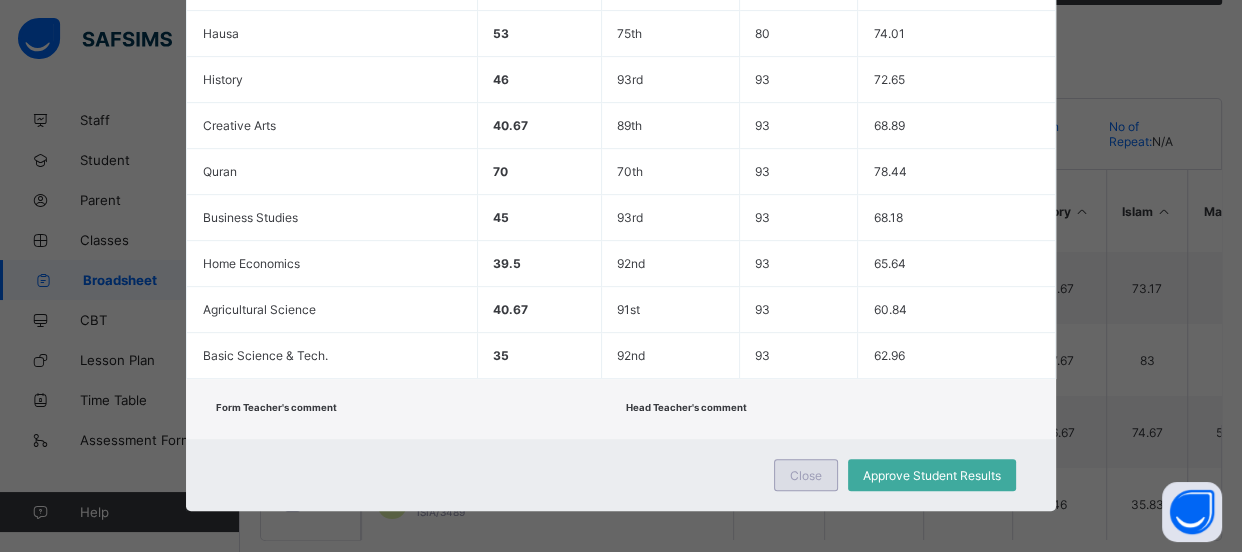 click on "Close" at bounding box center [806, 475] 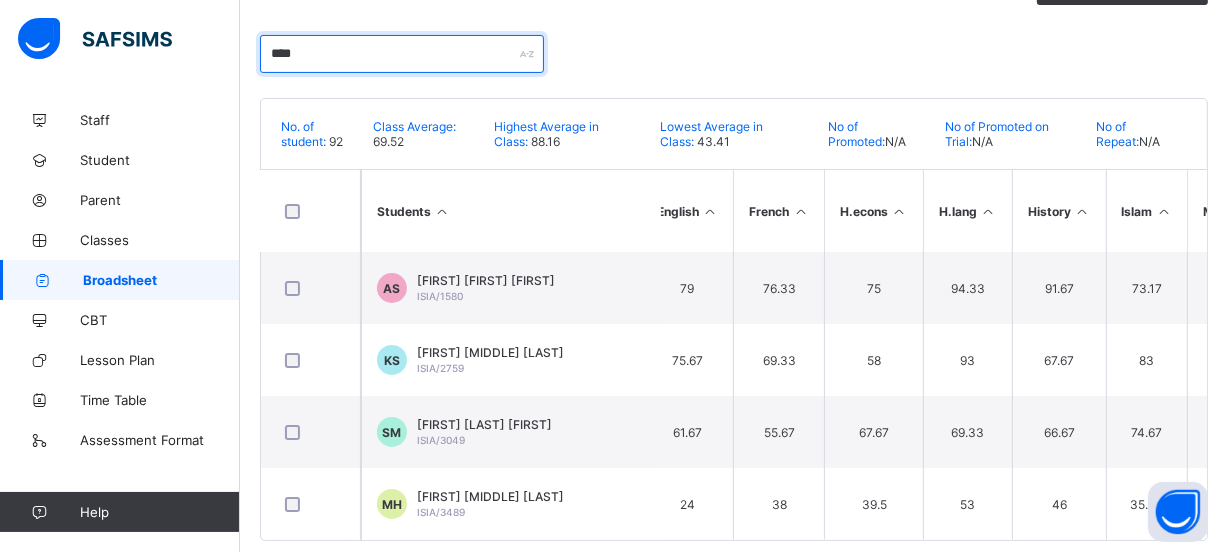 click on "****" at bounding box center (402, 54) 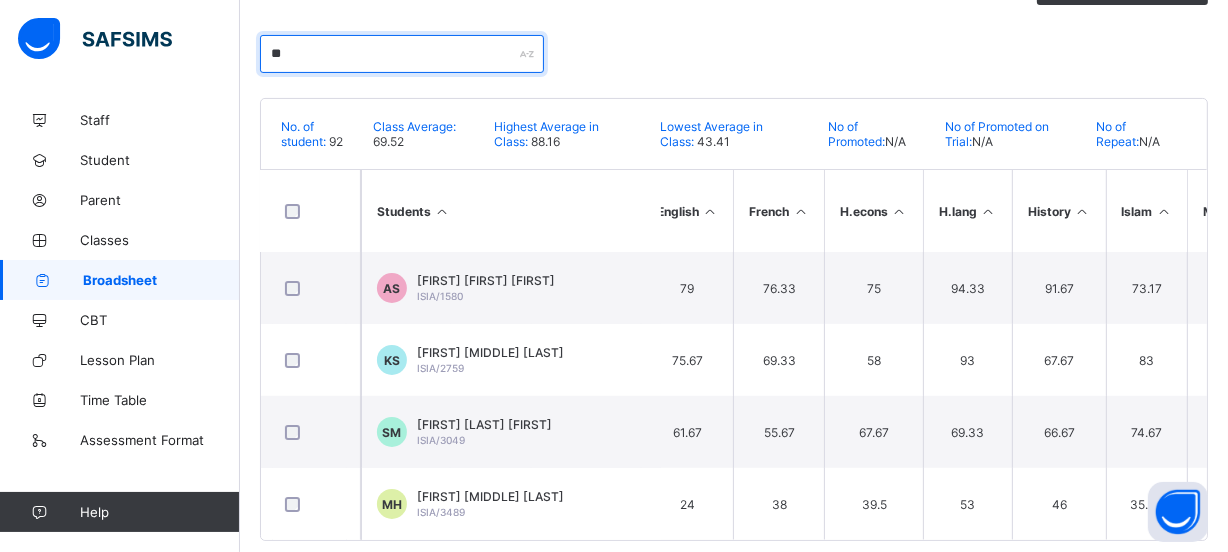 type on "*" 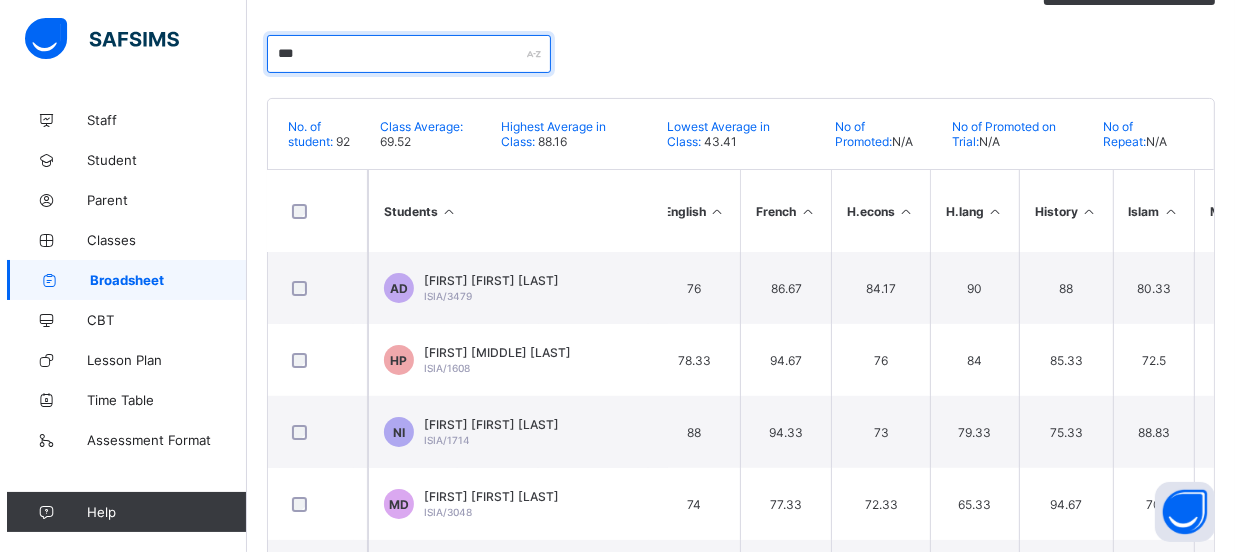 scroll, scrollTop: 332, scrollLeft: 0, axis: vertical 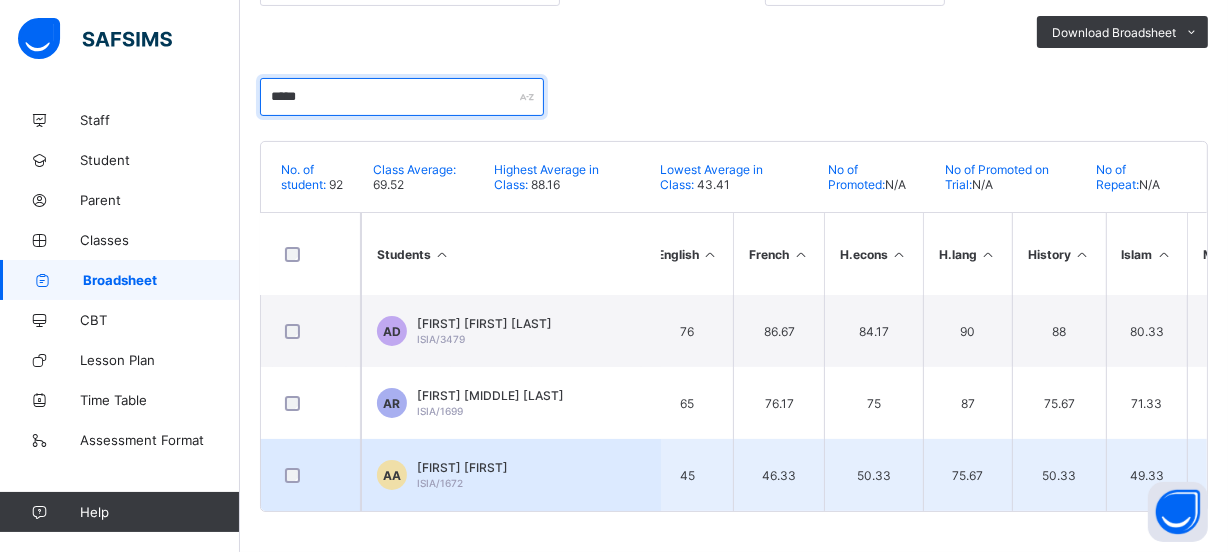type on "*****" 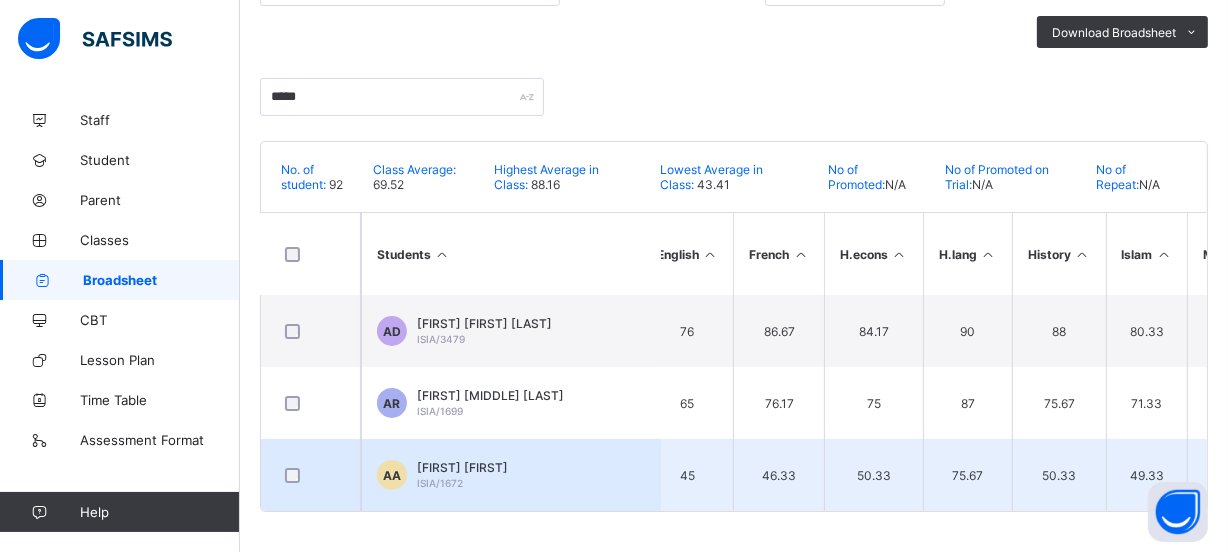 click on "[INITIALS] [FIRST] [LAST]     [STUDENT_ID]" at bounding box center [511, 475] 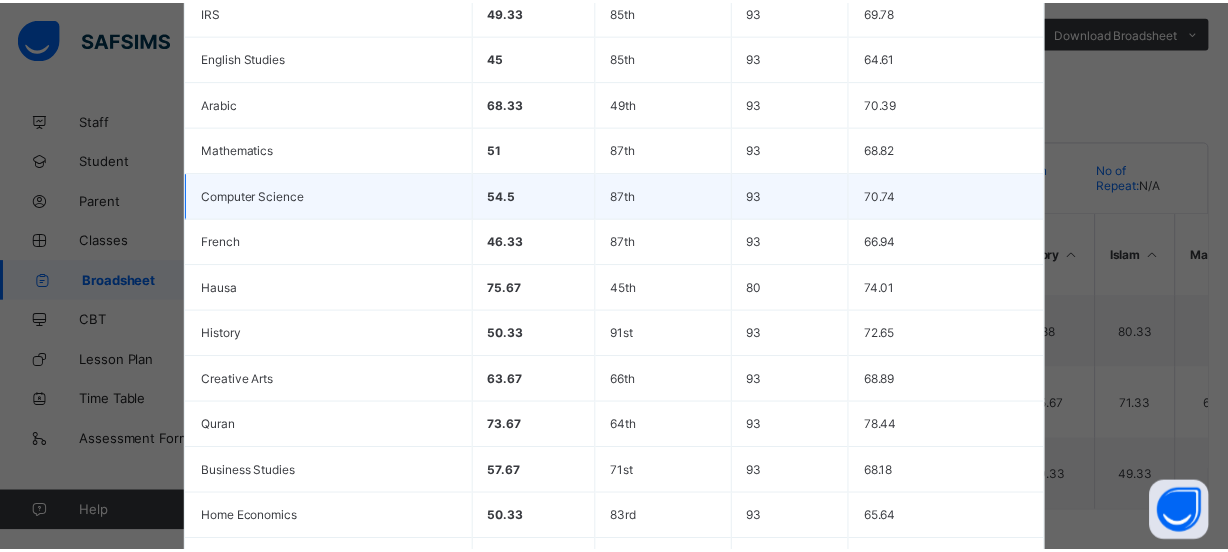 scroll, scrollTop: 791, scrollLeft: 0, axis: vertical 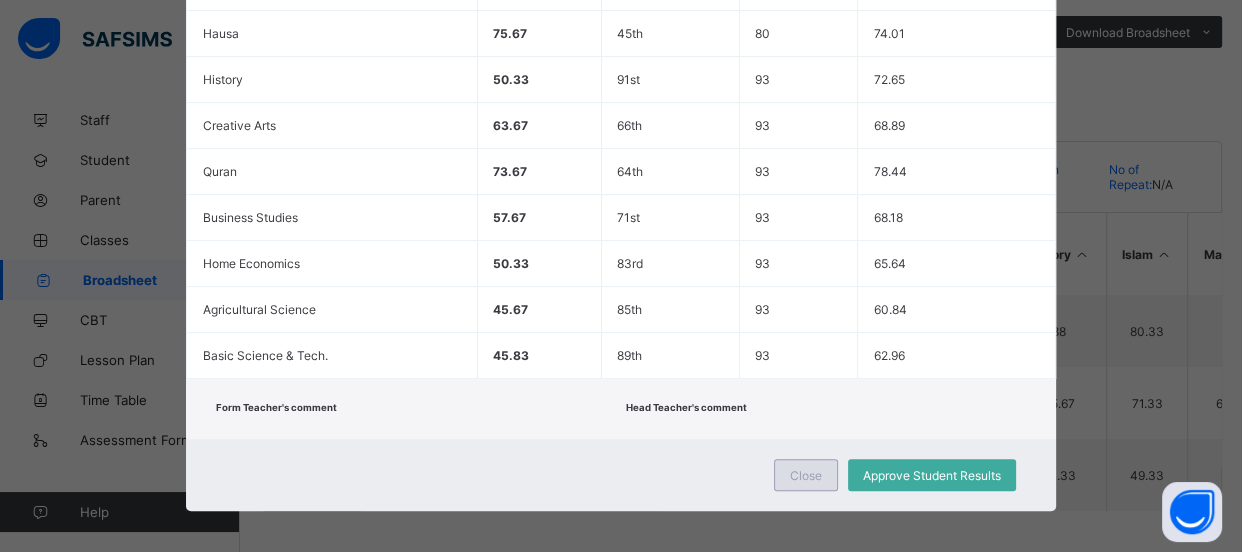 click on "Close" at bounding box center [806, 475] 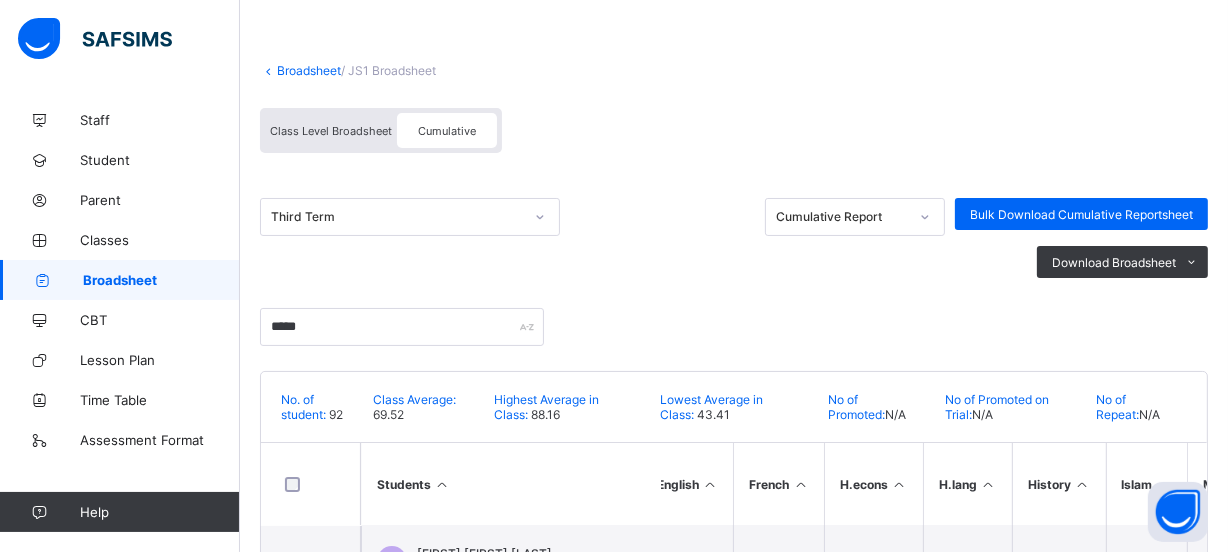 scroll, scrollTop: 0, scrollLeft: 0, axis: both 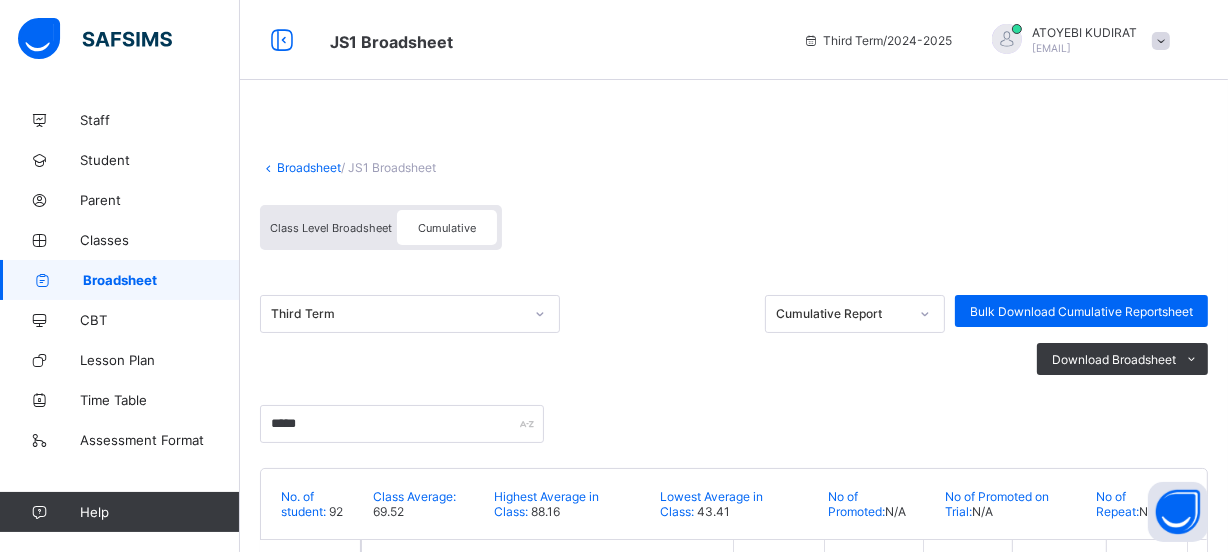 click on "Broadsheet" at bounding box center (309, 167) 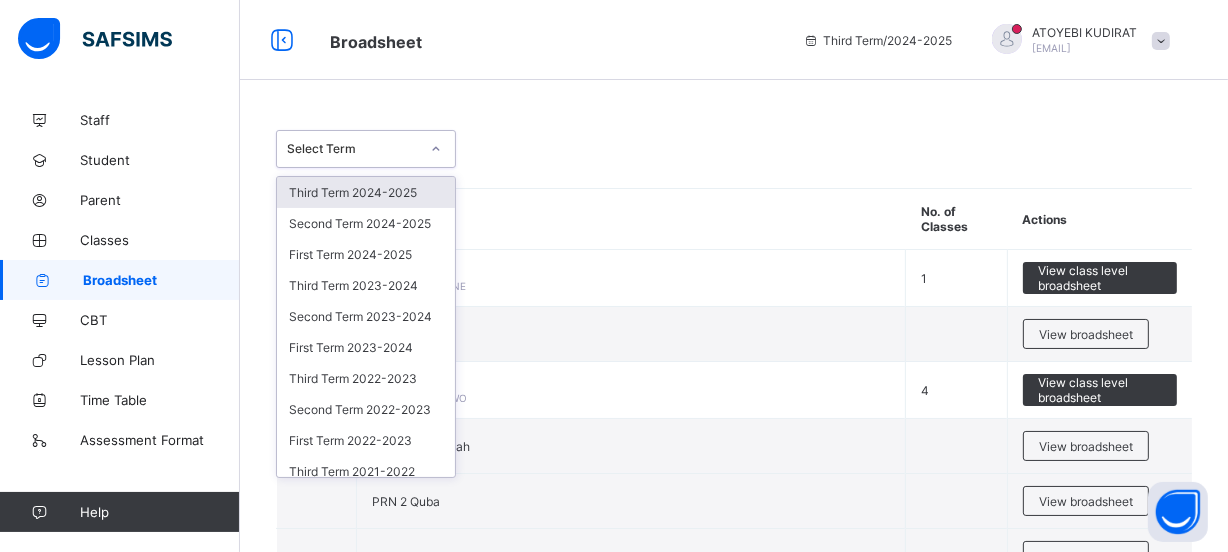 click on "Select Term" at bounding box center (353, 149) 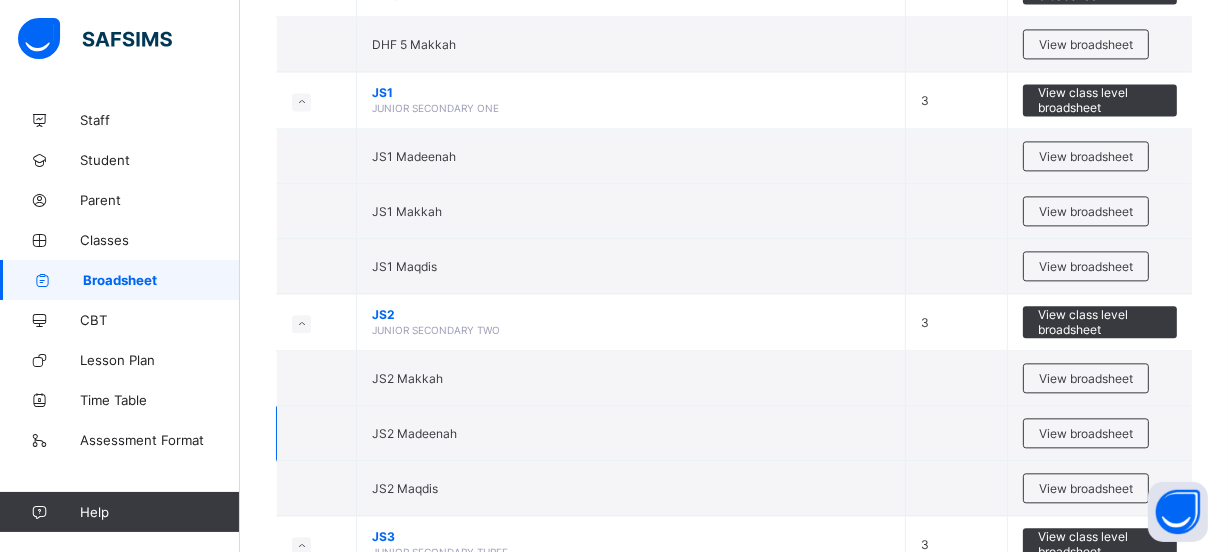 scroll, scrollTop: 4000, scrollLeft: 0, axis: vertical 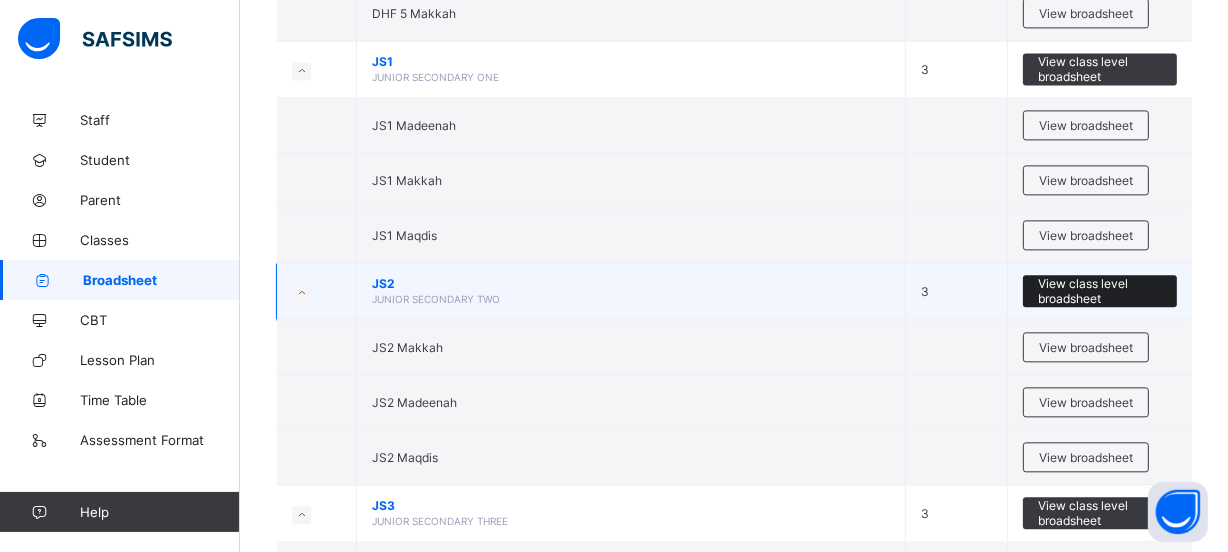 click on "View class level broadsheet" at bounding box center [1100, 291] 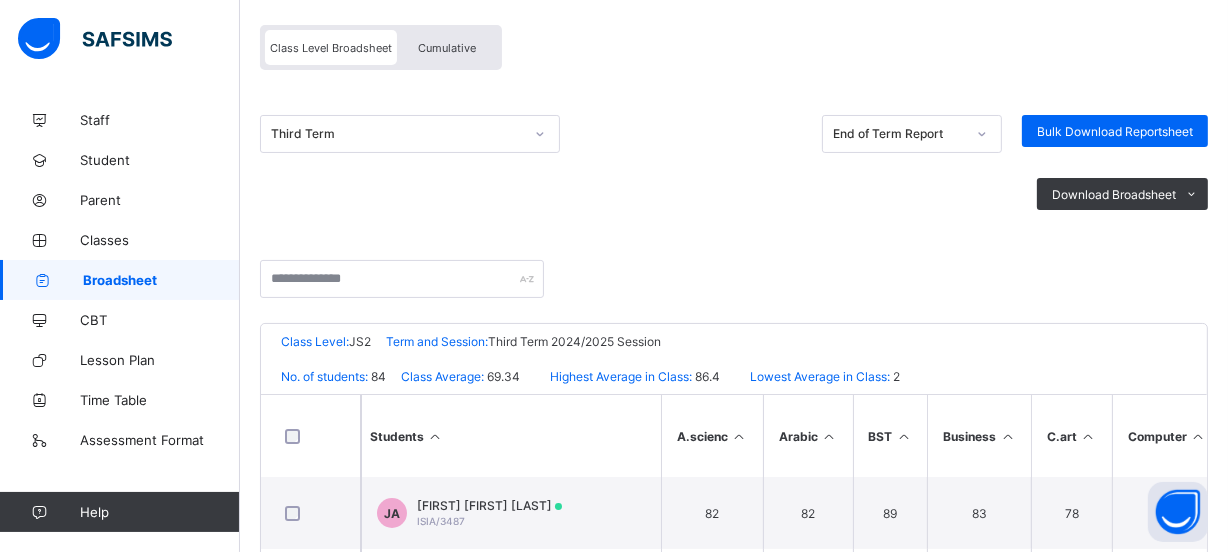 scroll, scrollTop: 181, scrollLeft: 0, axis: vertical 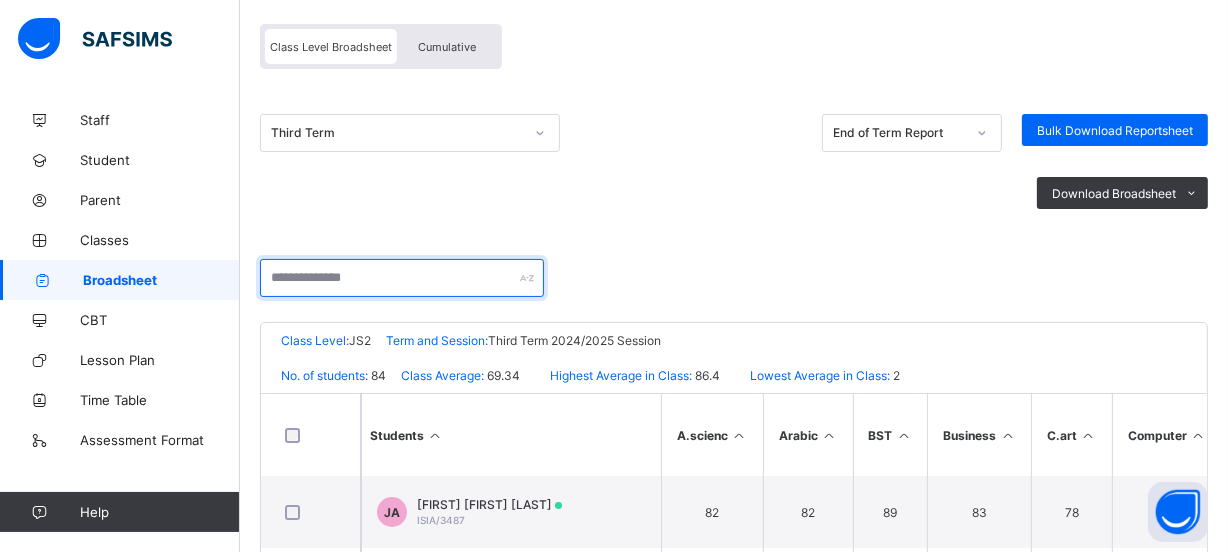 click at bounding box center (402, 278) 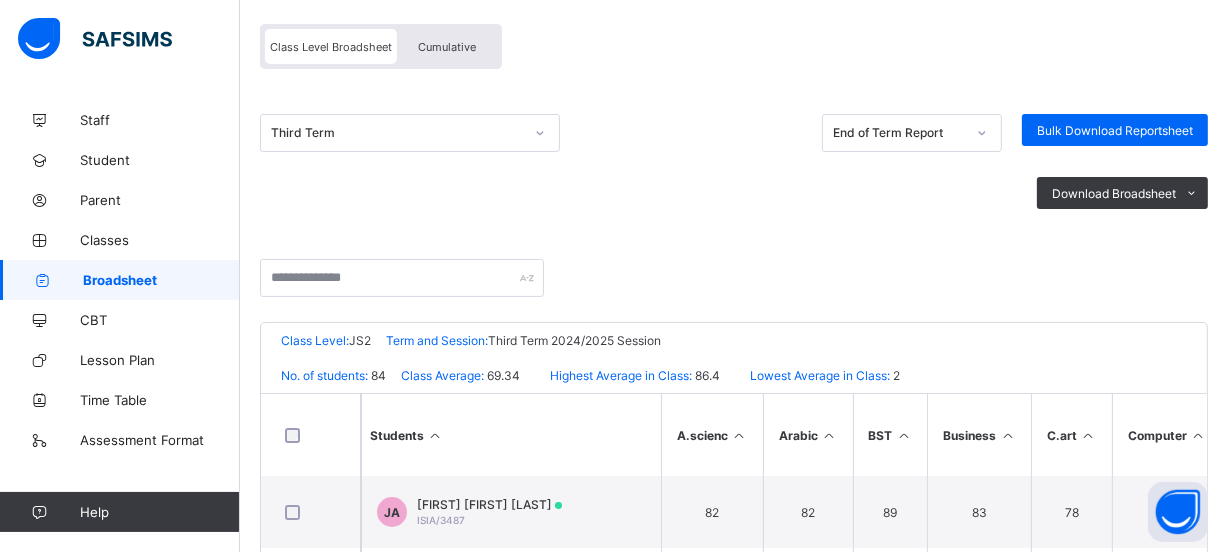 click on "Cumulative" at bounding box center [447, 46] 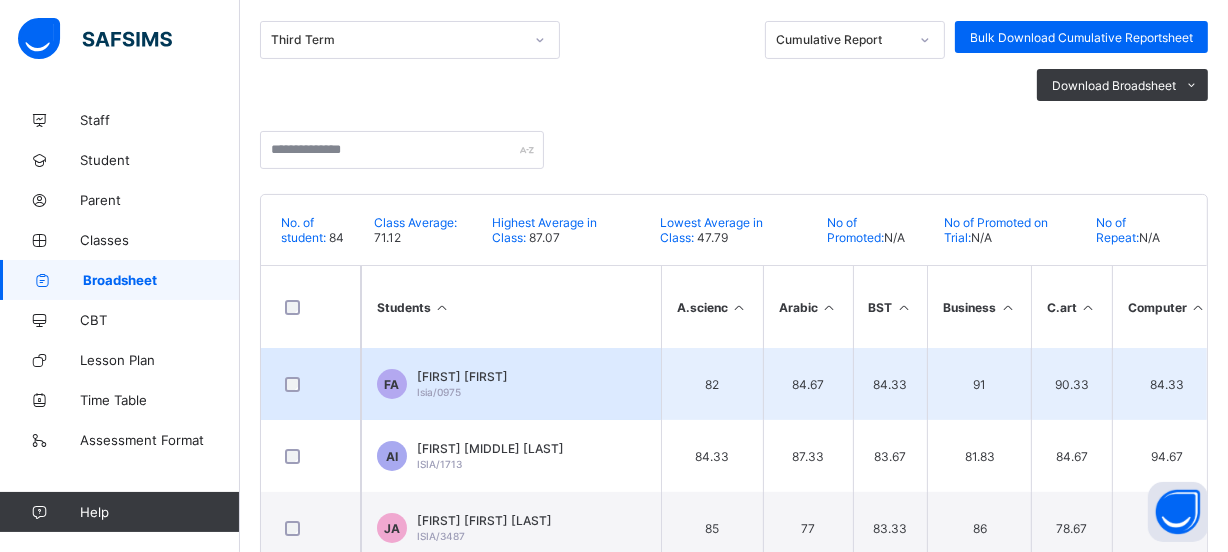 scroll, scrollTop: 181, scrollLeft: 0, axis: vertical 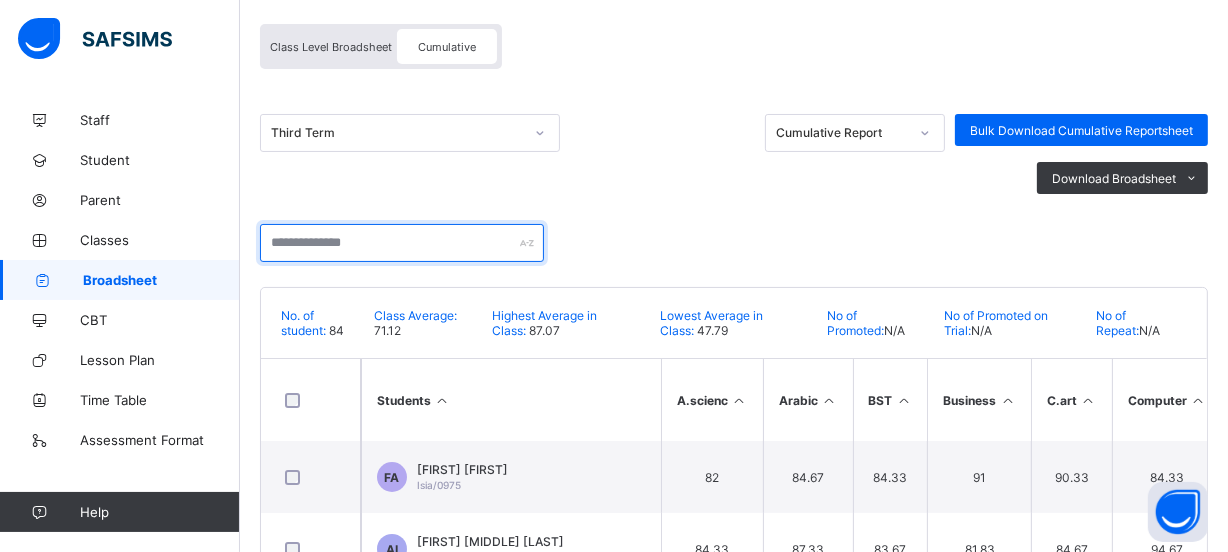 click at bounding box center (402, 243) 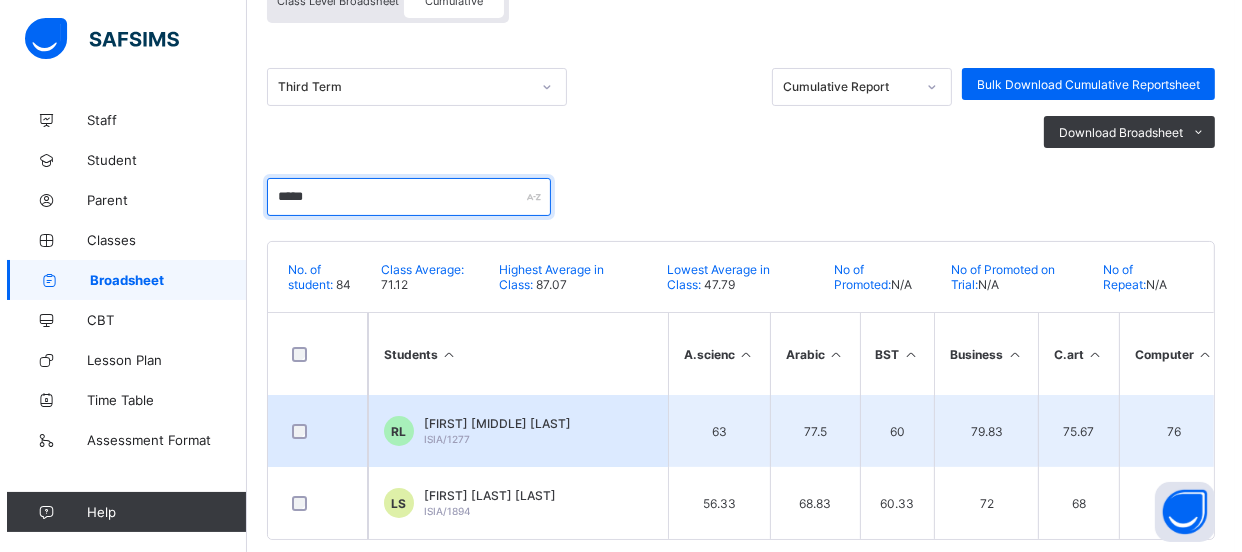 scroll, scrollTop: 260, scrollLeft: 0, axis: vertical 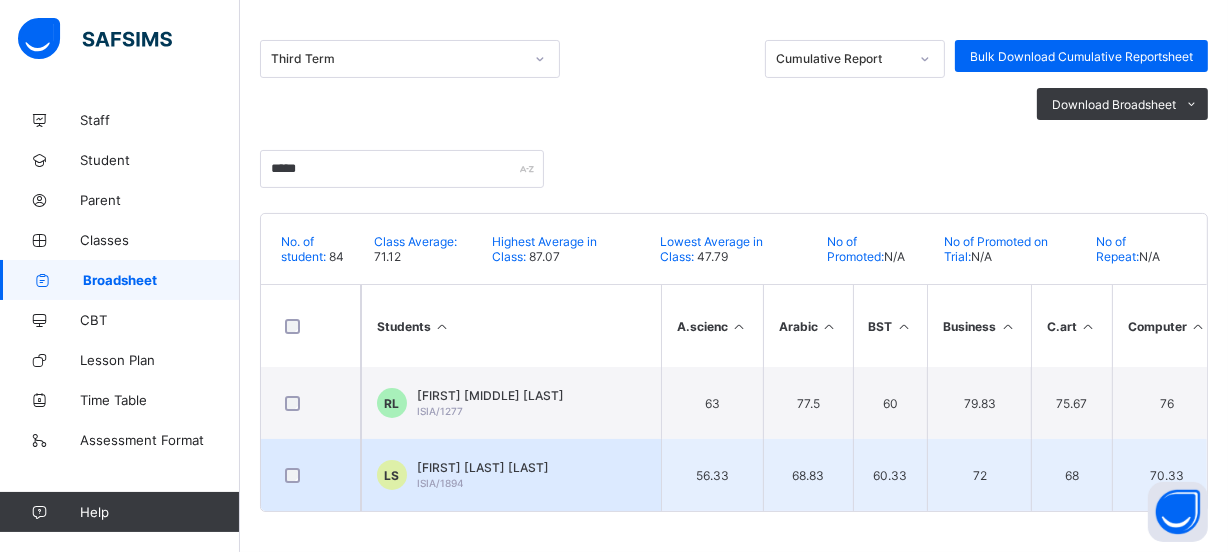 click on "[ID] [FIRST] [MIDDLE] [LAST] [ID]" at bounding box center [511, 475] 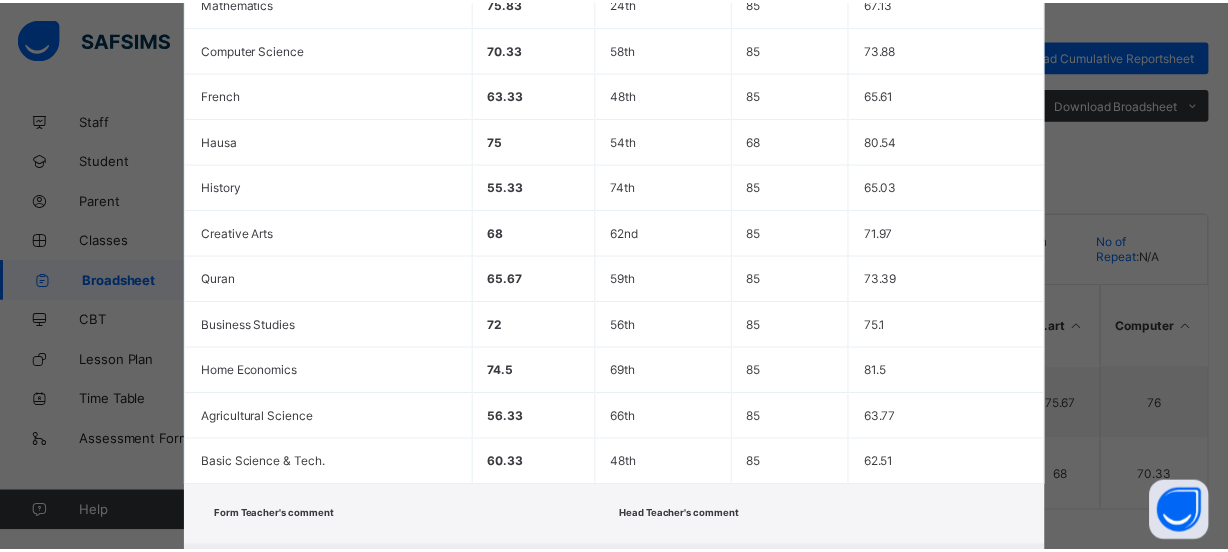 scroll, scrollTop: 791, scrollLeft: 0, axis: vertical 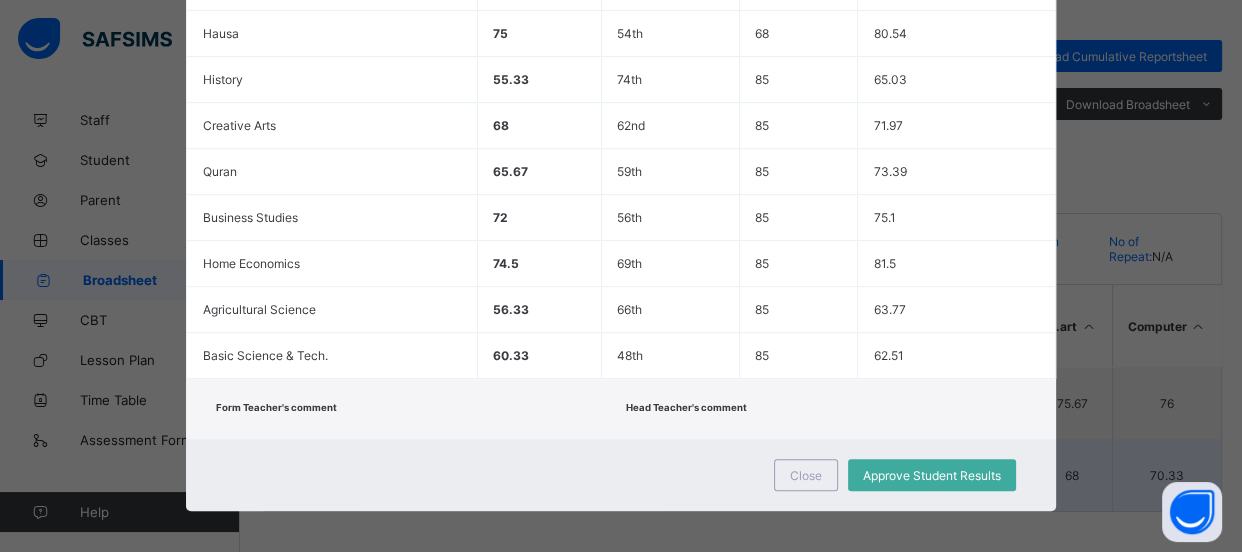 click on "Close" at bounding box center [806, 475] 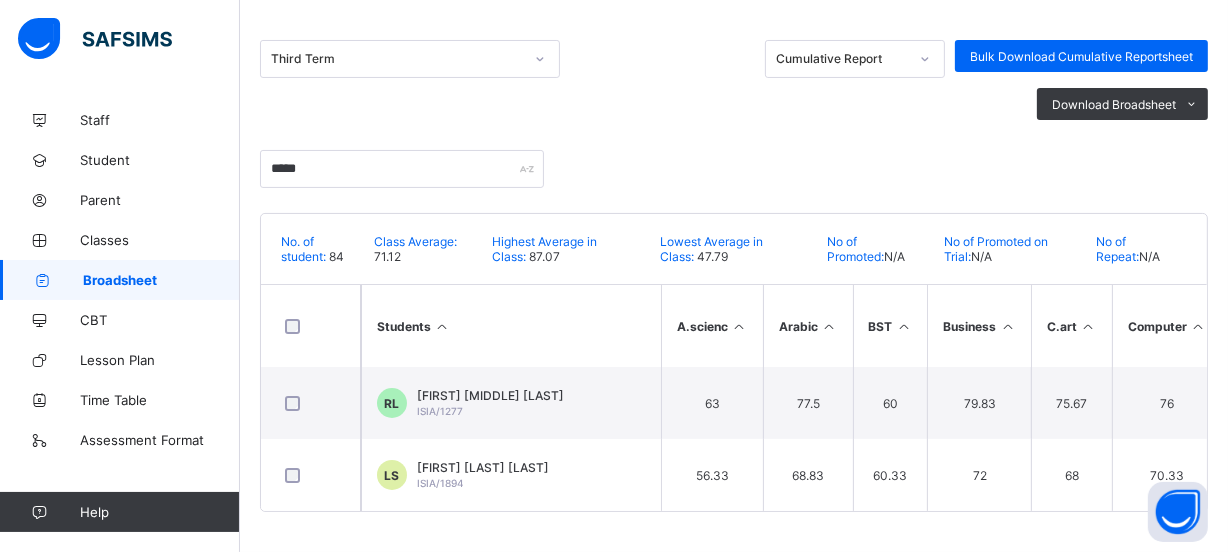 click on "*****" at bounding box center [734, 159] 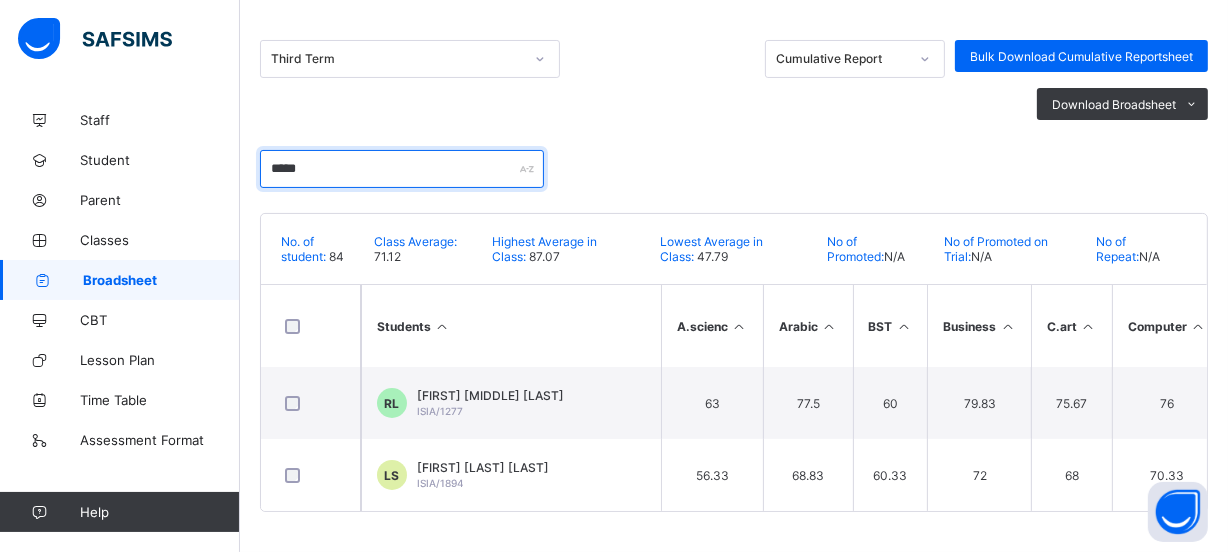 click on "*****" at bounding box center [402, 169] 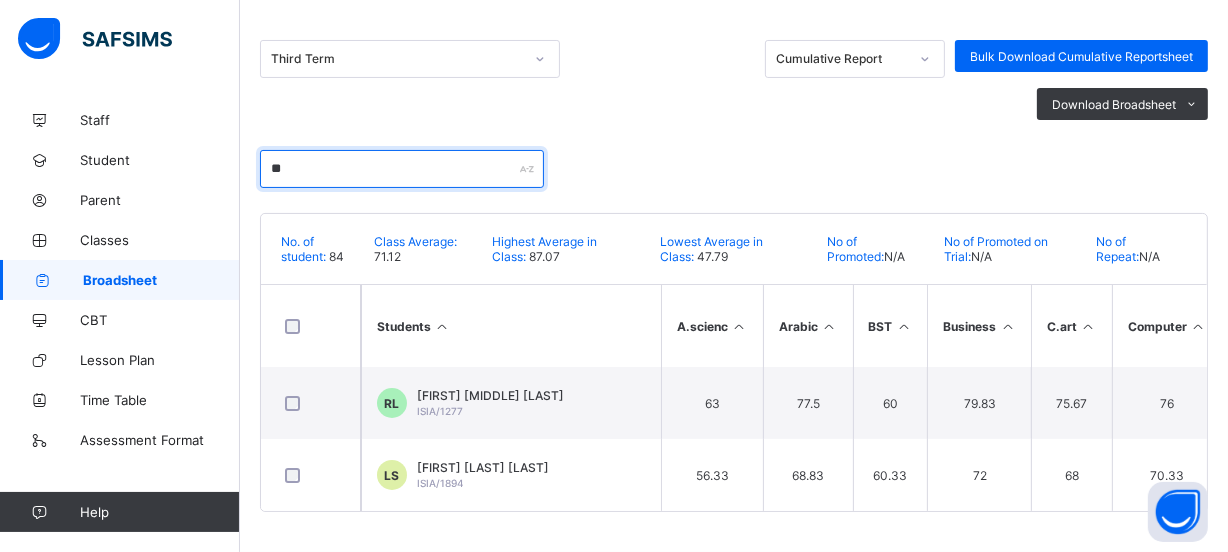type on "*" 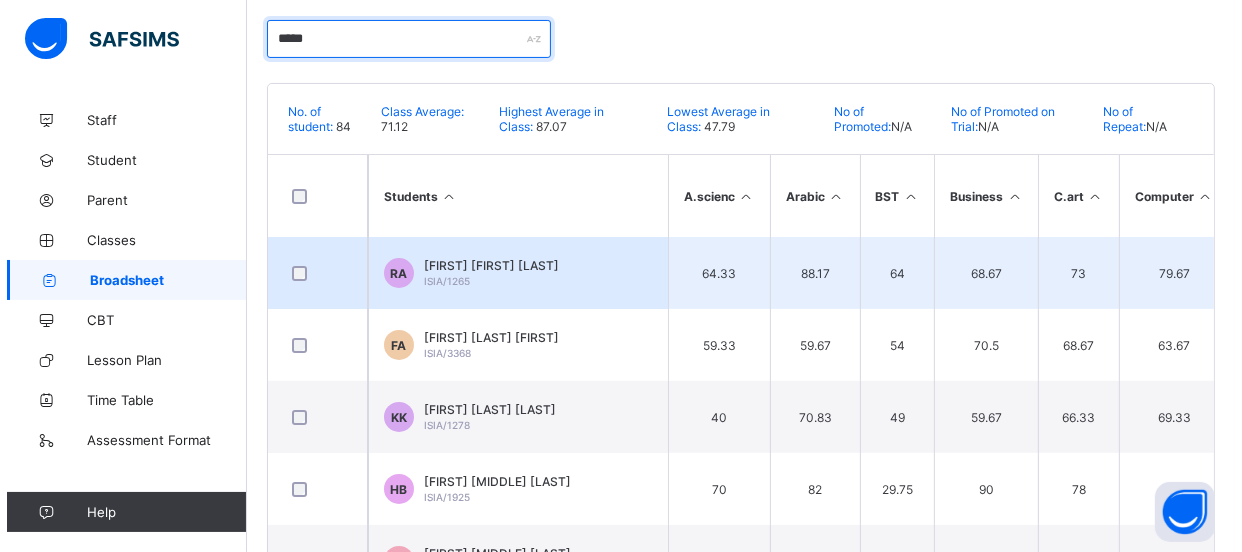 scroll, scrollTop: 476, scrollLeft: 0, axis: vertical 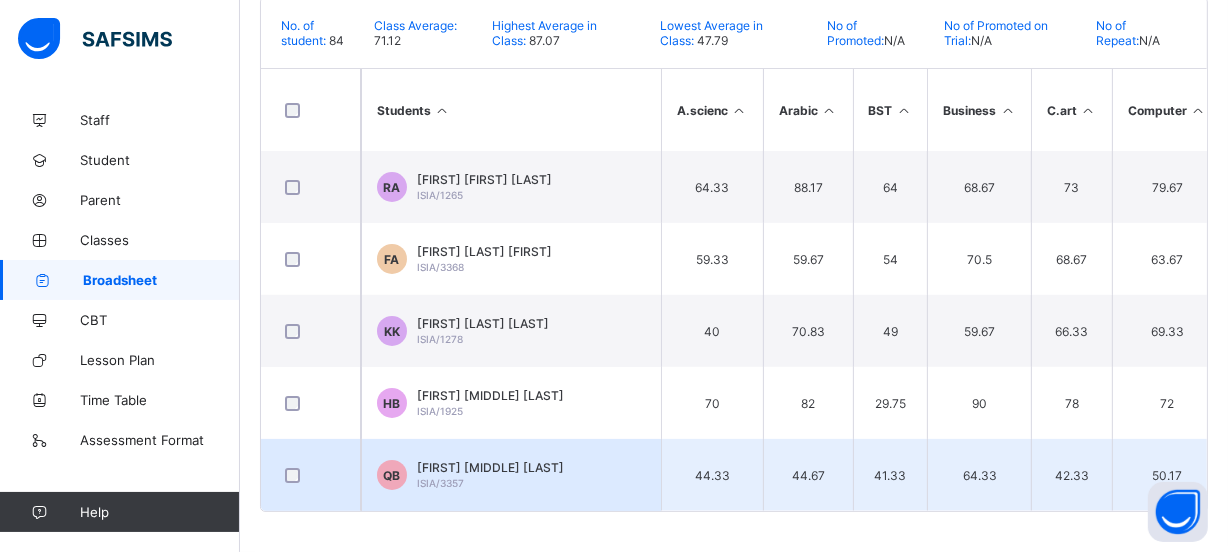 click on "[FIRST] [MIDDLE] [LAST]" at bounding box center [490, 467] 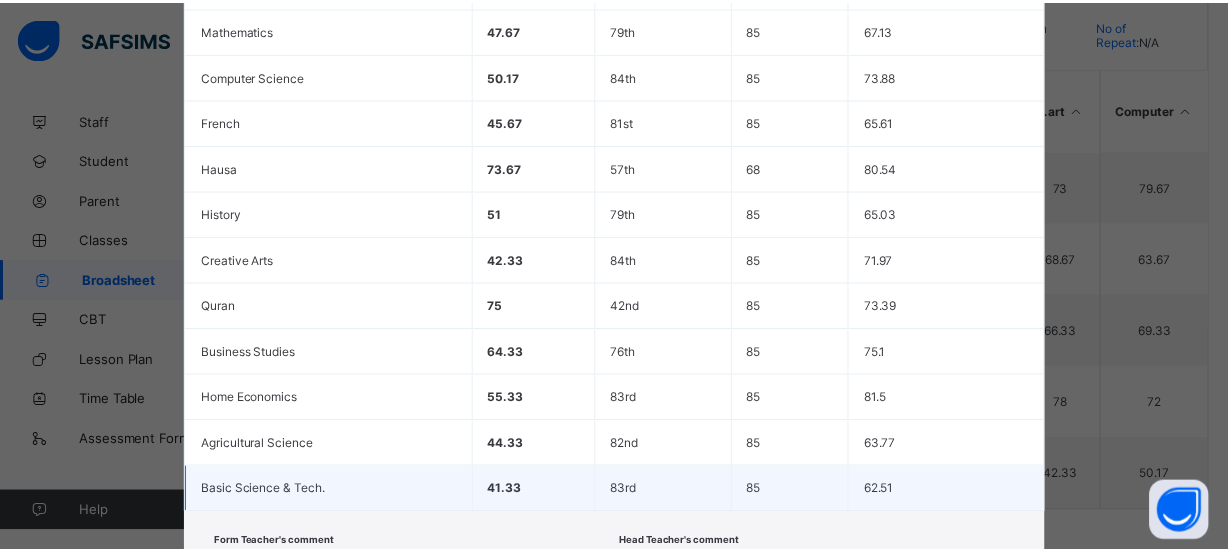 scroll, scrollTop: 791, scrollLeft: 0, axis: vertical 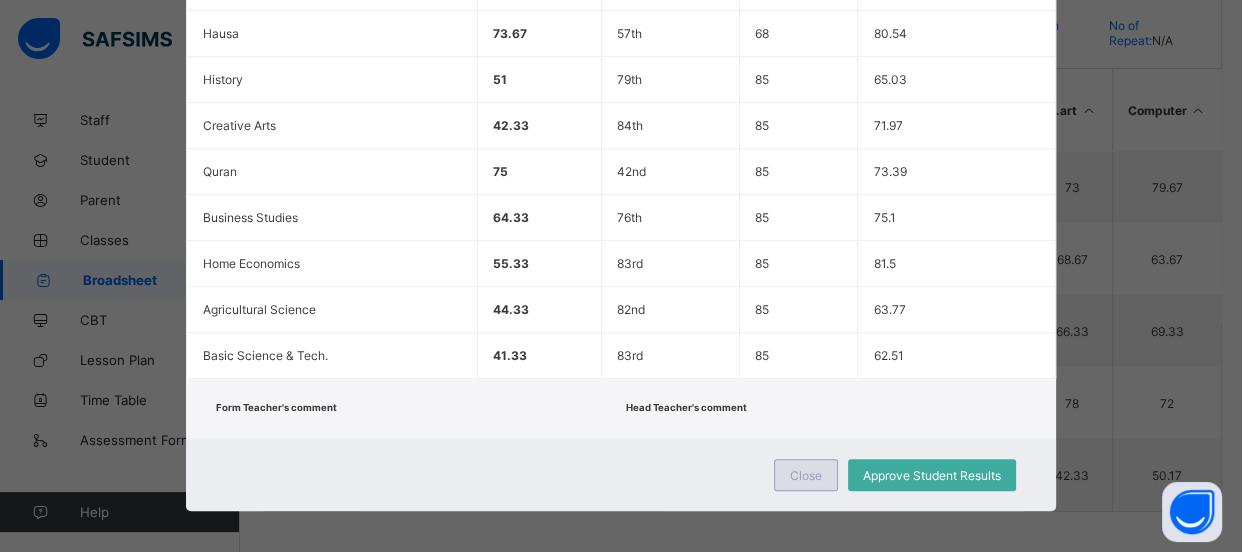 click on "Close" at bounding box center (806, 475) 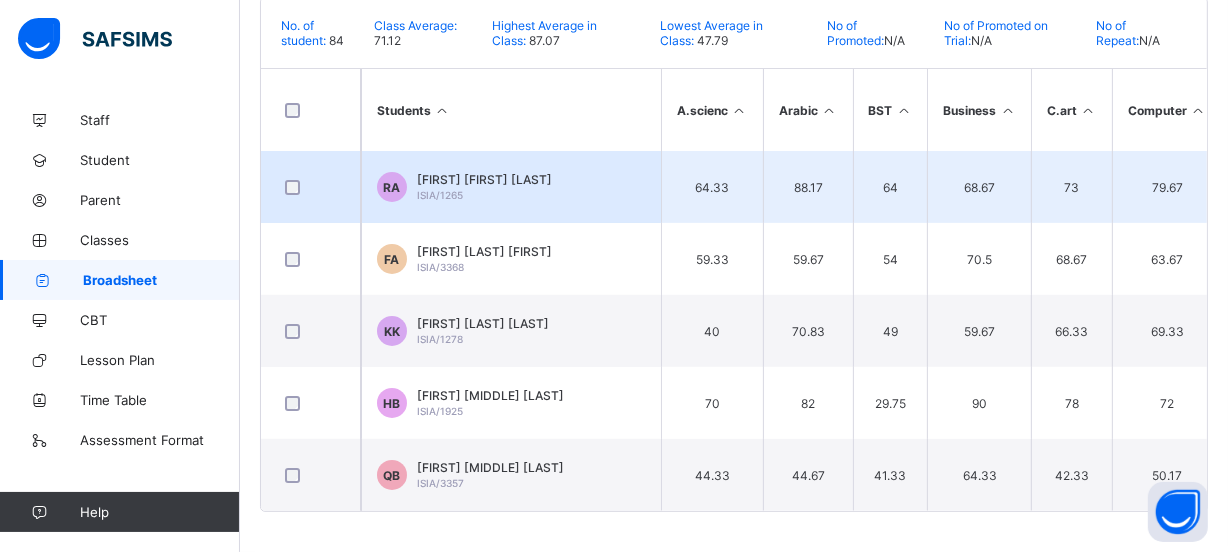 scroll, scrollTop: 21, scrollLeft: 0, axis: vertical 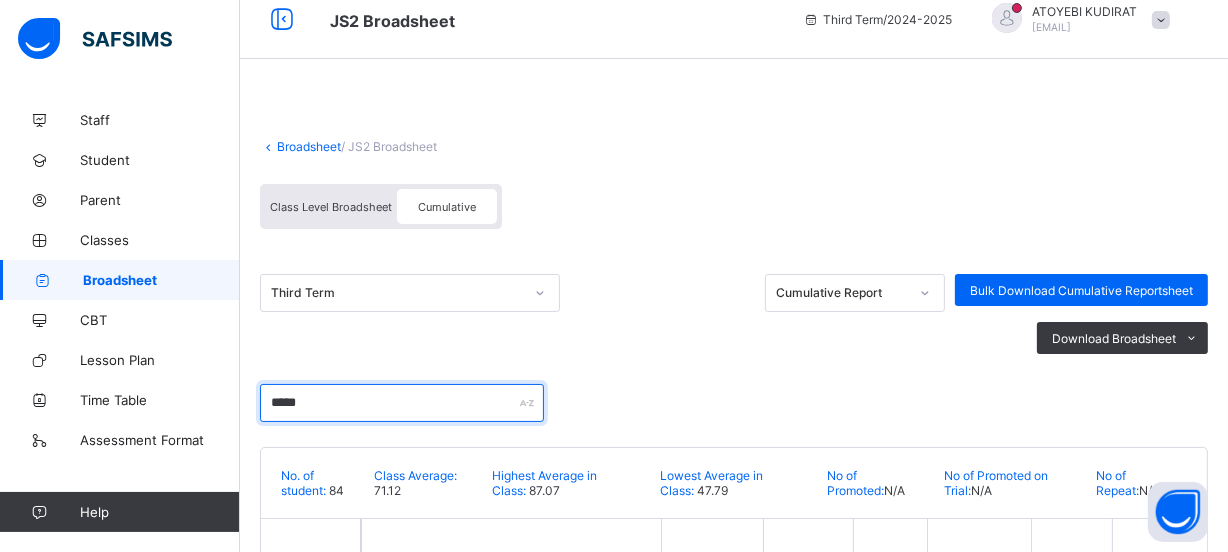 click on "*****" at bounding box center (402, 403) 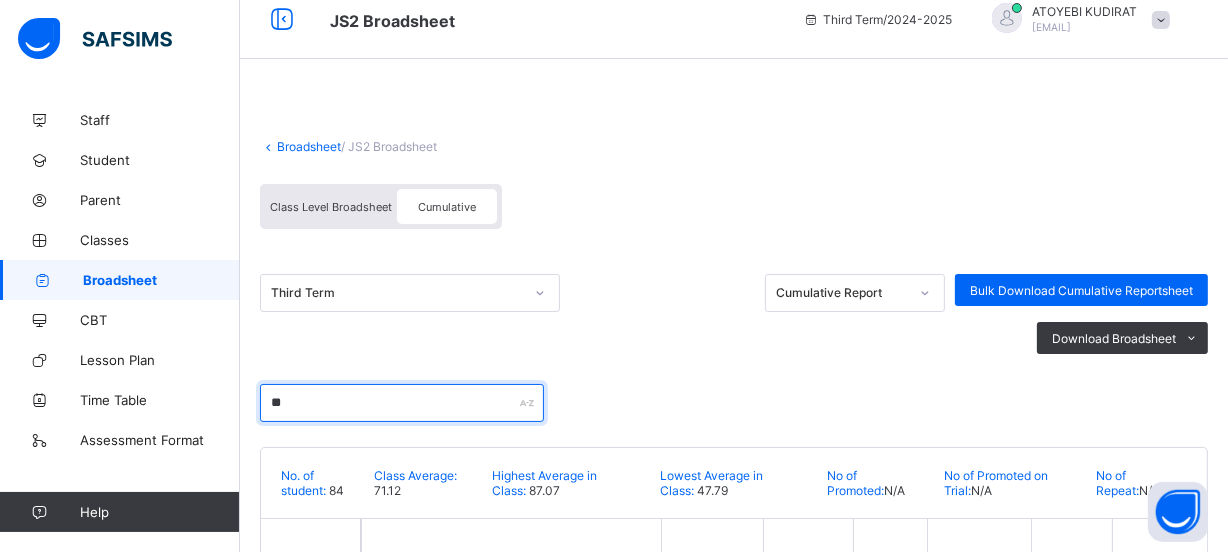 type on "*" 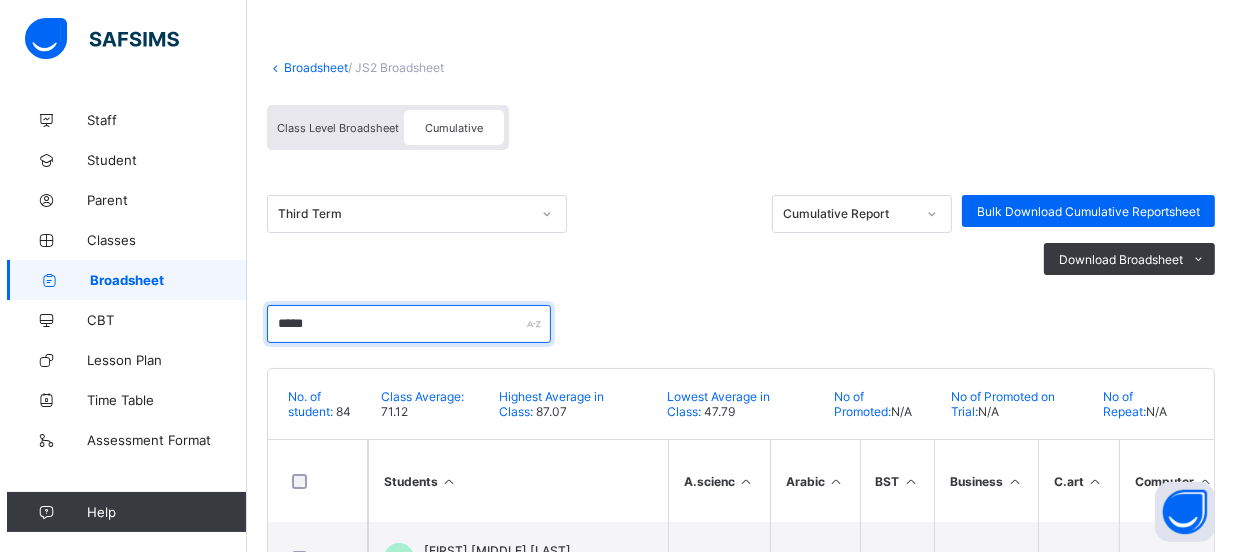 scroll, scrollTop: 203, scrollLeft: 0, axis: vertical 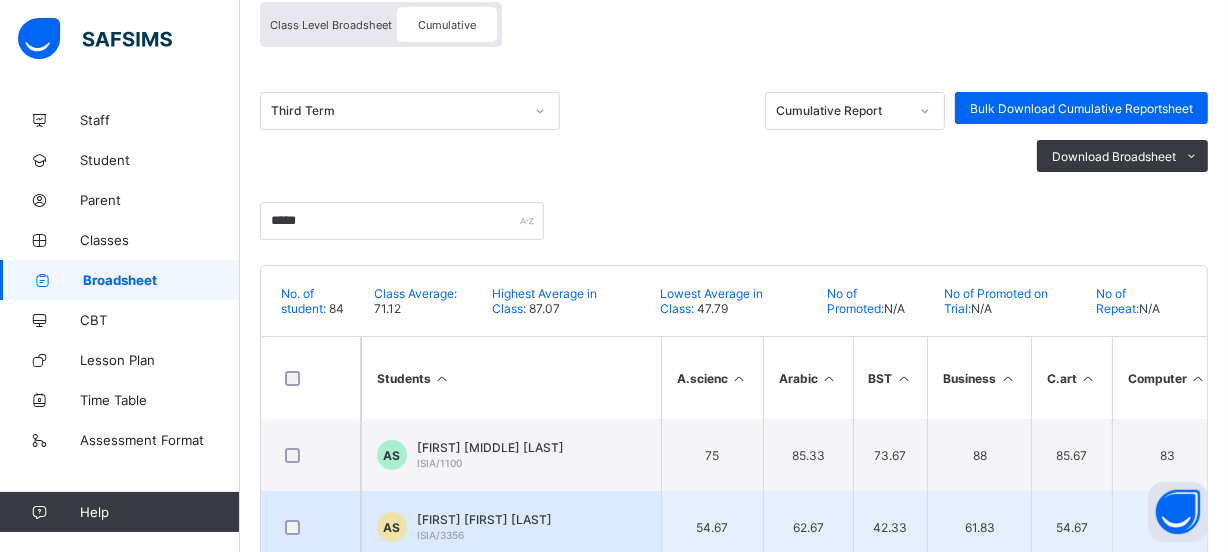 click on "[ID] [FIRST] [MIDDLE] [LAST] [ID]" at bounding box center [511, 527] 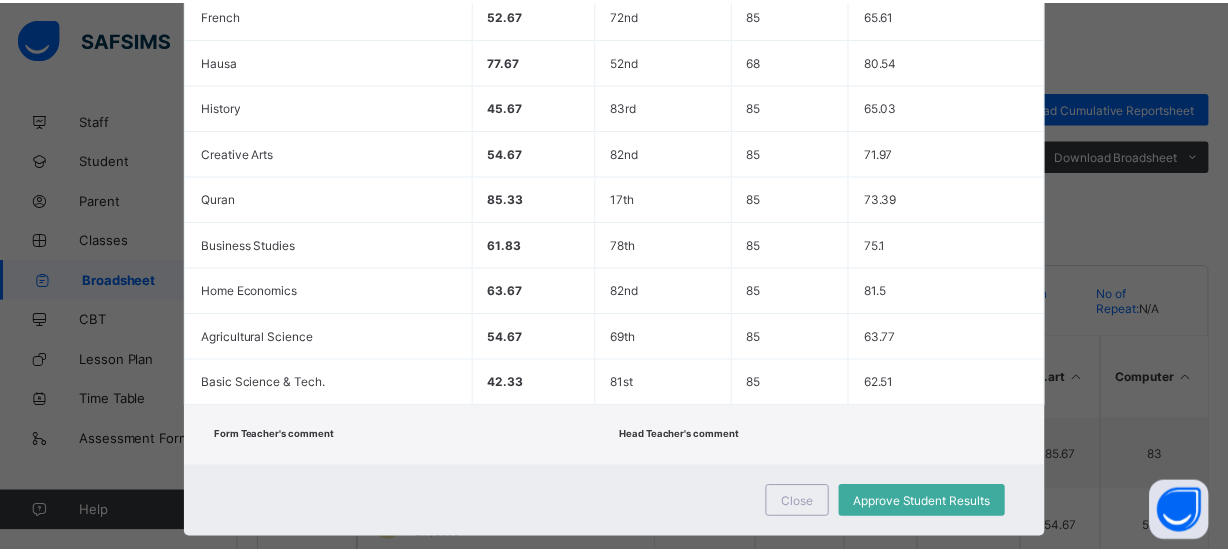 scroll, scrollTop: 791, scrollLeft: 0, axis: vertical 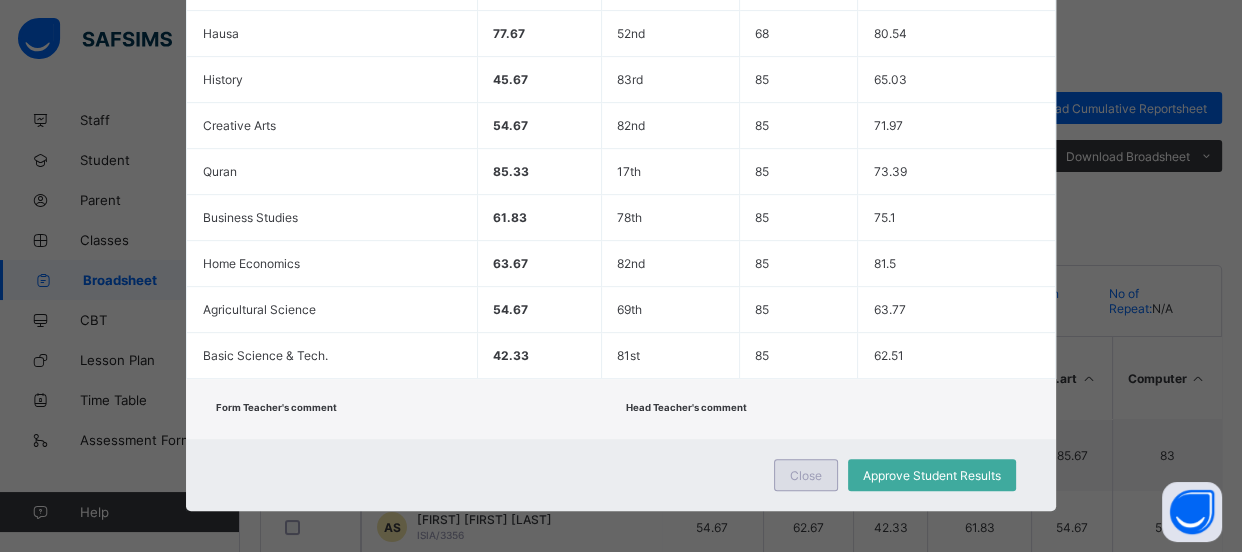 click on "Close" at bounding box center (806, 475) 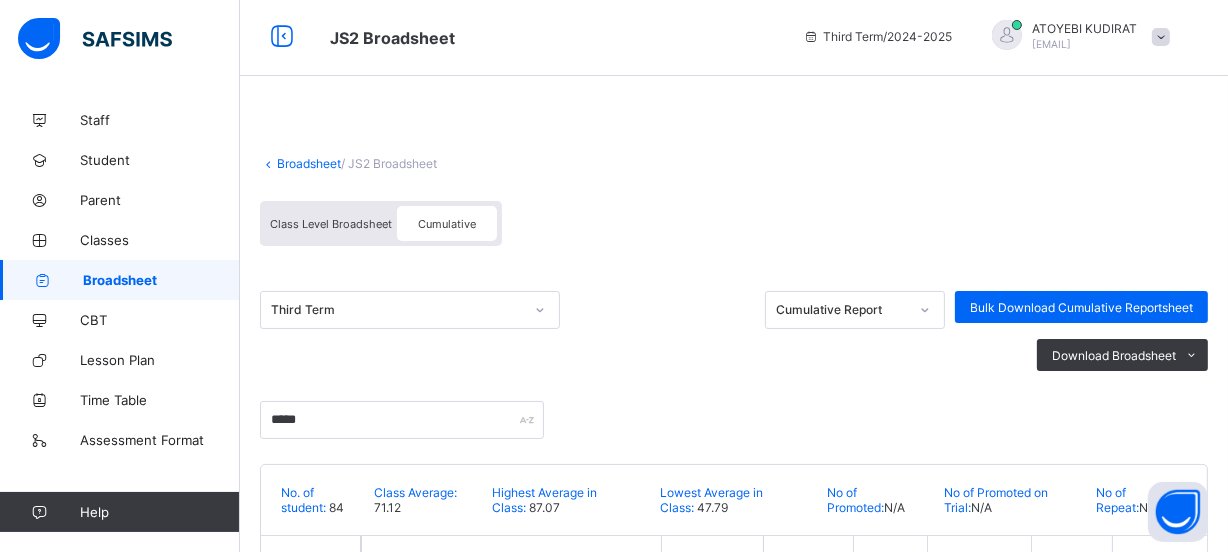 scroll, scrollTop: 0, scrollLeft: 0, axis: both 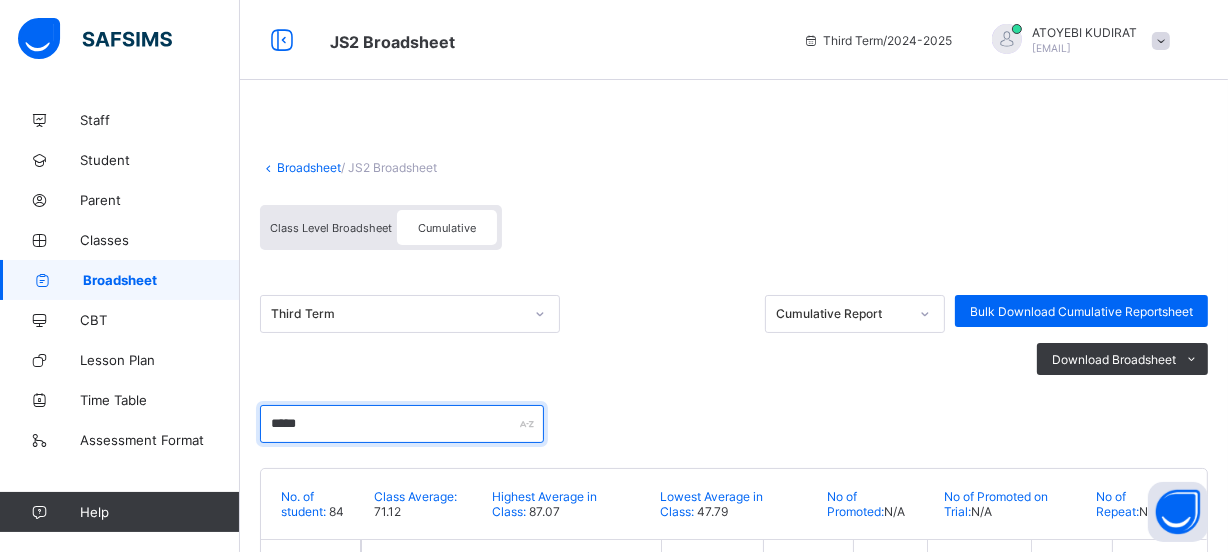 click on "*****" at bounding box center [402, 424] 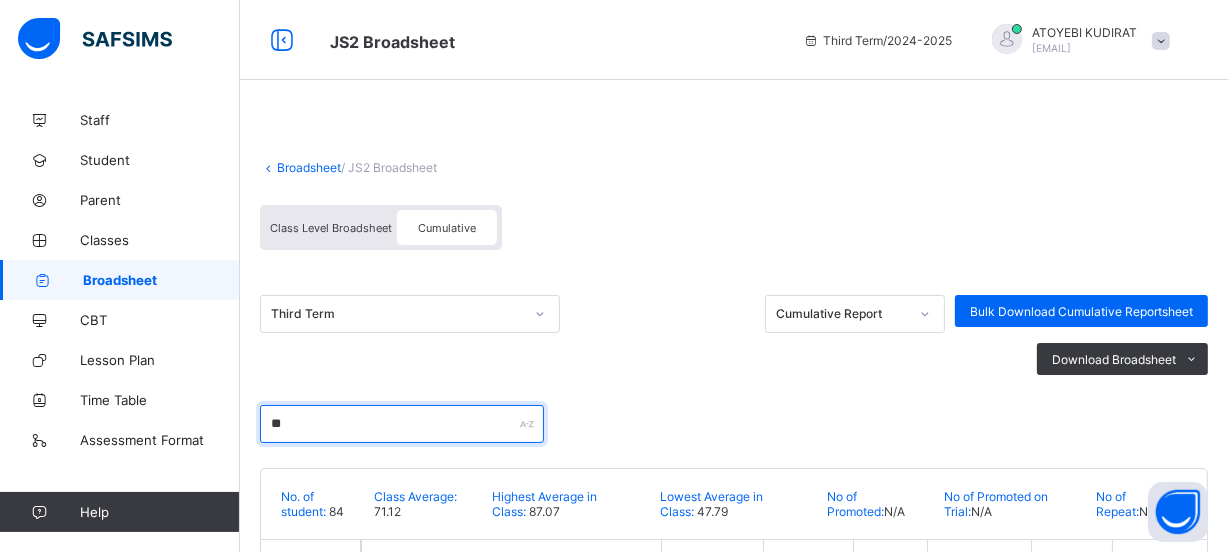 type on "*" 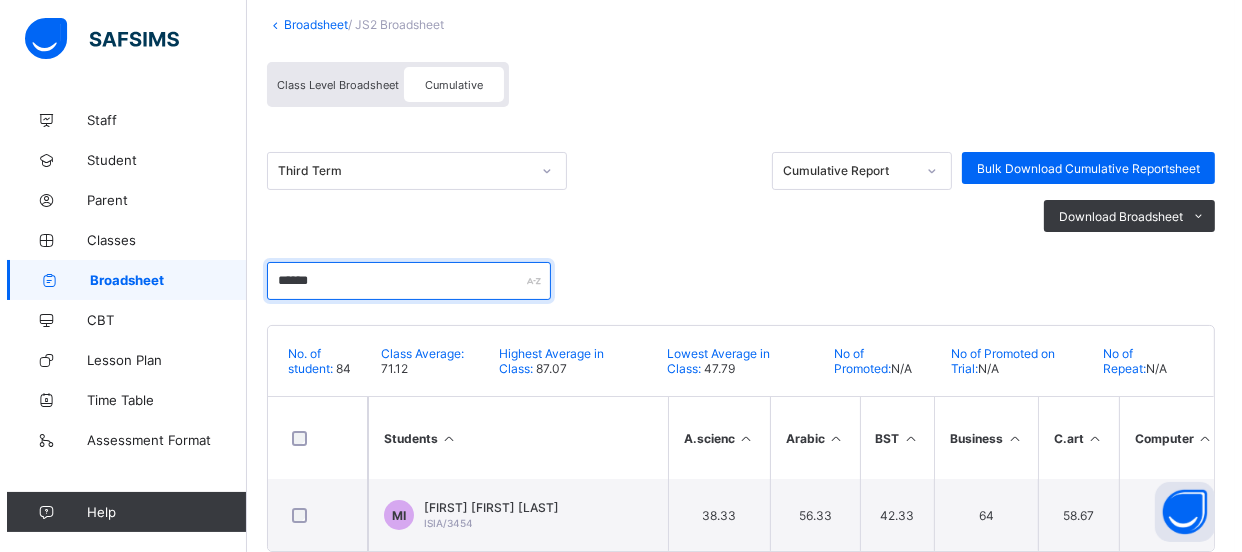 scroll, scrollTop: 188, scrollLeft: 0, axis: vertical 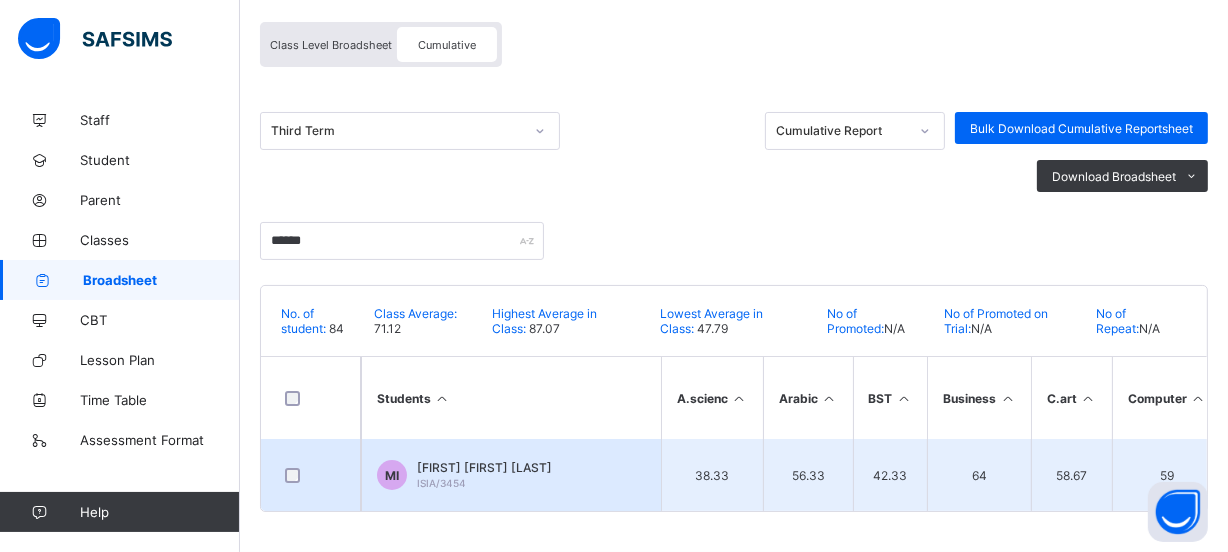 click on "ISIA/3454" at bounding box center (441, 483) 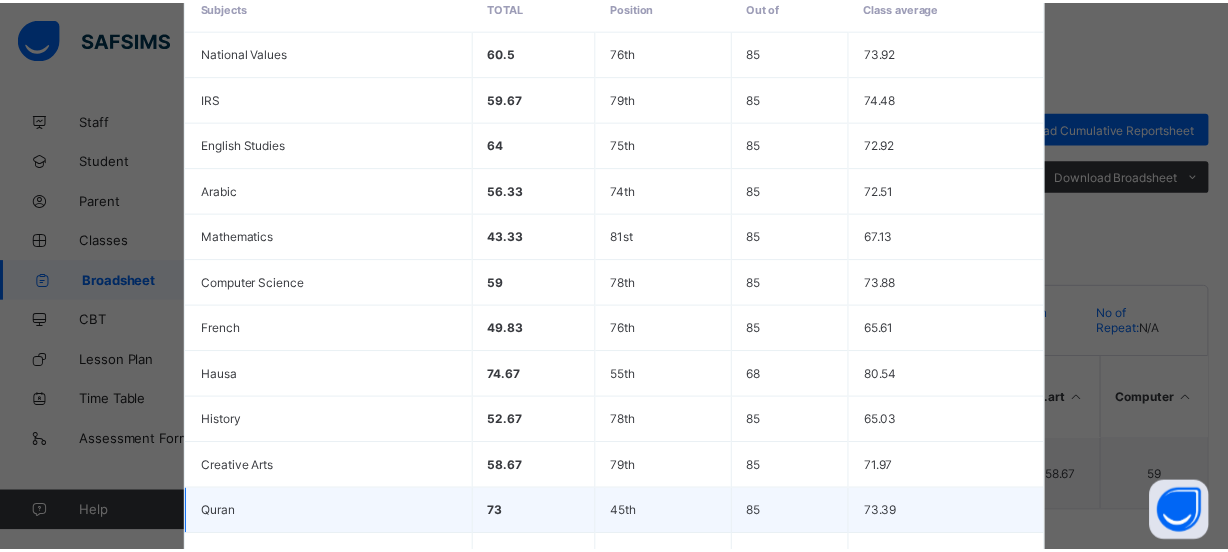 scroll, scrollTop: 791, scrollLeft: 0, axis: vertical 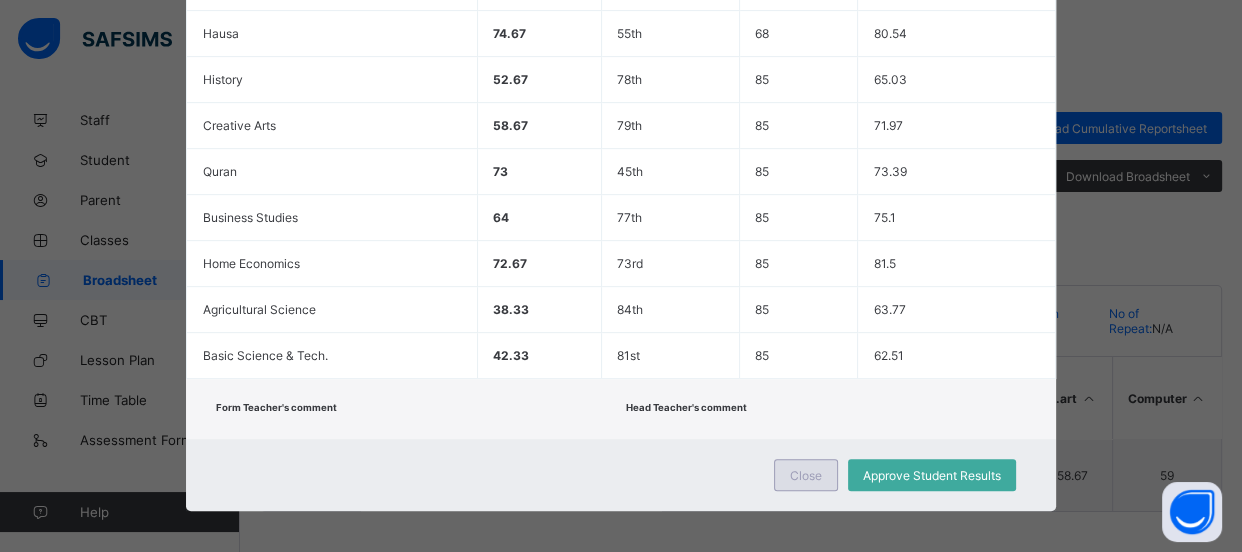 click on "Close" at bounding box center [806, 475] 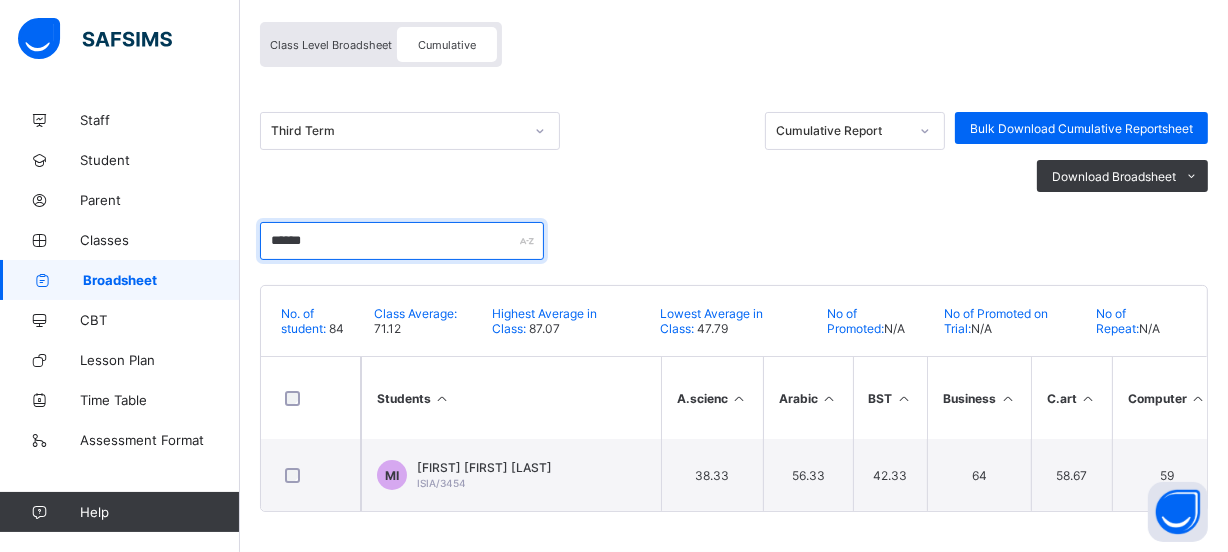 click on "******" at bounding box center (402, 241) 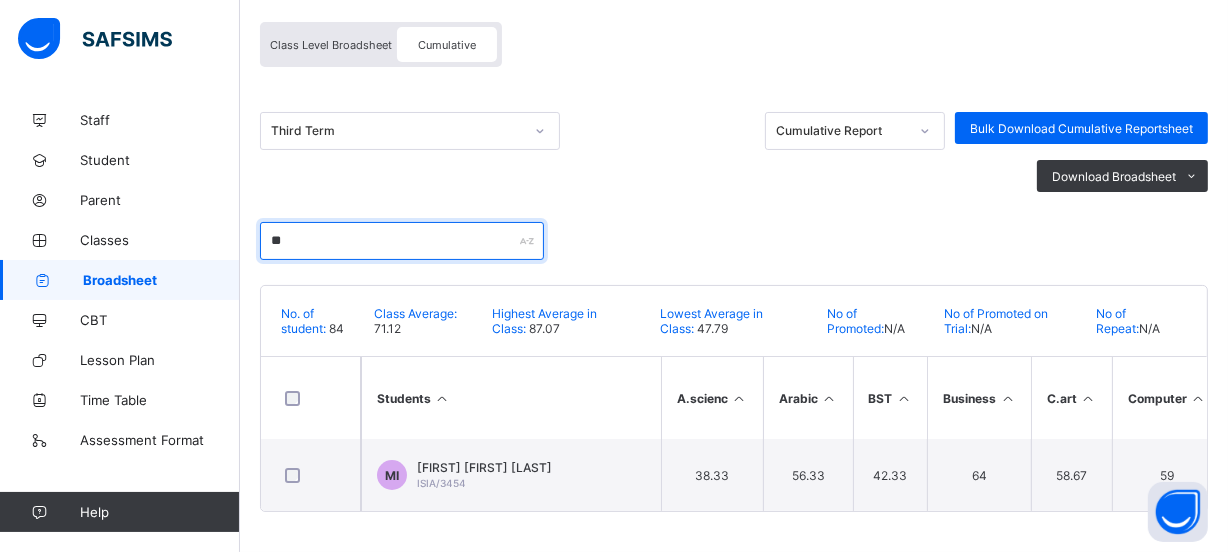 type on "*" 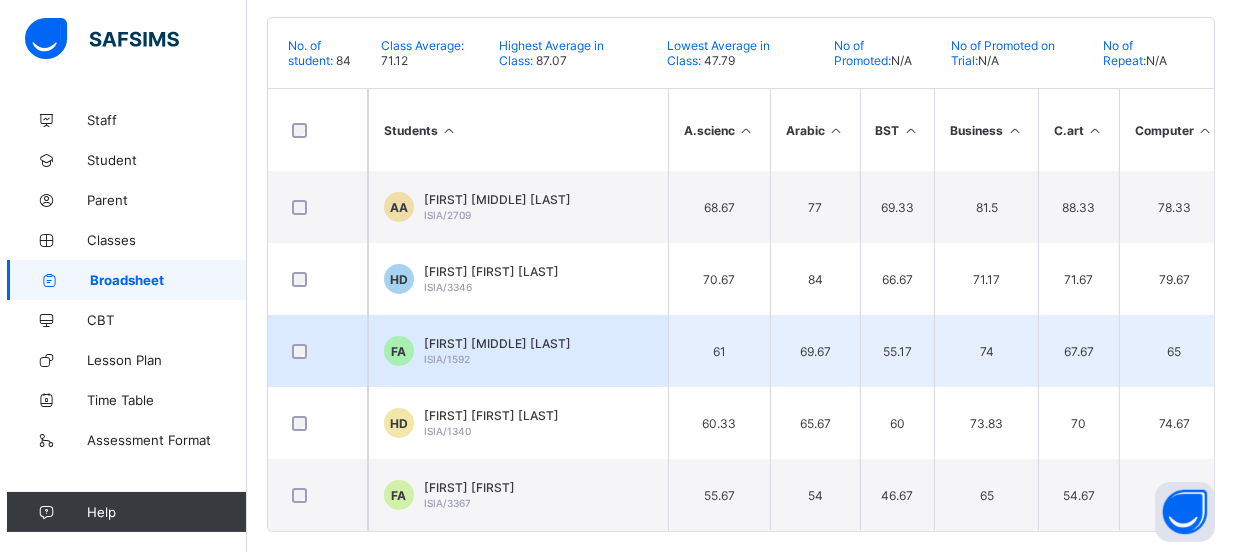 scroll, scrollTop: 460, scrollLeft: 0, axis: vertical 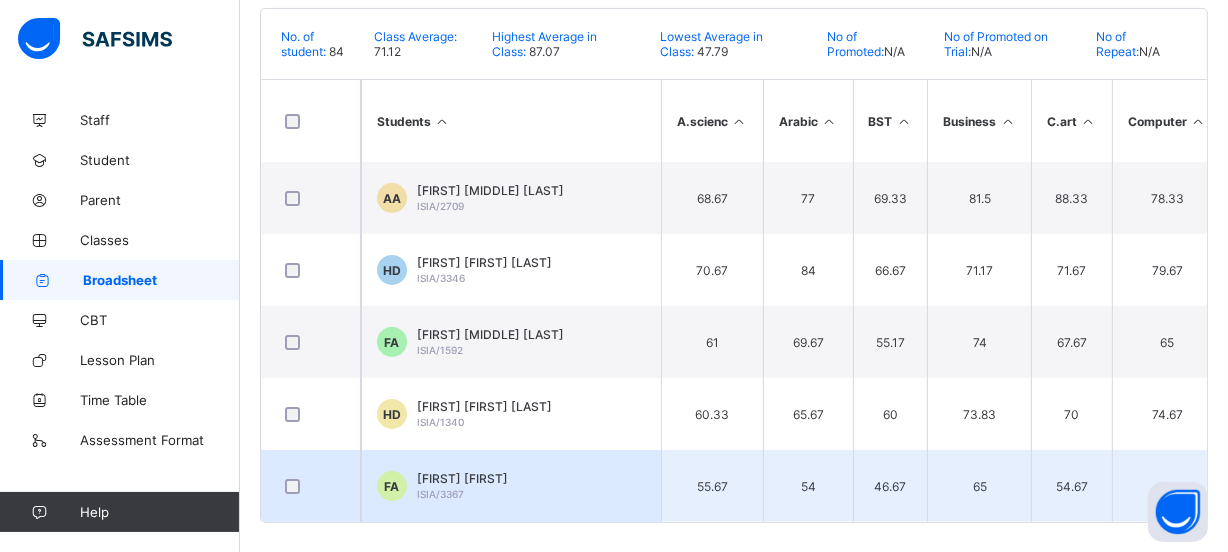 click on "[FIRST] [FIRST]" at bounding box center (462, 478) 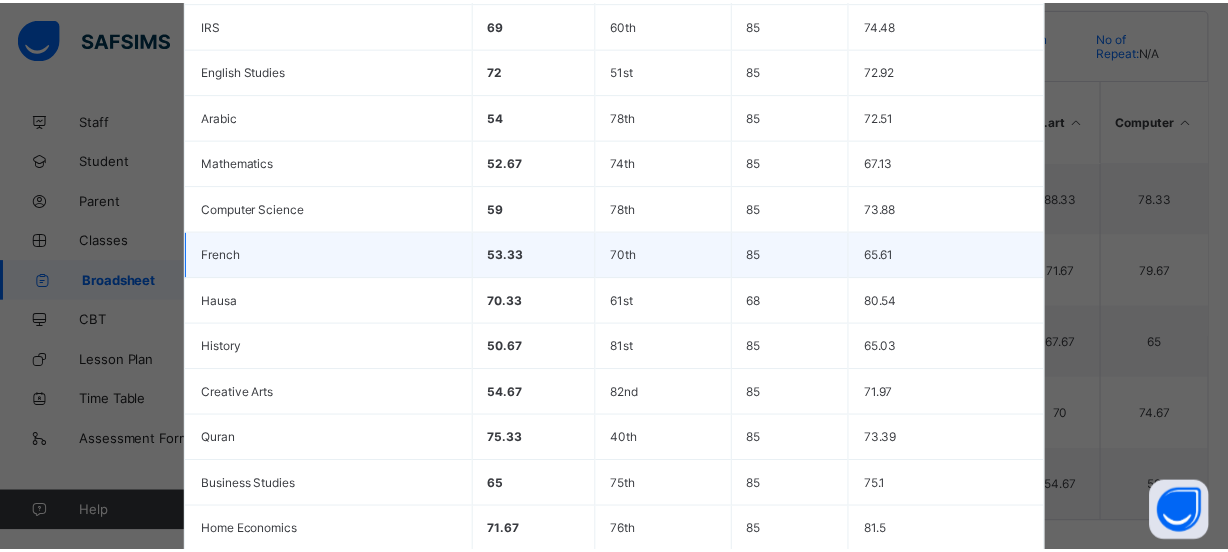 scroll, scrollTop: 791, scrollLeft: 0, axis: vertical 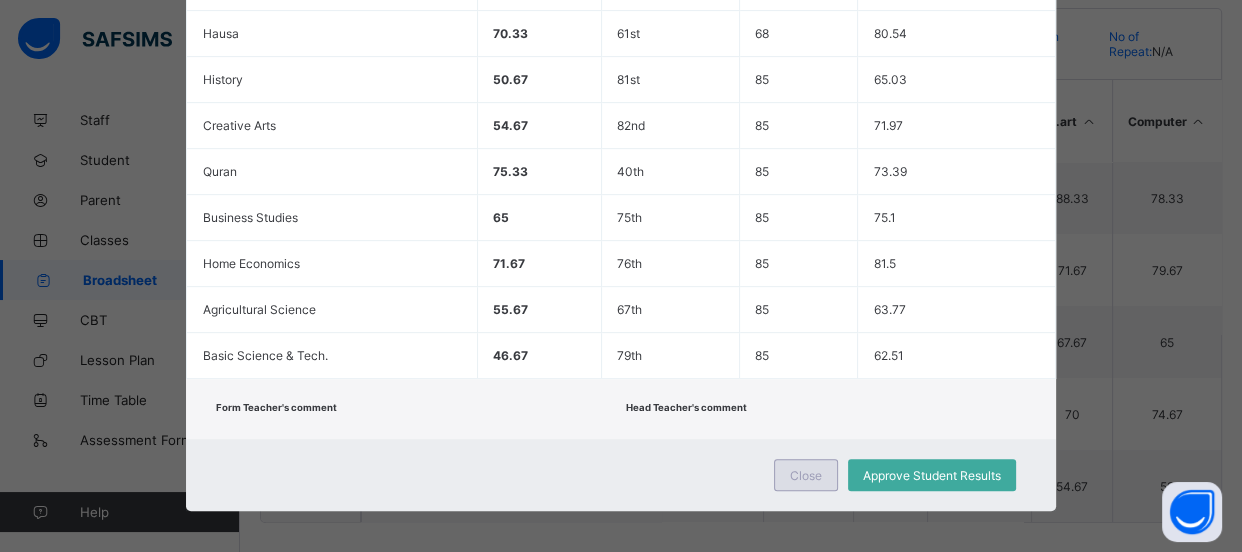 click on "Close" at bounding box center [806, 475] 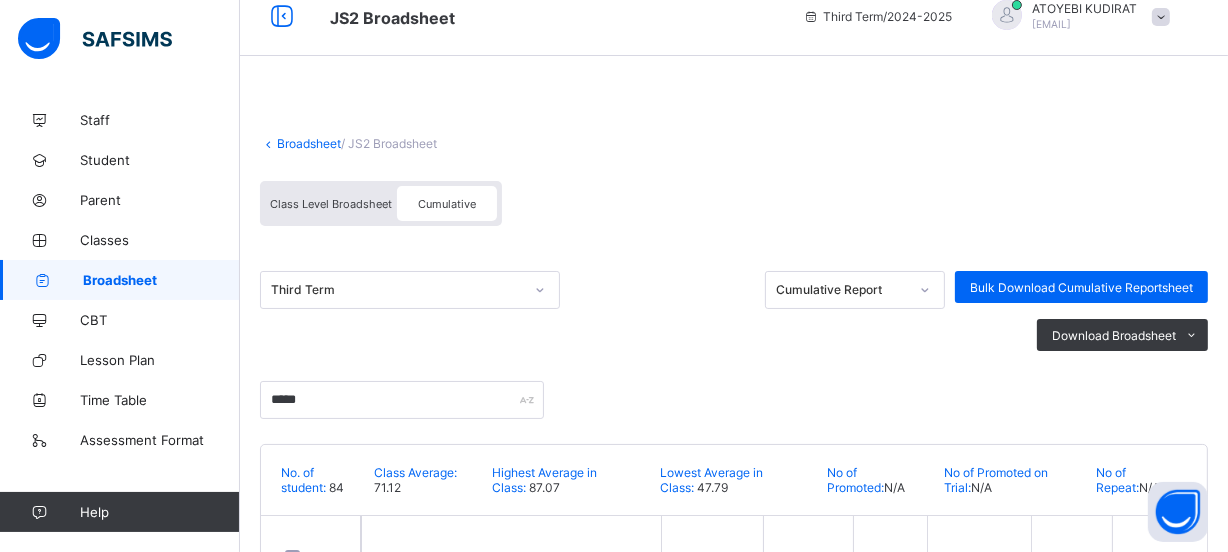 scroll, scrollTop: 0, scrollLeft: 0, axis: both 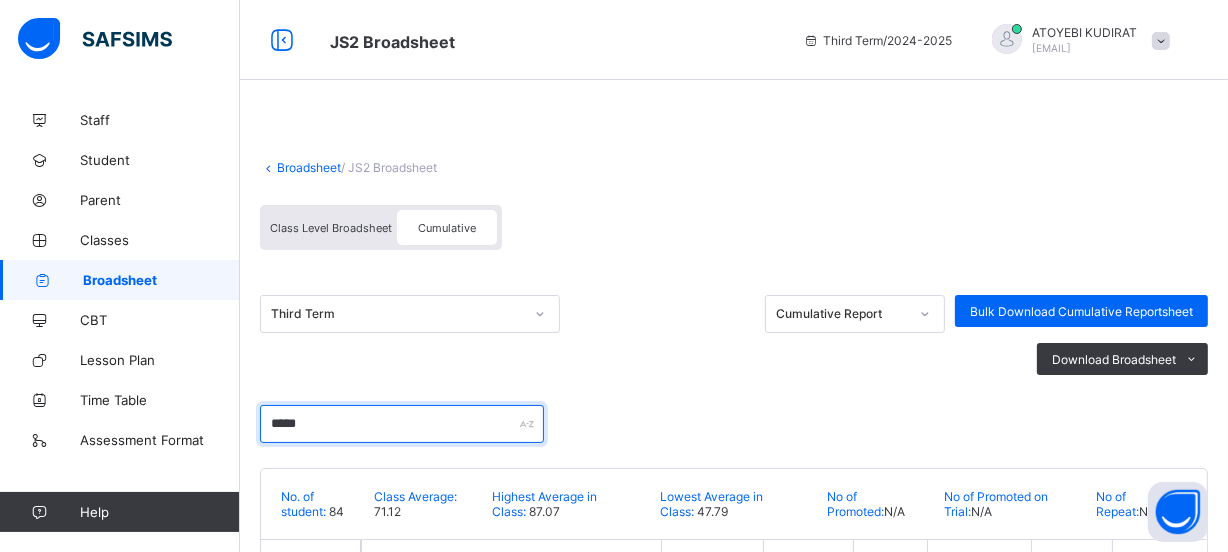 click on "*****" at bounding box center (402, 424) 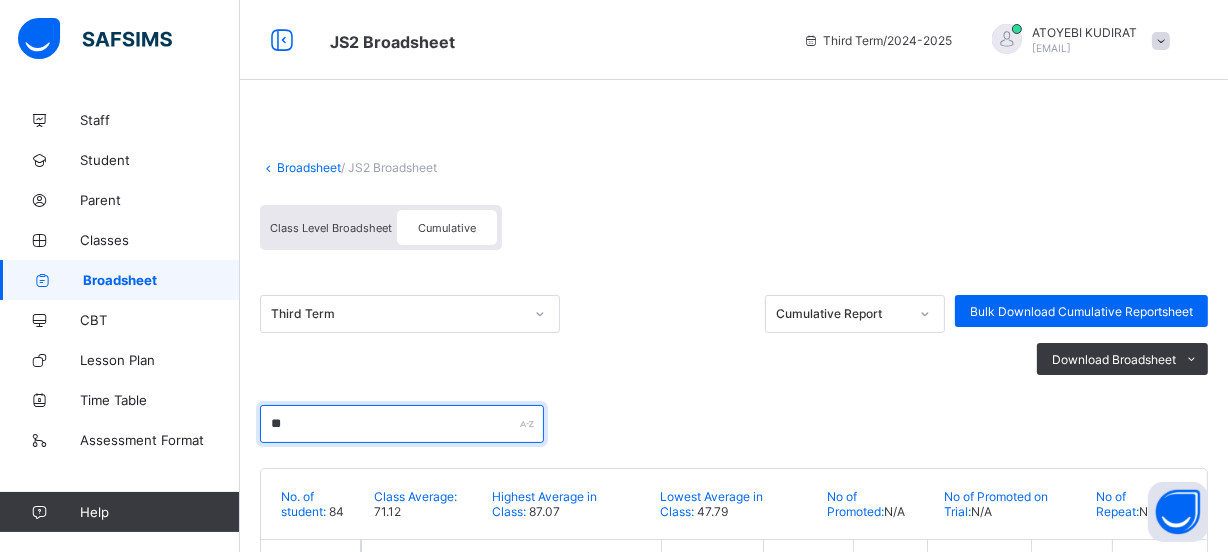 type on "*" 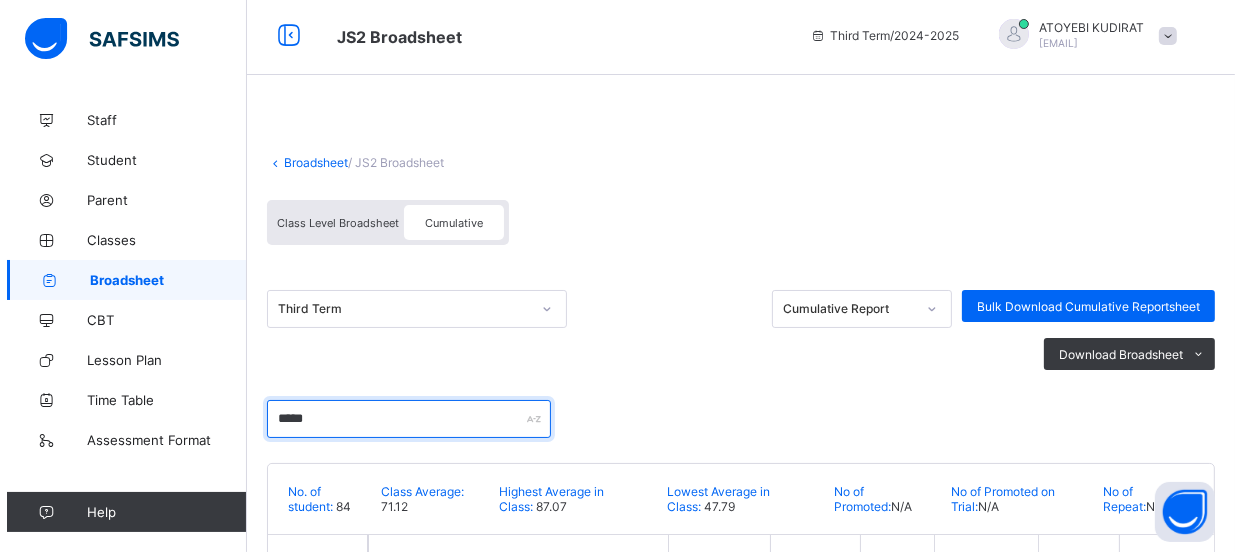 scroll, scrollTop: 181, scrollLeft: 0, axis: vertical 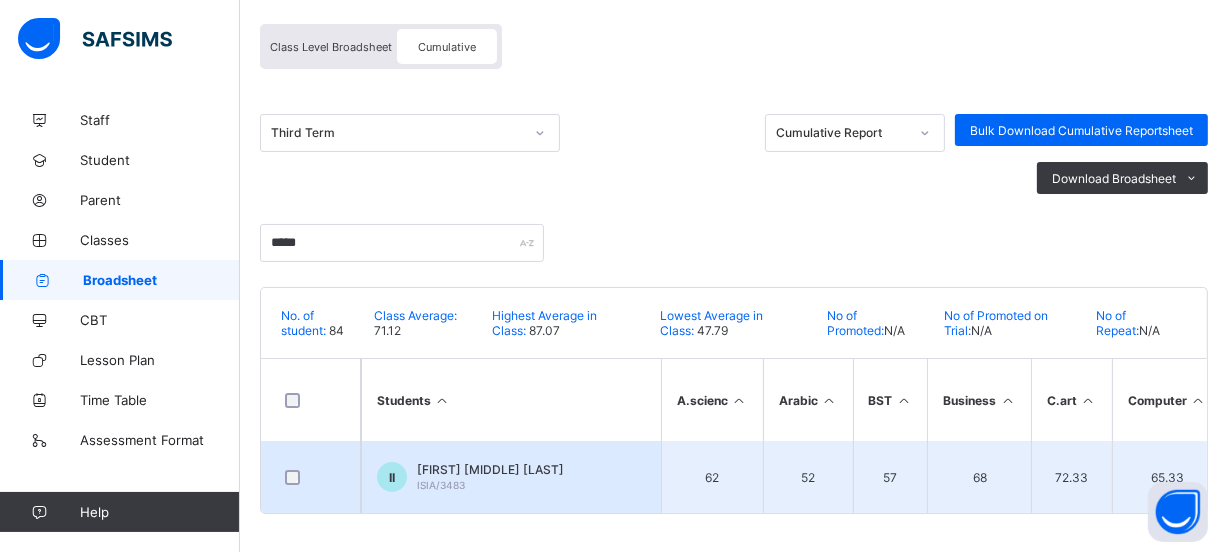 click on "[FIRST] [MIDDLE] [LAST]" at bounding box center (490, 469) 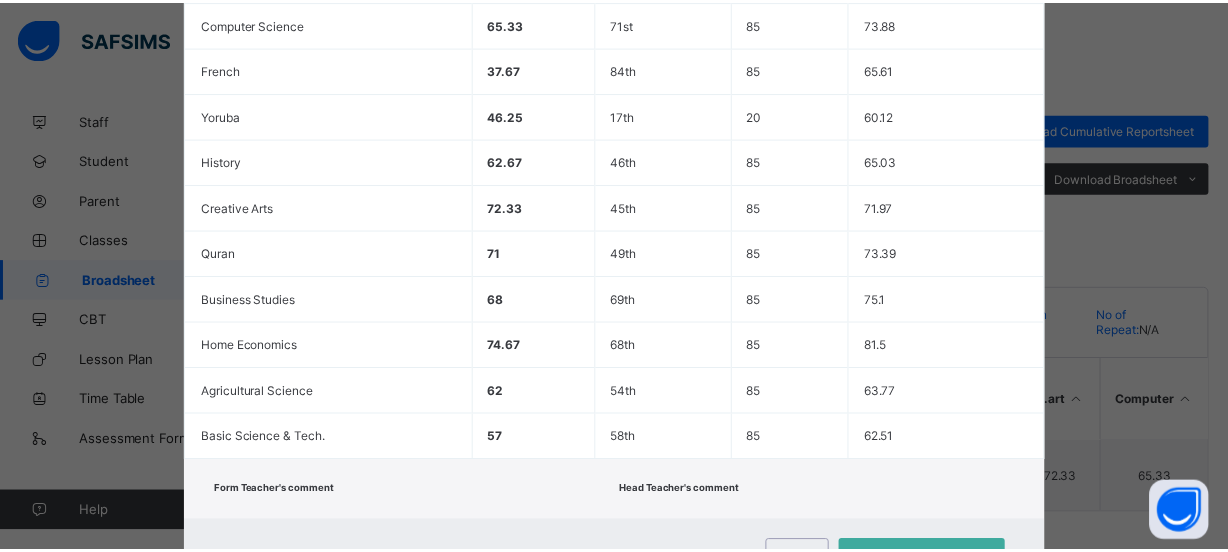 scroll, scrollTop: 791, scrollLeft: 0, axis: vertical 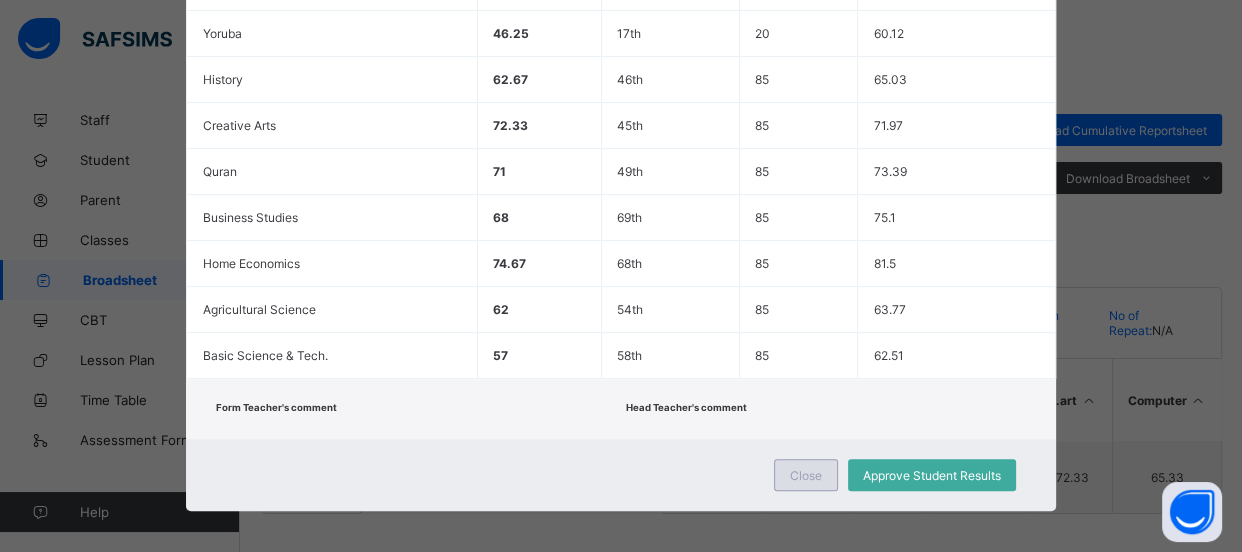 click on "Close" at bounding box center [806, 475] 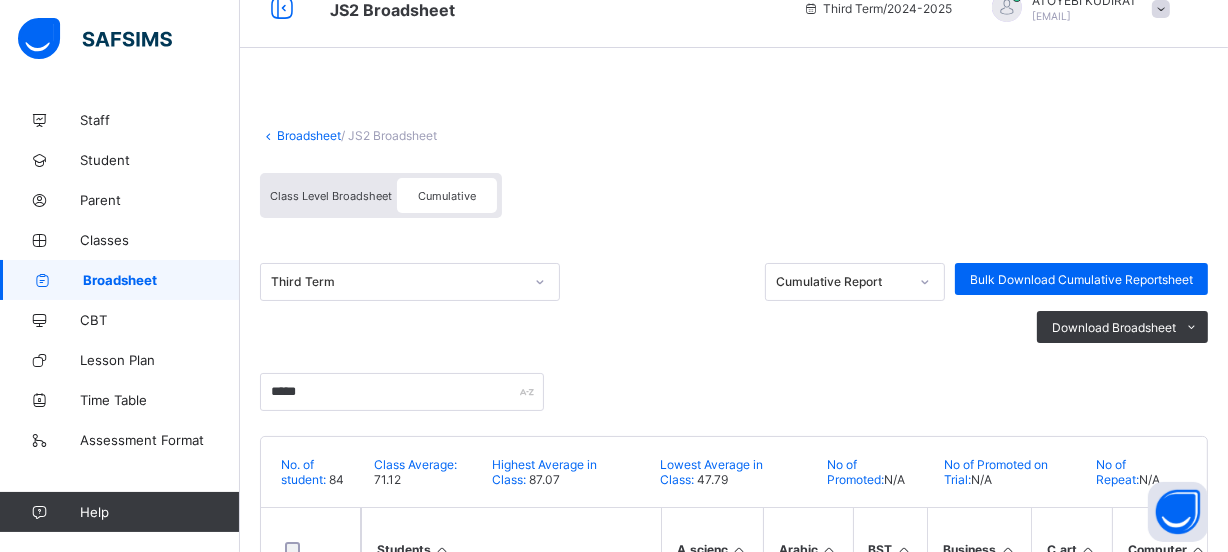 scroll, scrollTop: 0, scrollLeft: 0, axis: both 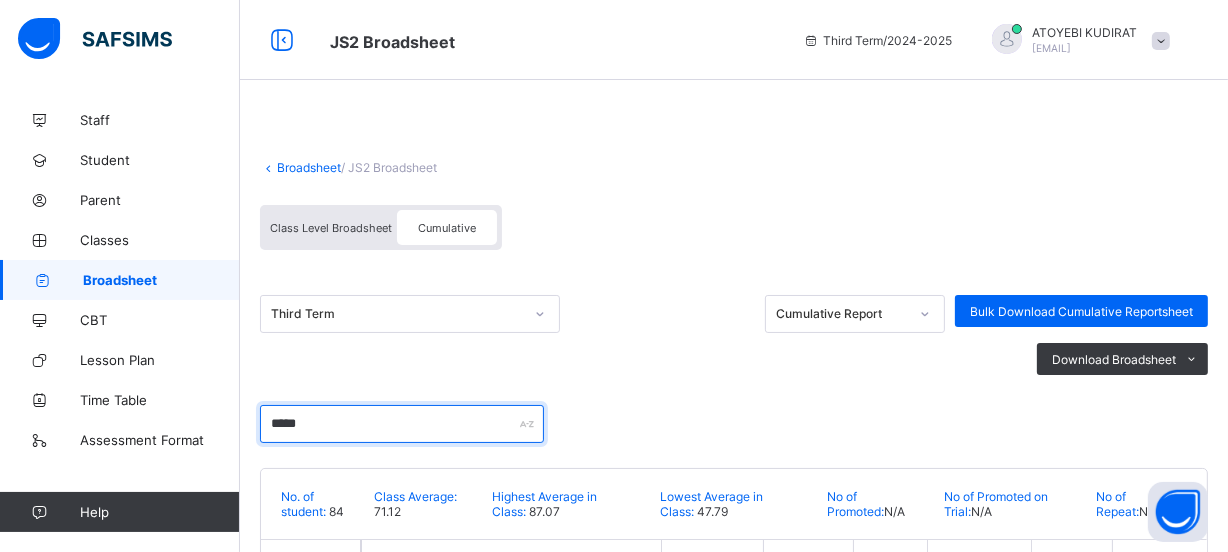 click on "*****" at bounding box center [402, 424] 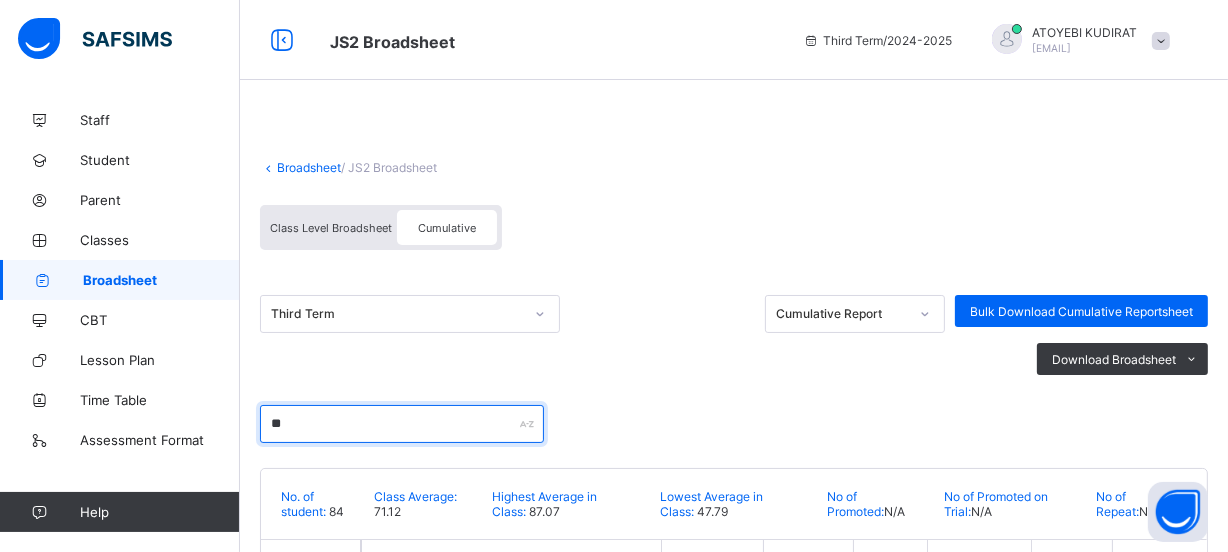type on "*" 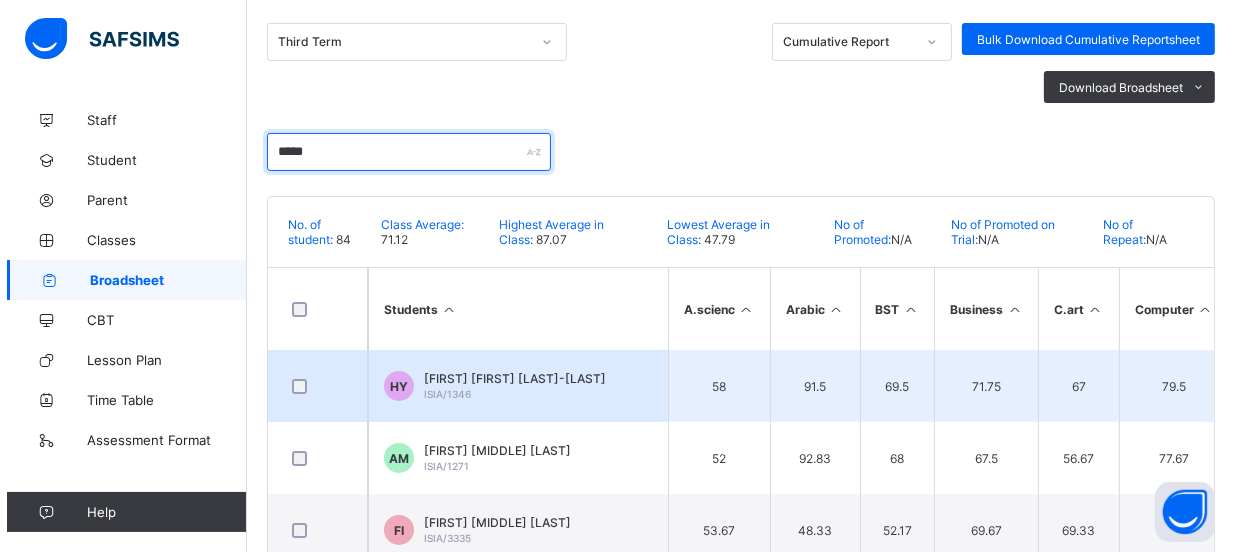 scroll, scrollTop: 332, scrollLeft: 0, axis: vertical 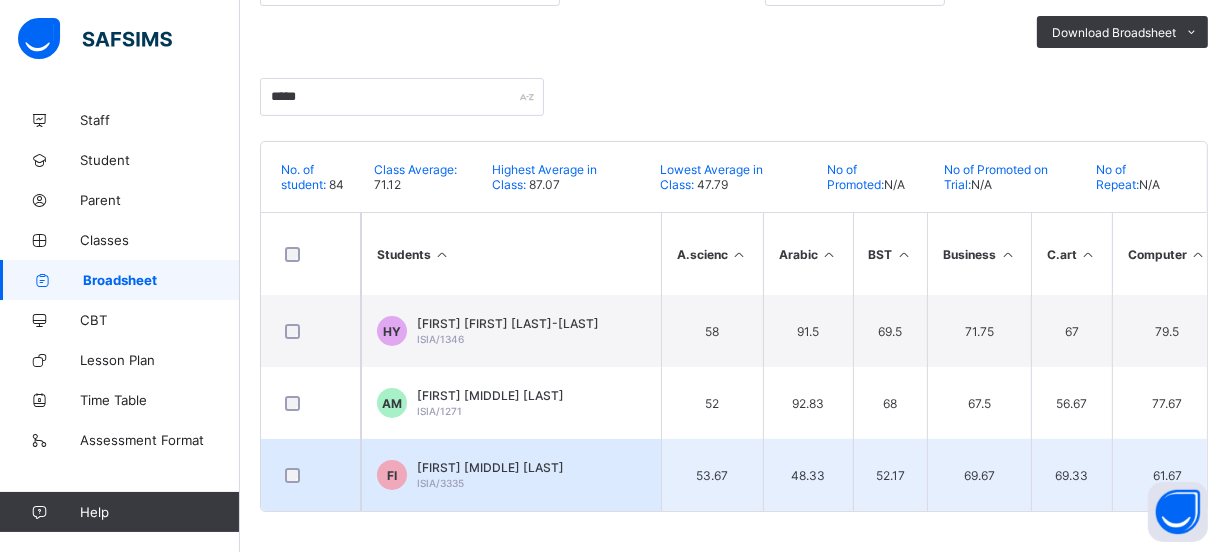 click on "[FIRST] [MIDDLE] [LAST]" at bounding box center (490, 467) 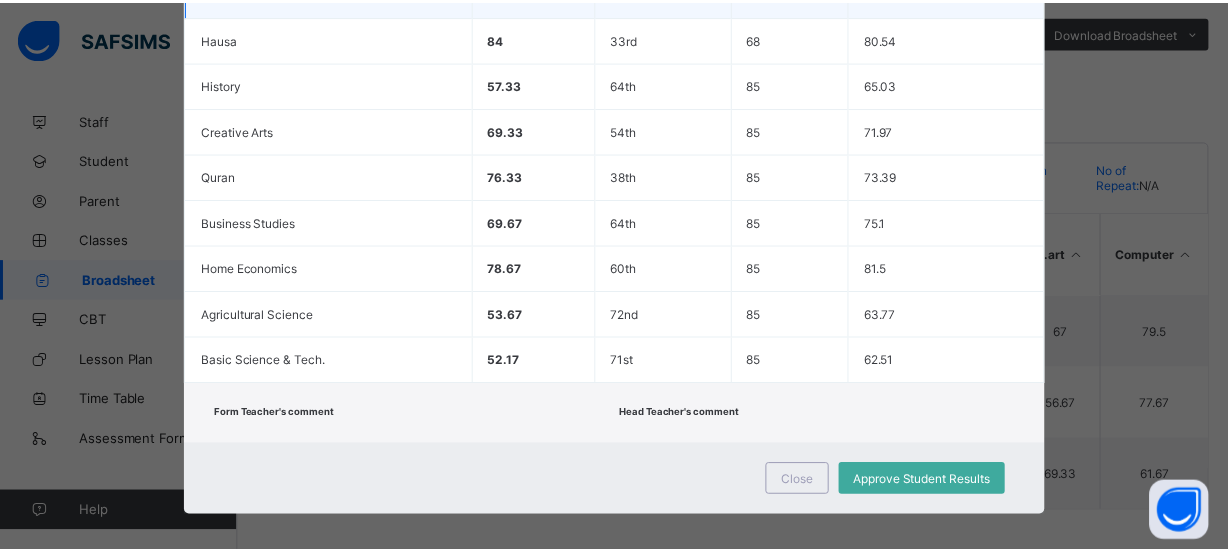 scroll, scrollTop: 791, scrollLeft: 0, axis: vertical 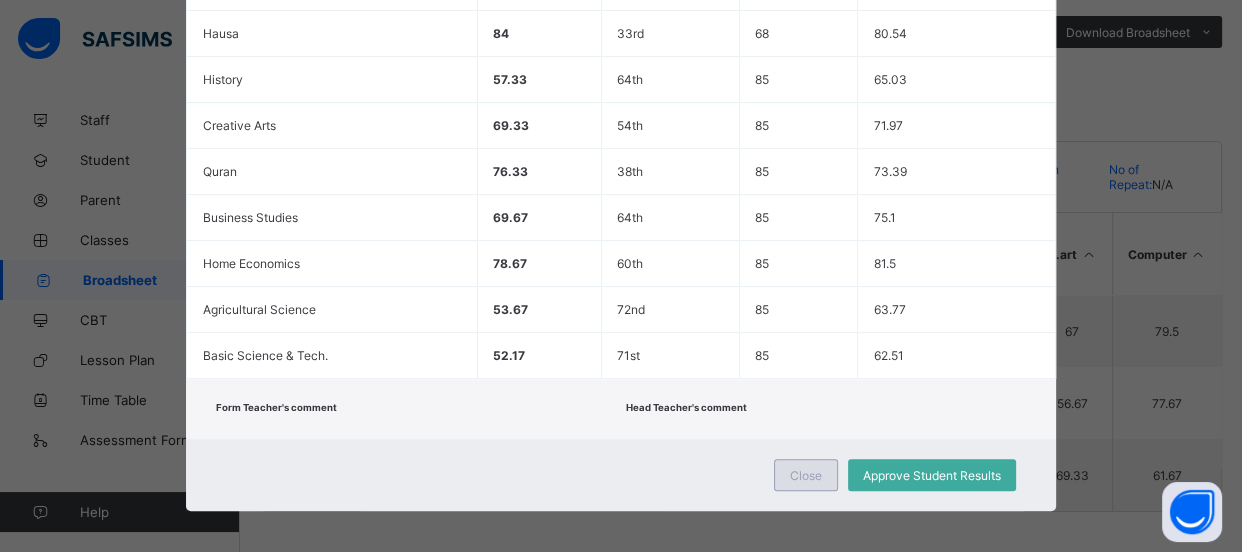 click on "Close" at bounding box center (806, 475) 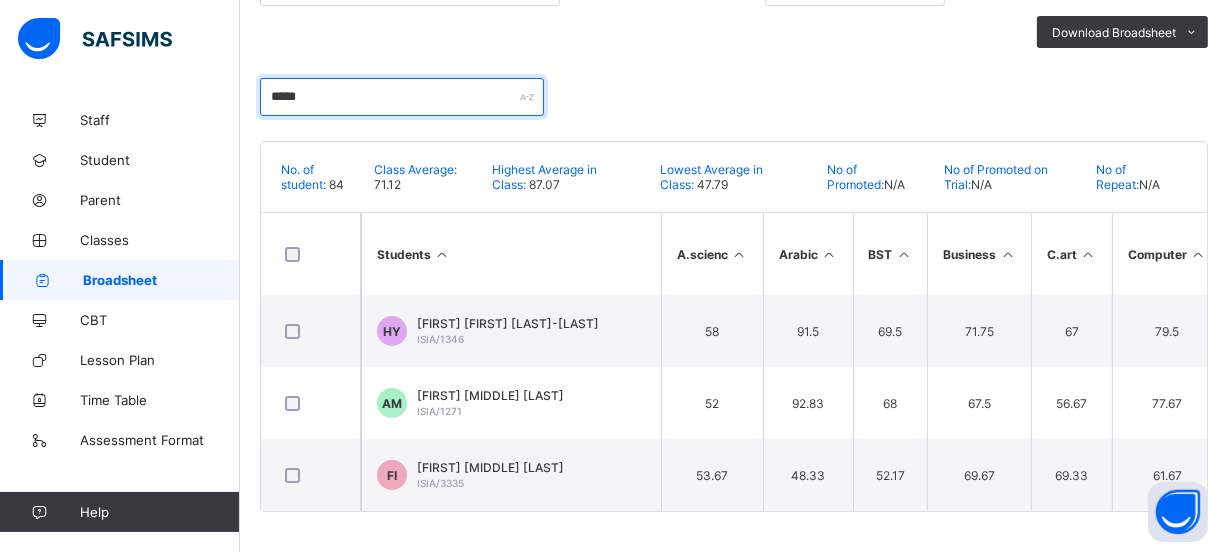 click on "*****" at bounding box center (402, 97) 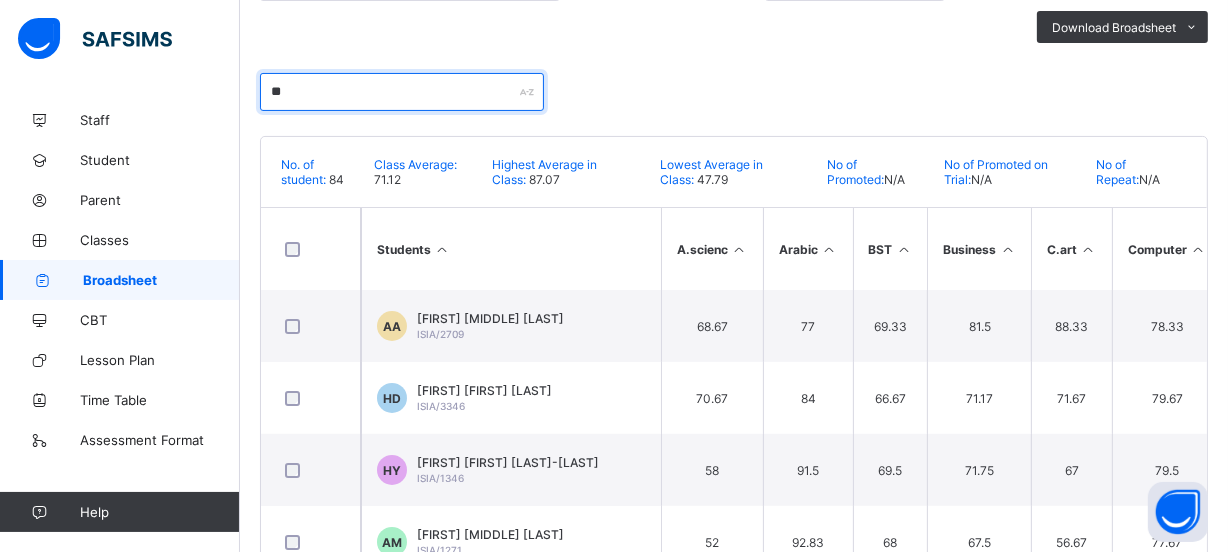 type on "*" 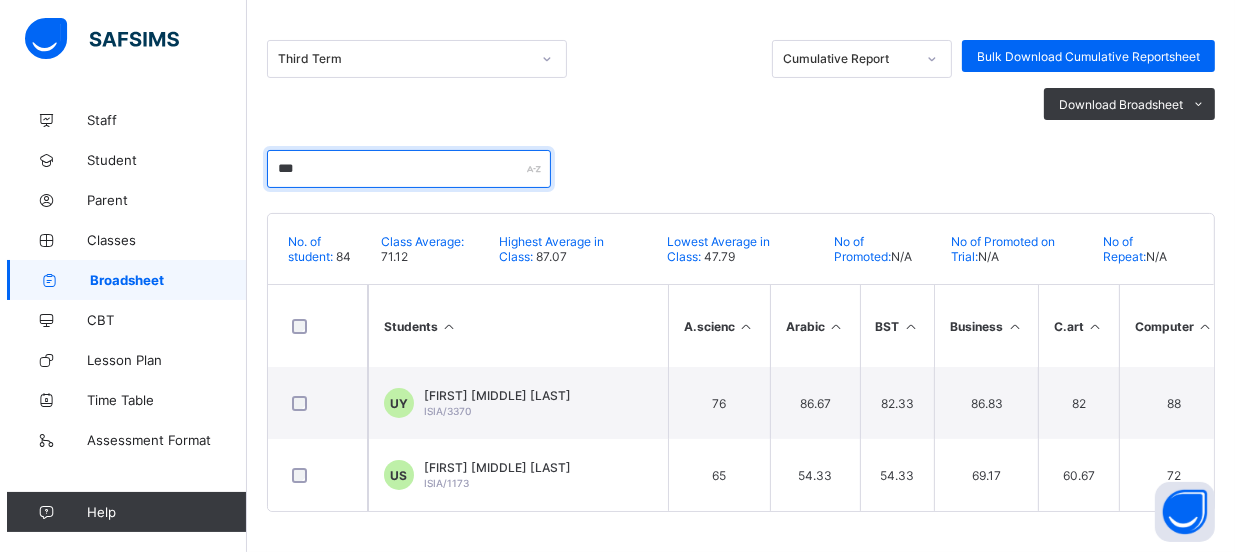 scroll, scrollTop: 260, scrollLeft: 0, axis: vertical 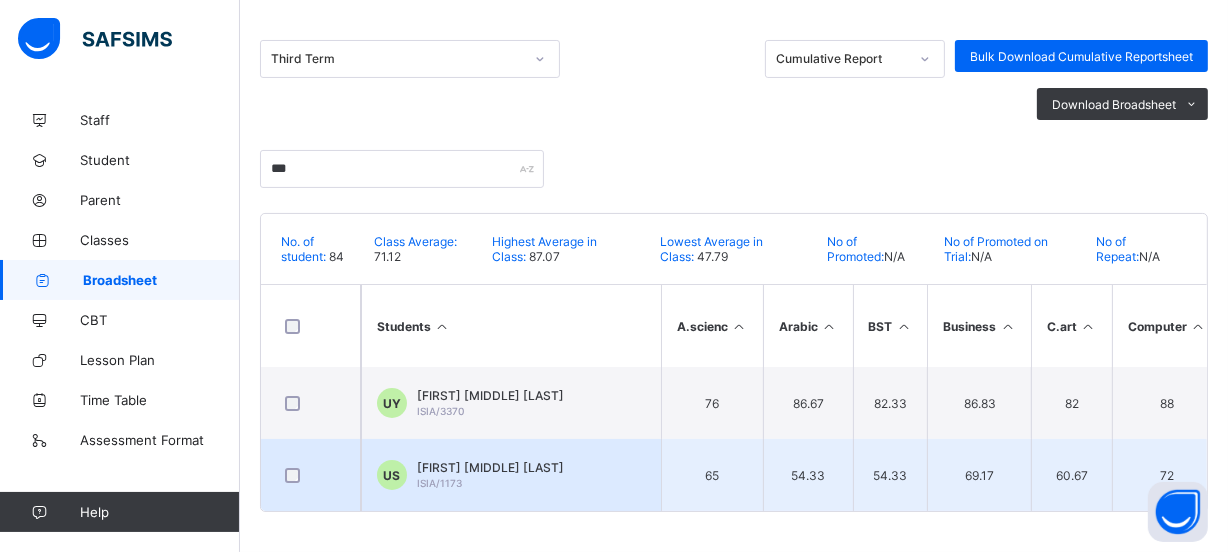 click on "[FIRST] [MIDDLE] [LAST]" at bounding box center (490, 467) 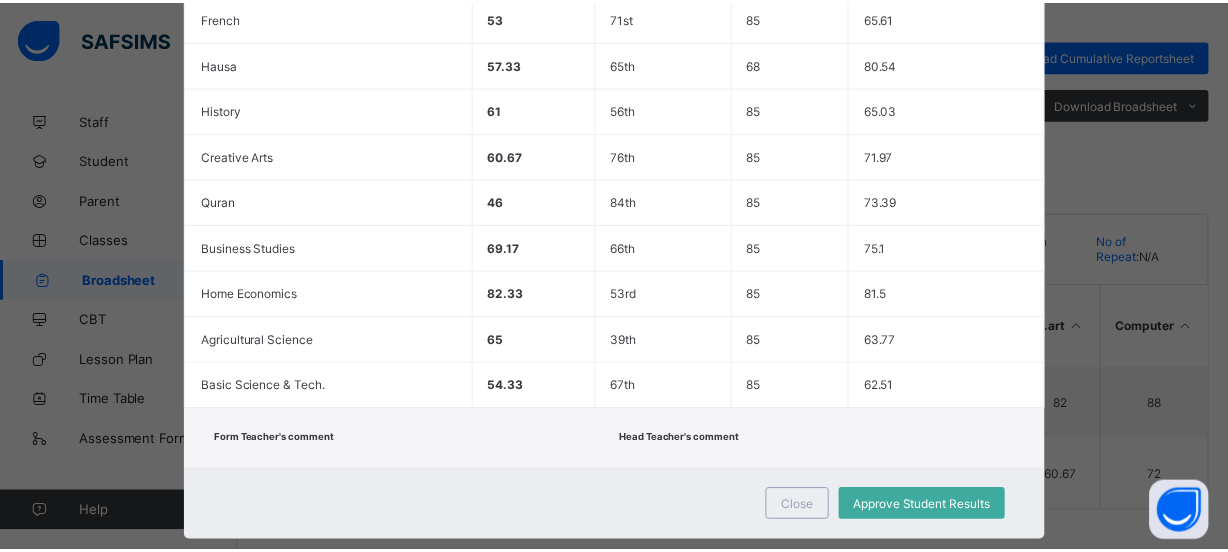scroll, scrollTop: 791, scrollLeft: 0, axis: vertical 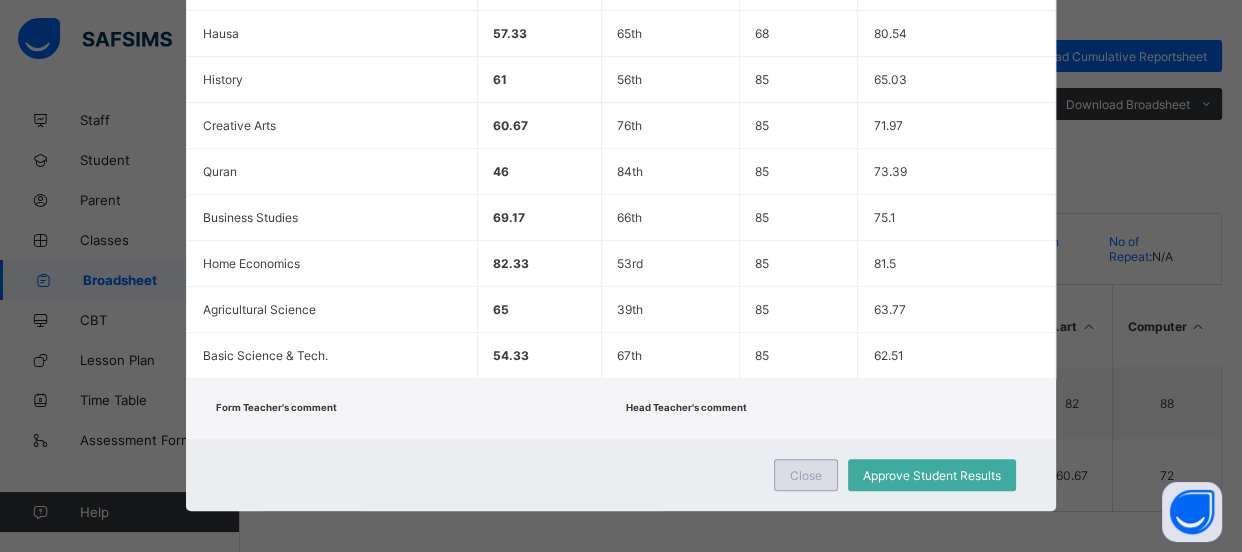 click on "Close" at bounding box center (806, 475) 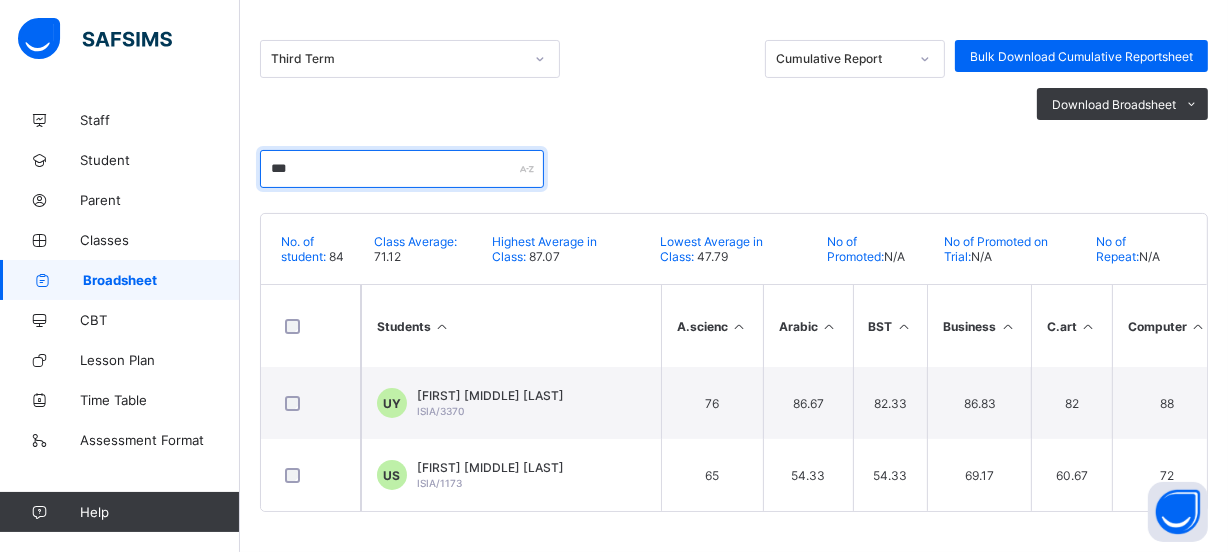 click on "***" at bounding box center [402, 169] 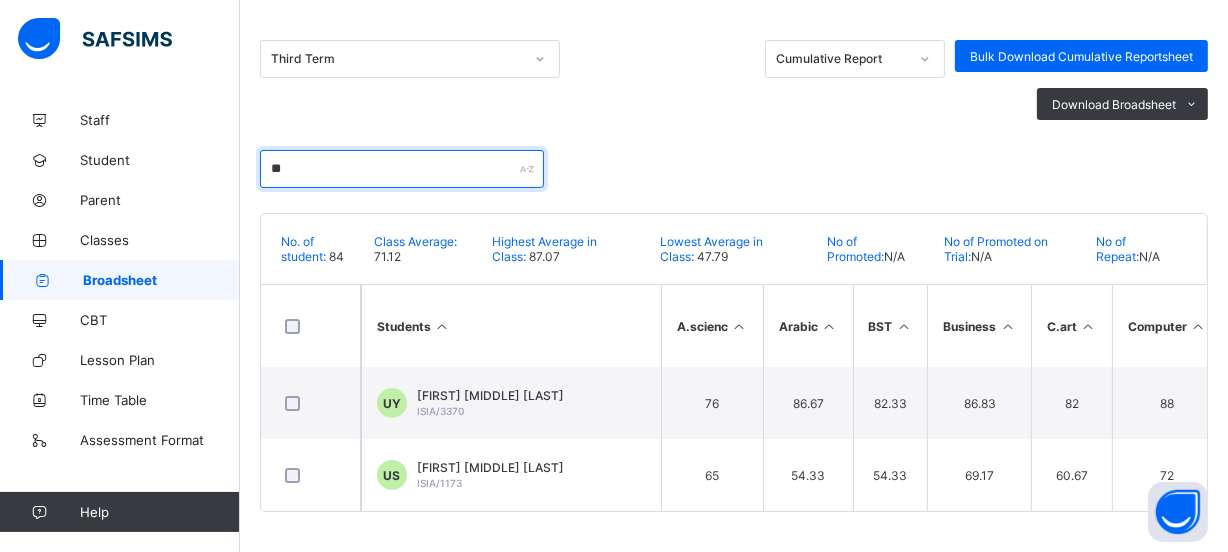 type on "*" 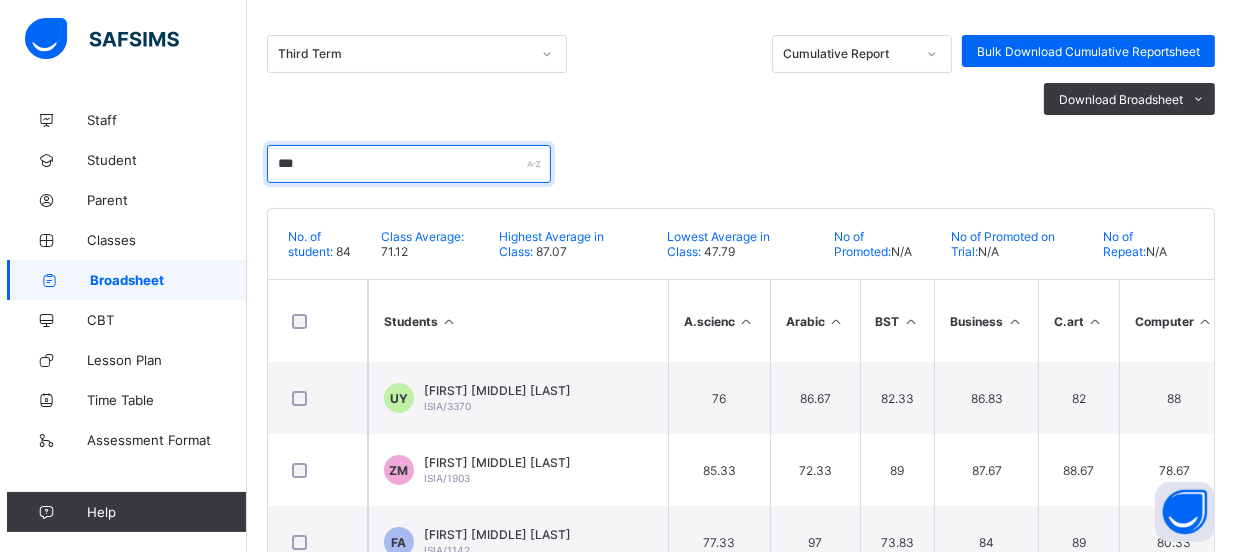 scroll, scrollTop: 188, scrollLeft: 0, axis: vertical 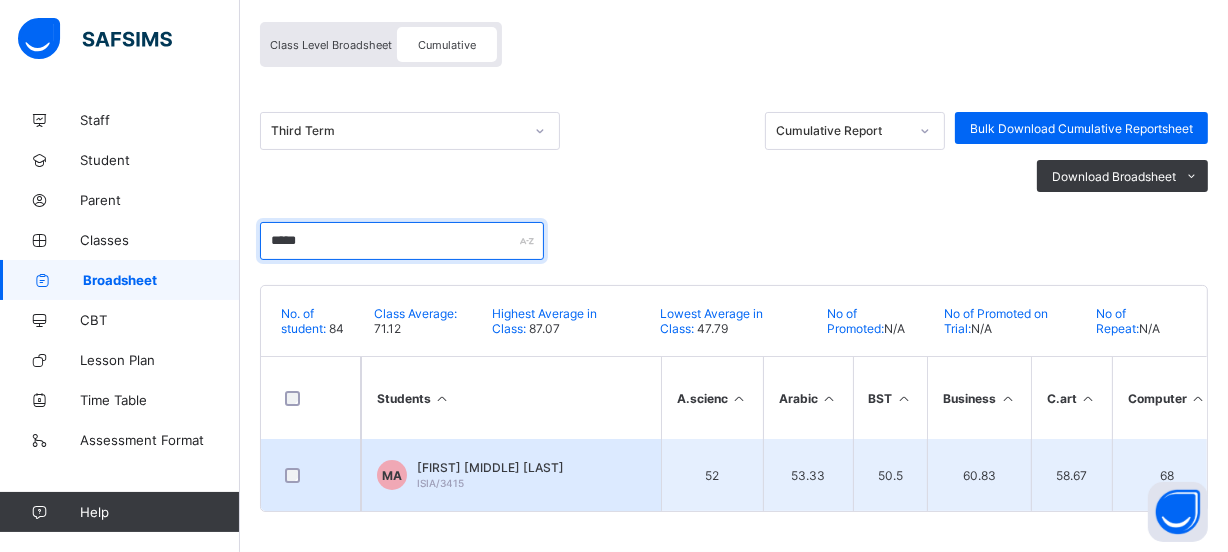 type on "*****" 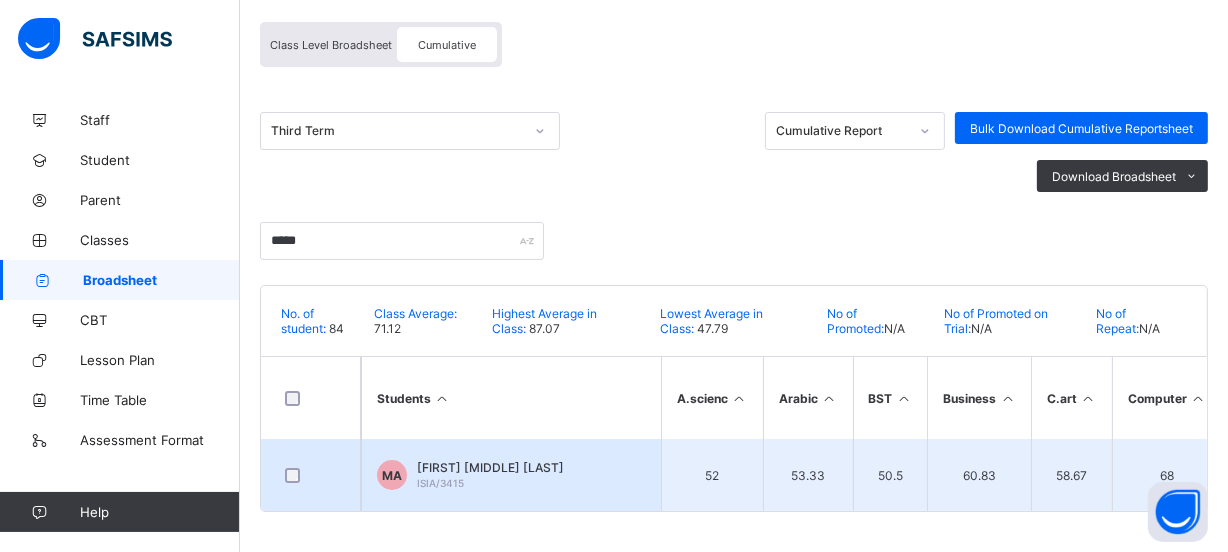 click on "[ID] [FIRST] [MIDDLE] [LAST] [ID]" at bounding box center [511, 475] 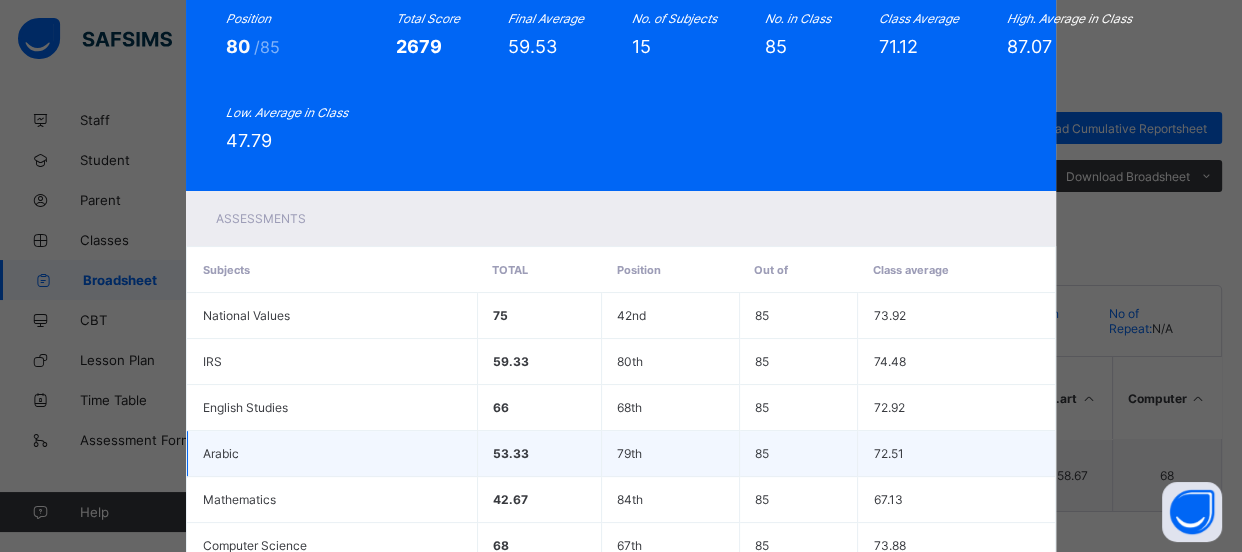scroll, scrollTop: 246, scrollLeft: 0, axis: vertical 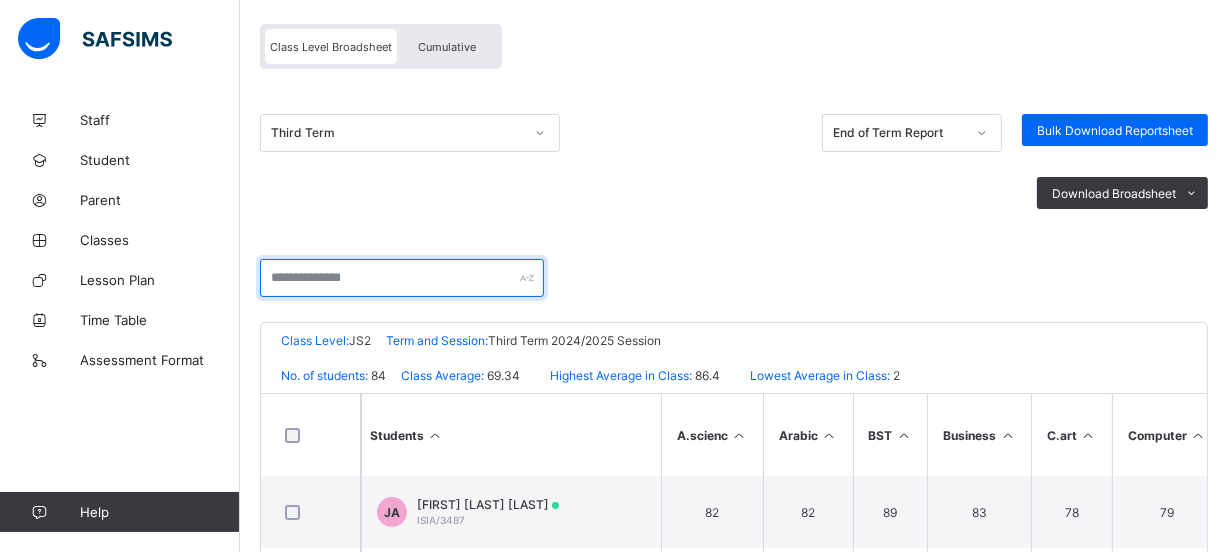 click at bounding box center [402, 278] 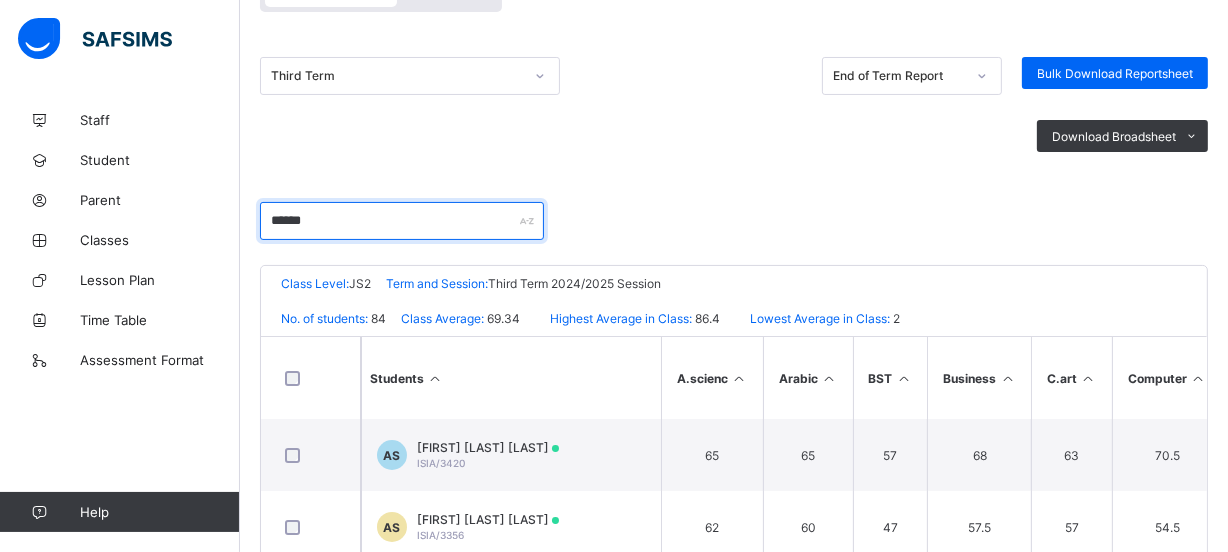 scroll, scrollTop: 295, scrollLeft: 0, axis: vertical 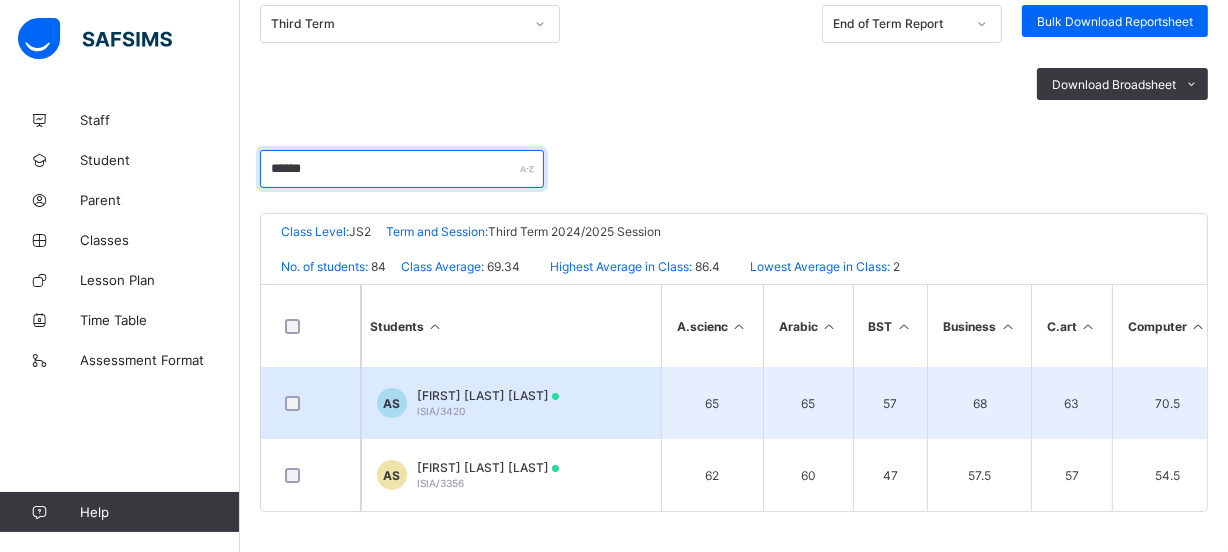 type on "******" 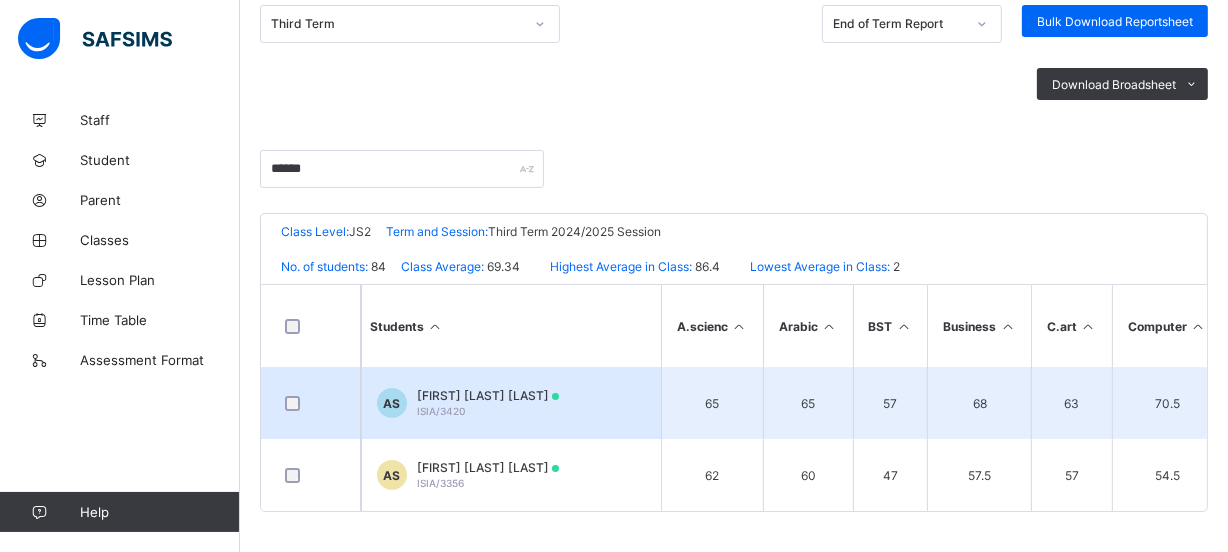 click on "AS [FIRST] [LAST] [LAST] ISIA/[ID]" at bounding box center [511, 403] 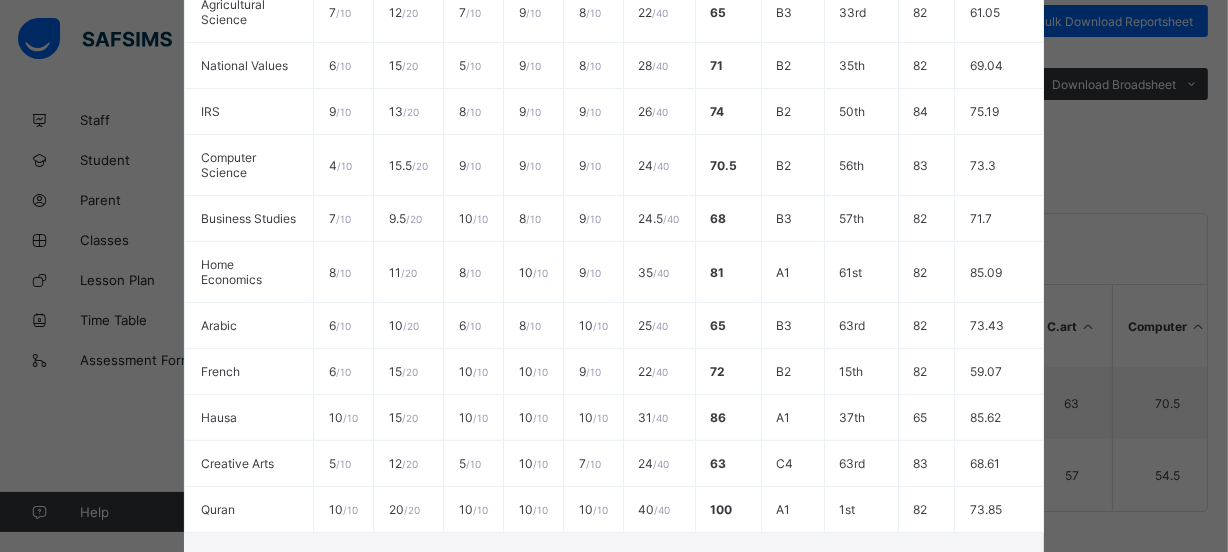 scroll, scrollTop: 861, scrollLeft: 0, axis: vertical 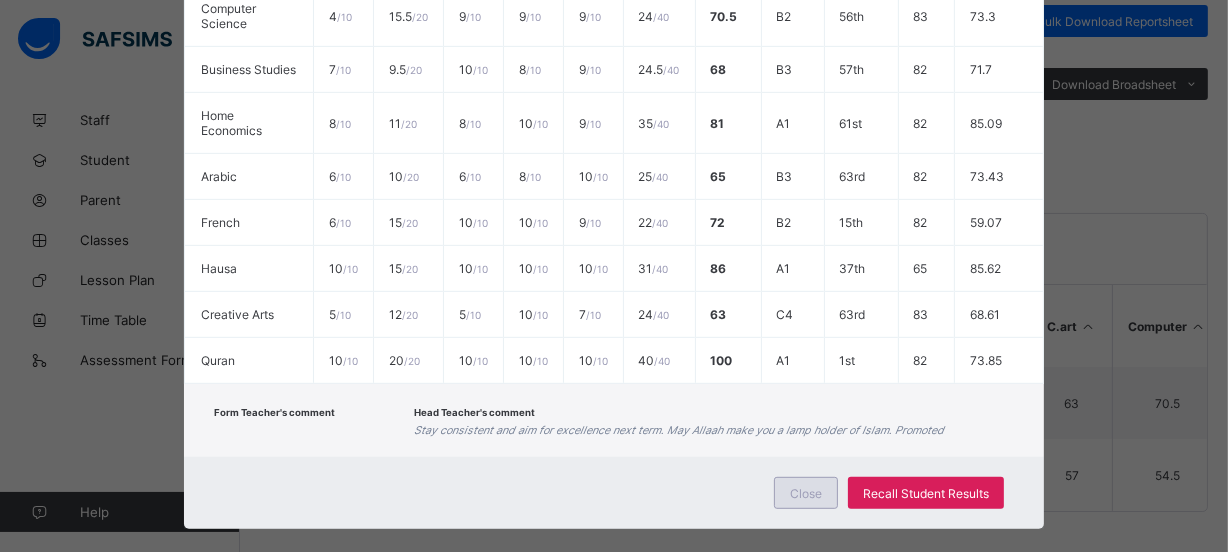 click on "Close" at bounding box center (806, 493) 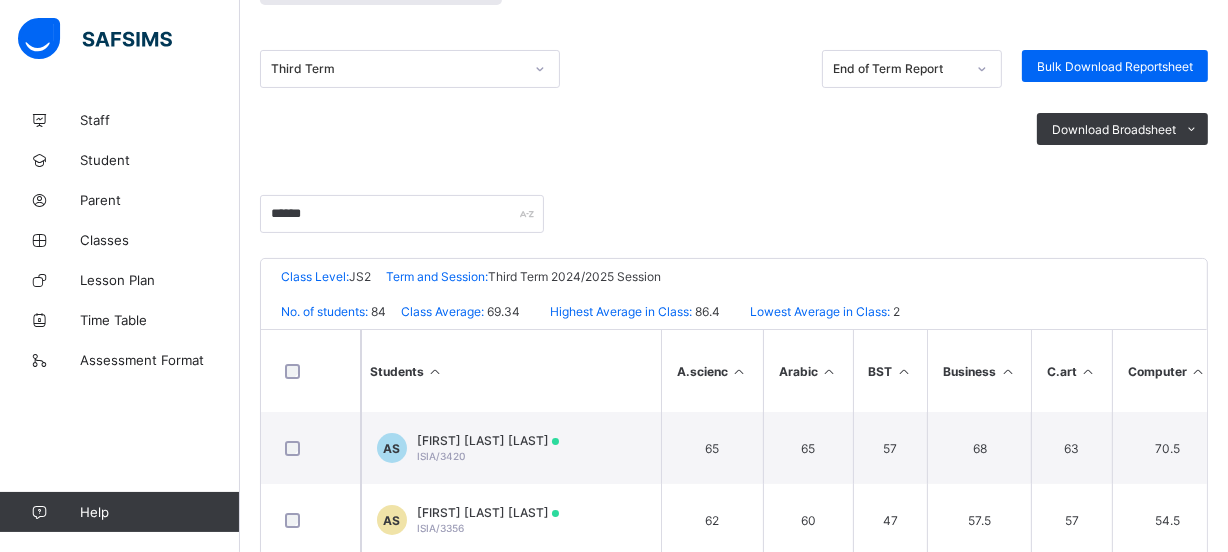 scroll, scrollTop: 204, scrollLeft: 0, axis: vertical 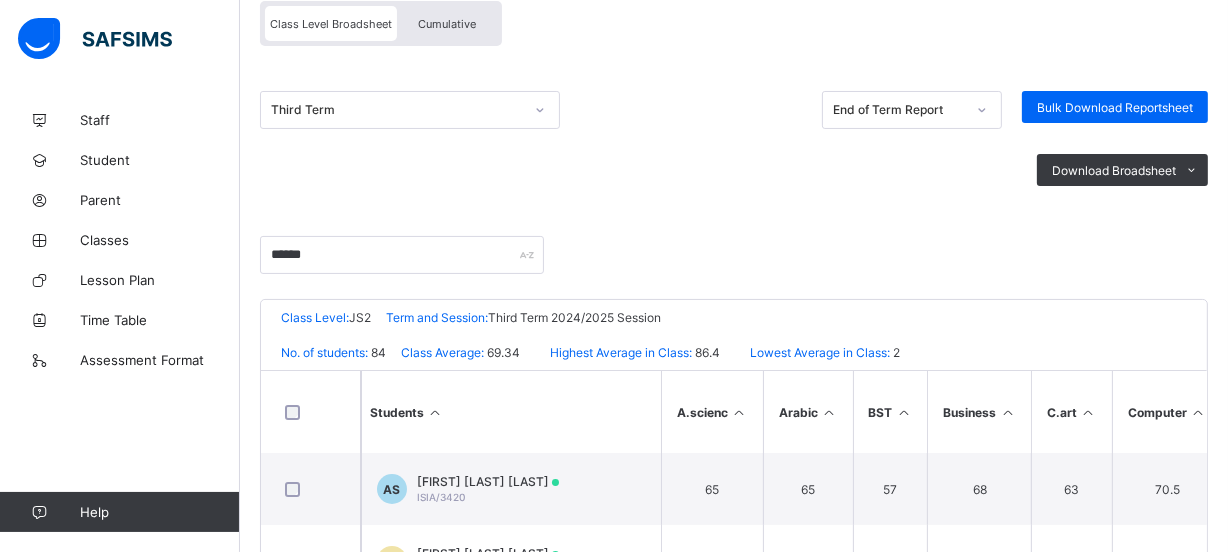 click on "Cumulative" at bounding box center (447, 24) 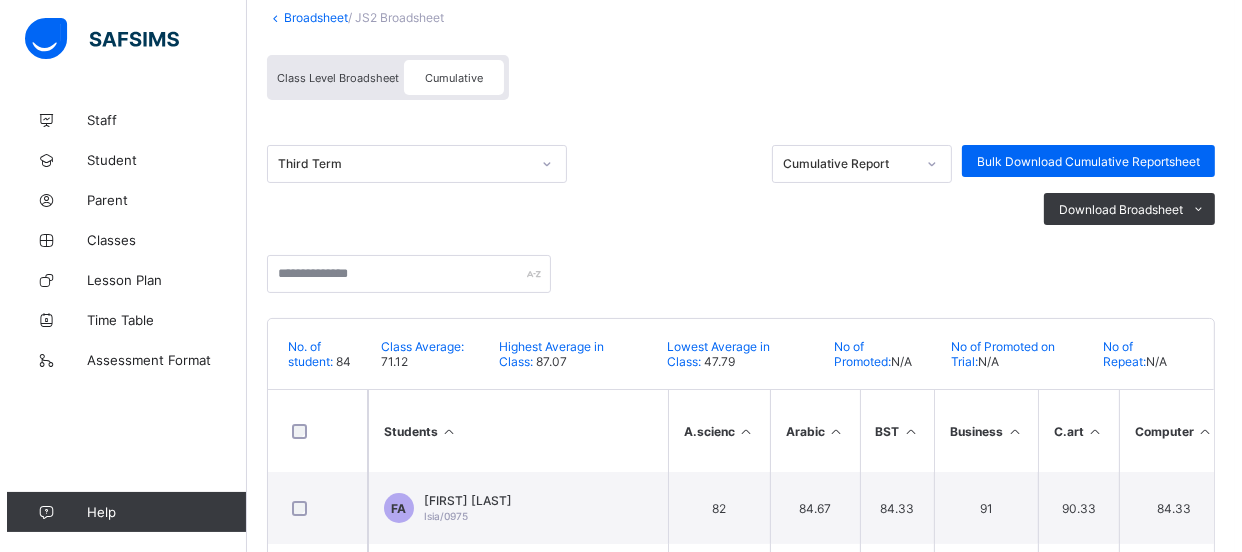 scroll, scrollTop: 181, scrollLeft: 0, axis: vertical 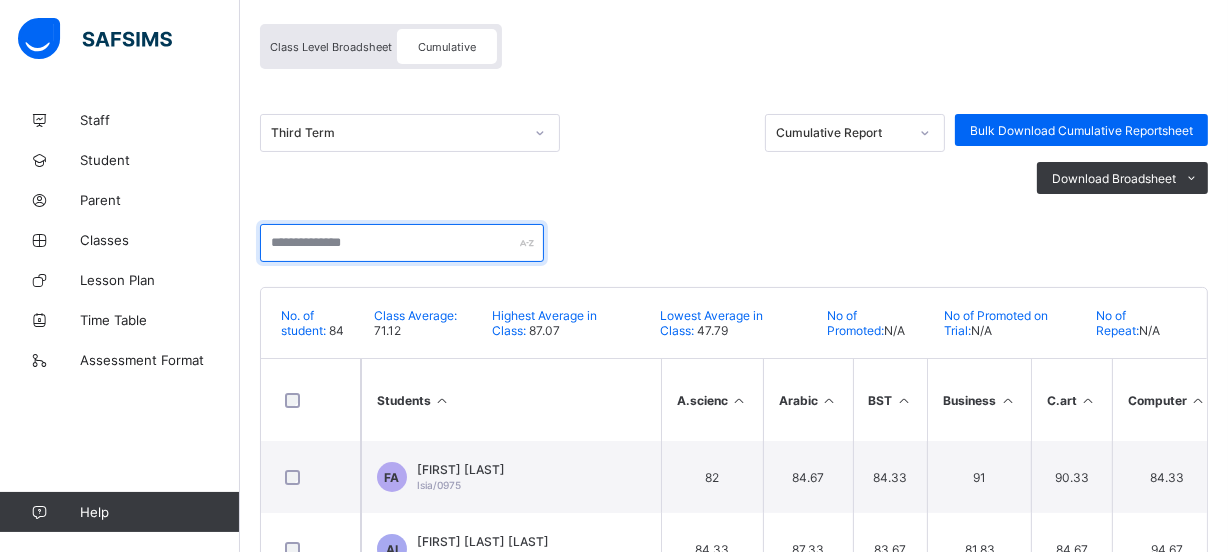 click at bounding box center (402, 243) 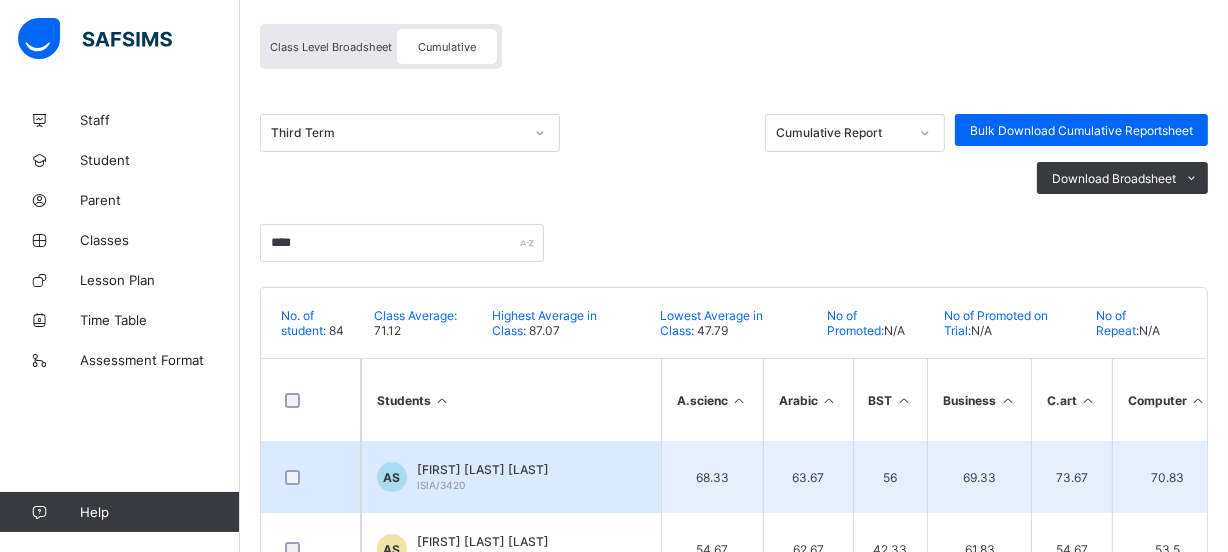 click on "AS [FIRST] [LAST] [LAST] ISIA/[ID]" at bounding box center (511, 477) 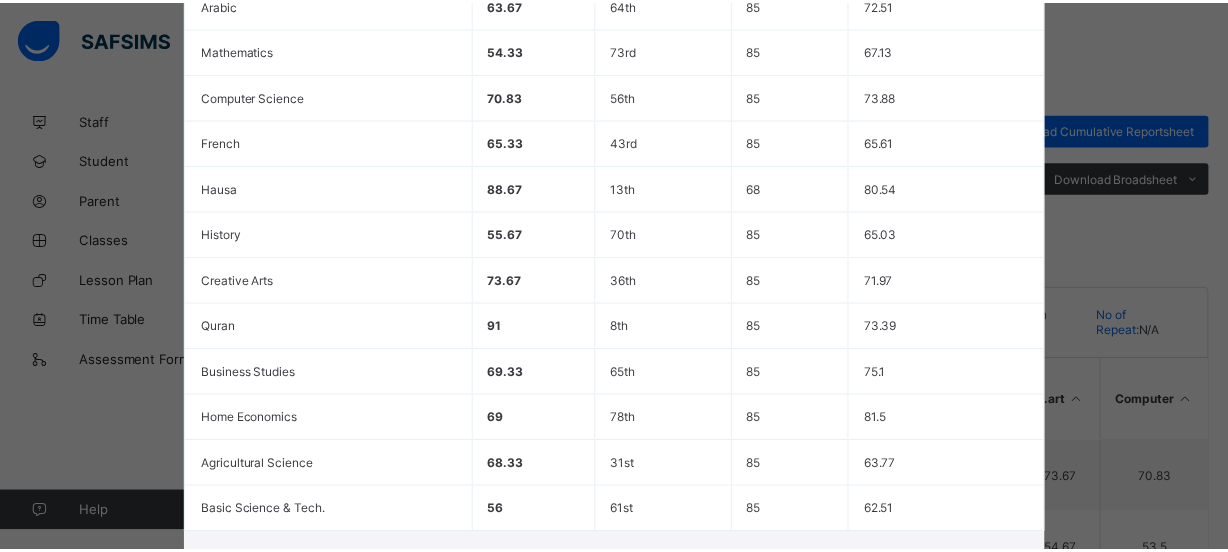 scroll, scrollTop: 791, scrollLeft: 0, axis: vertical 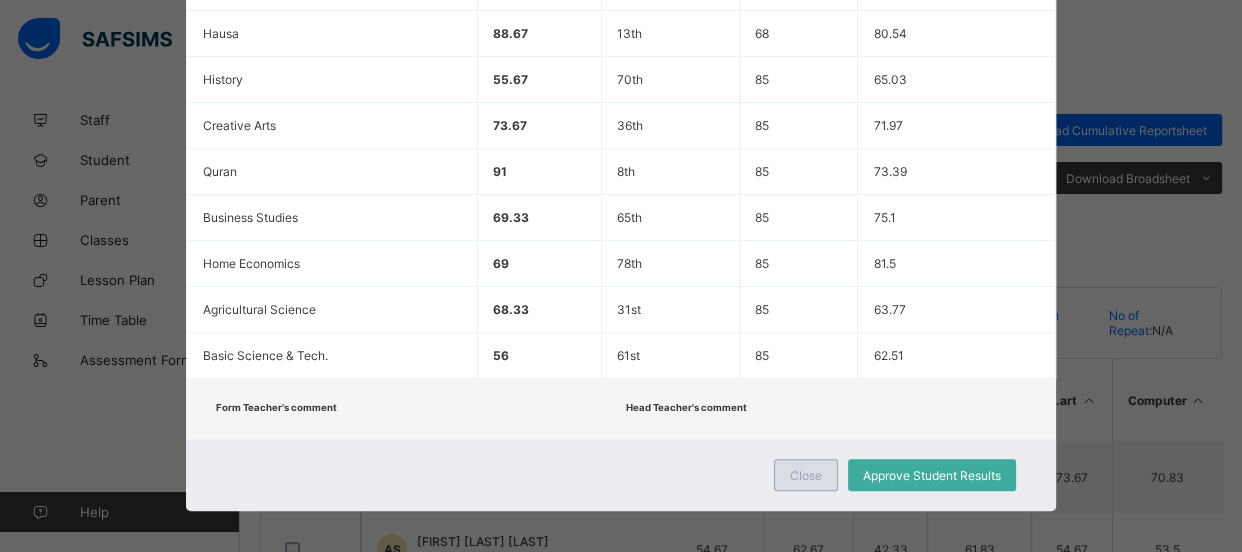 click on "Close" at bounding box center (806, 475) 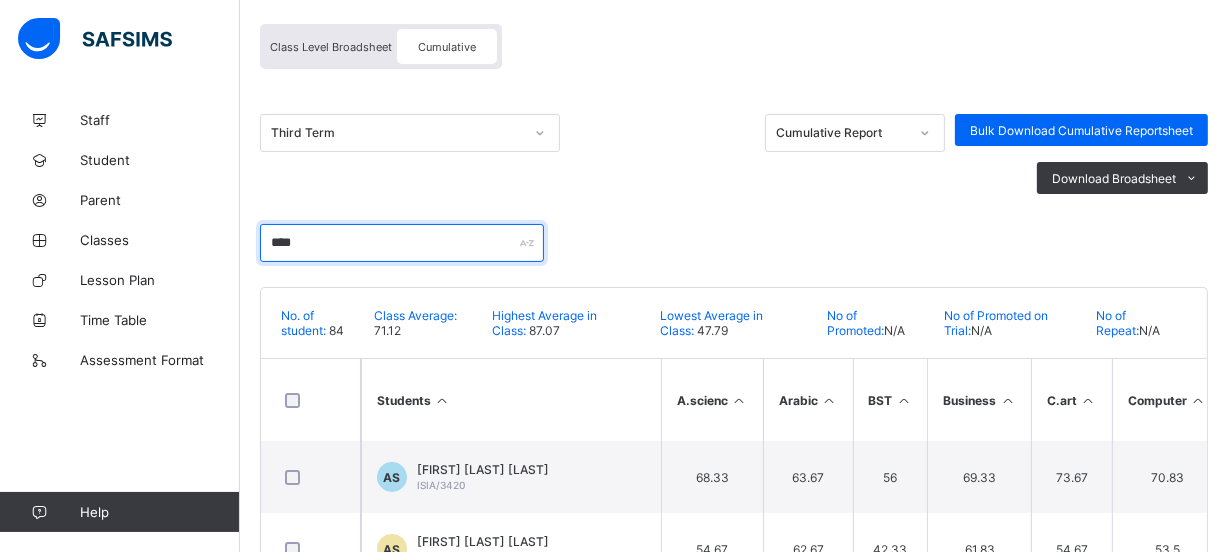 click on "****" at bounding box center (402, 243) 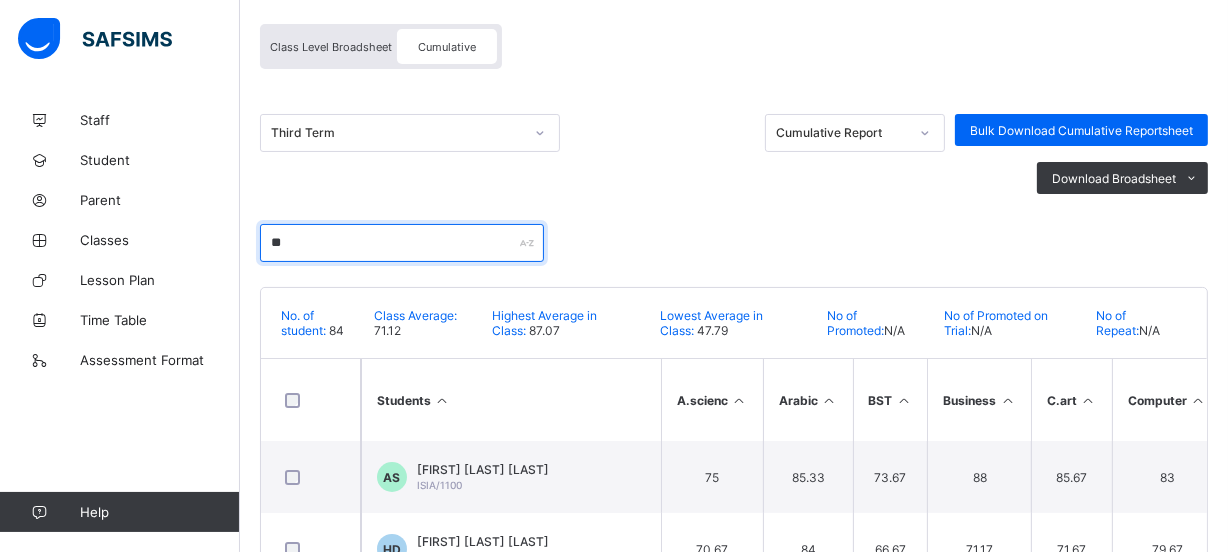 type on "*" 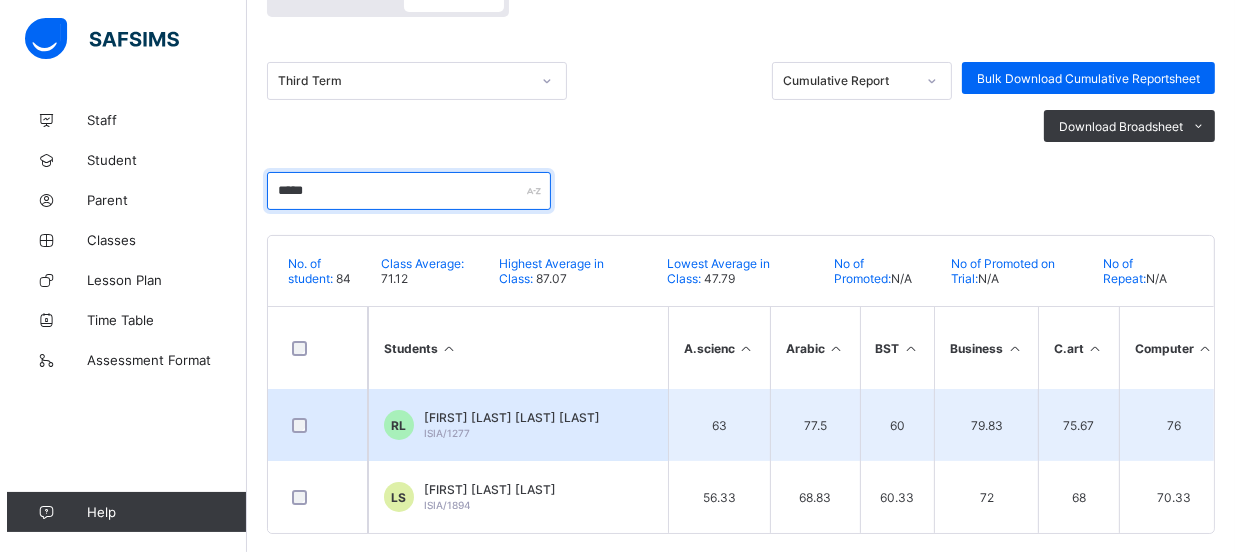 scroll, scrollTop: 260, scrollLeft: 0, axis: vertical 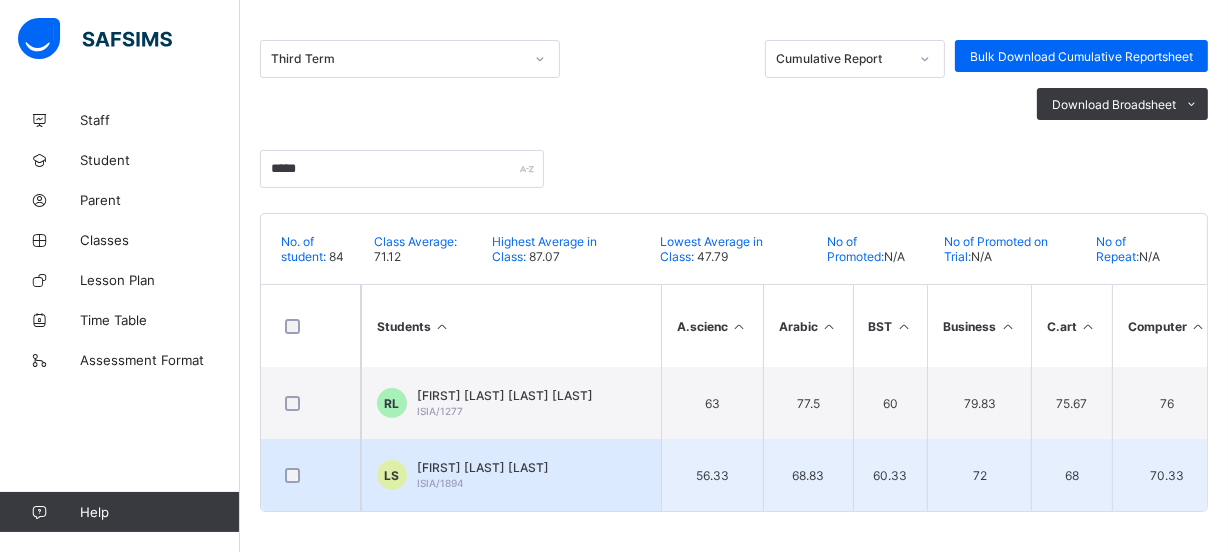 click on "LS [FIRST] [LAST] [LAST] ISIA/[ID]" at bounding box center [511, 475] 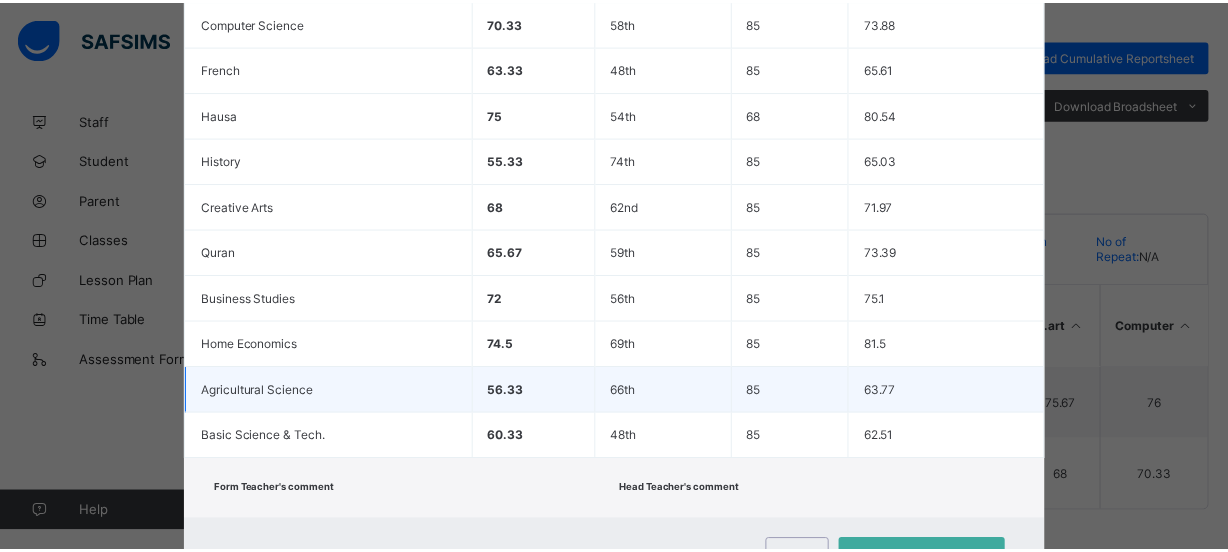 scroll, scrollTop: 791, scrollLeft: 0, axis: vertical 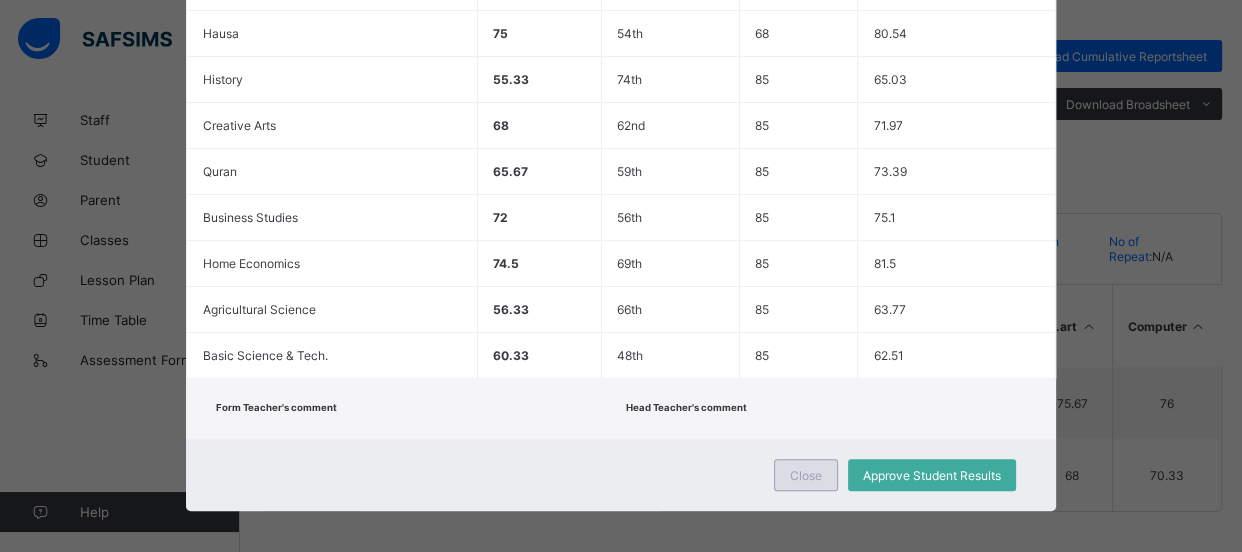 click on "Close" at bounding box center (806, 475) 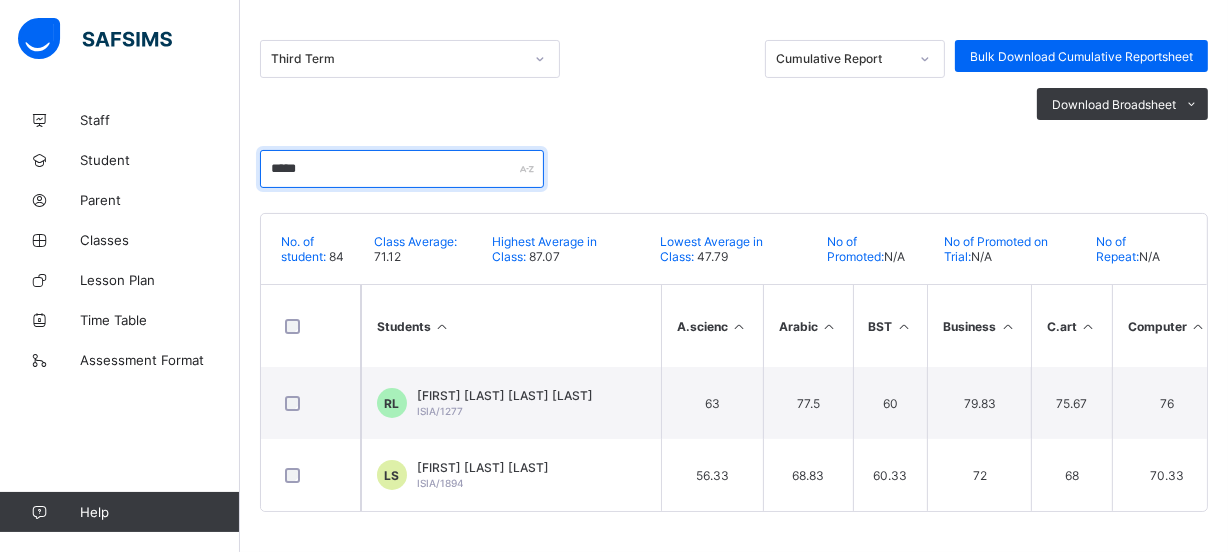 click on "*****" at bounding box center (402, 169) 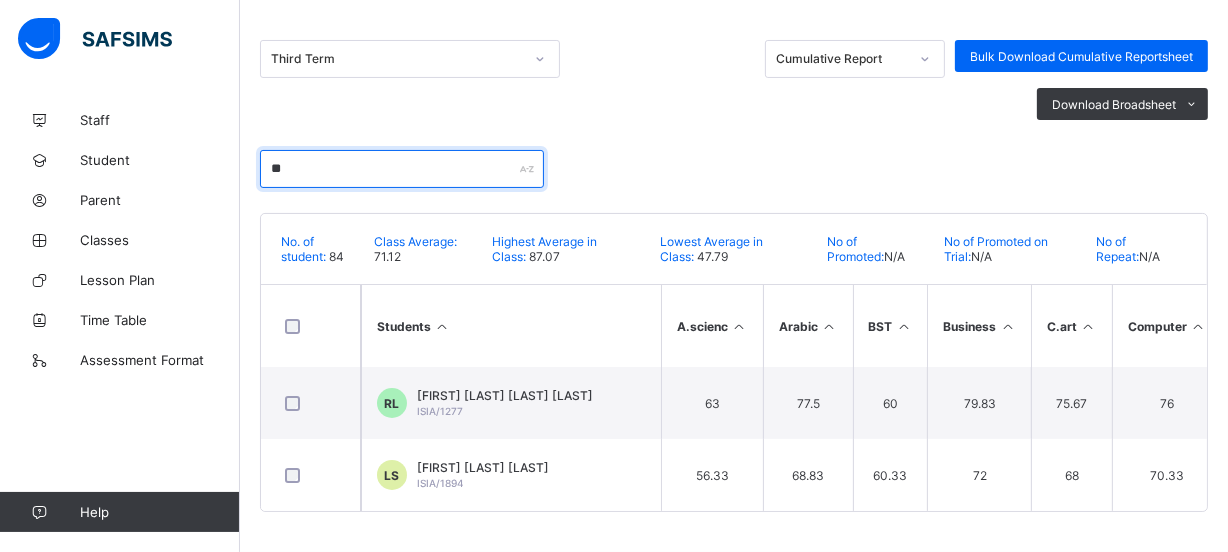 type on "*" 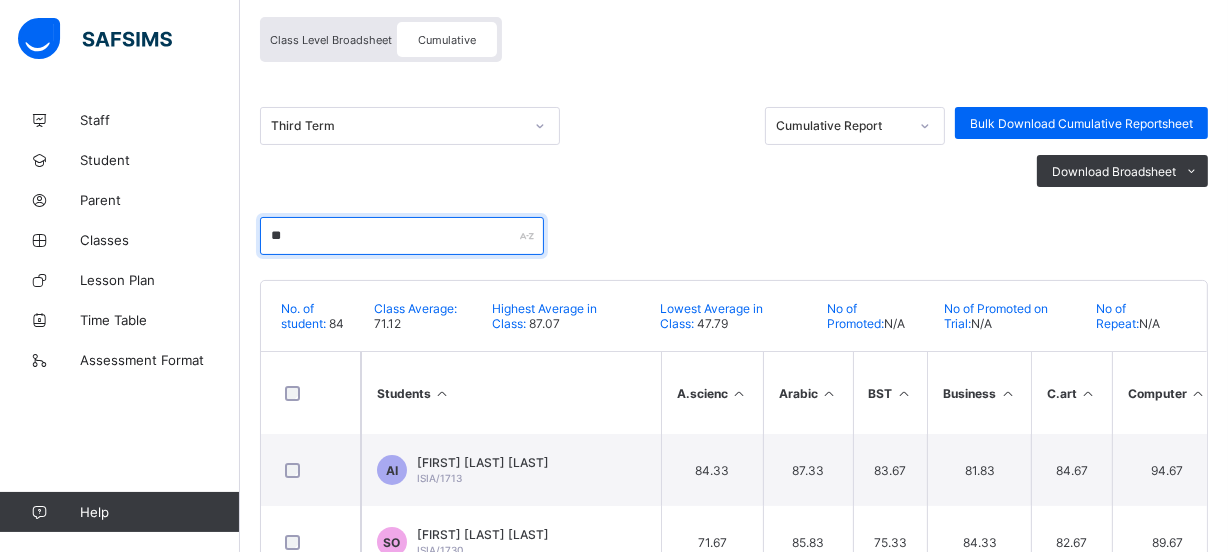 scroll, scrollTop: 260, scrollLeft: 0, axis: vertical 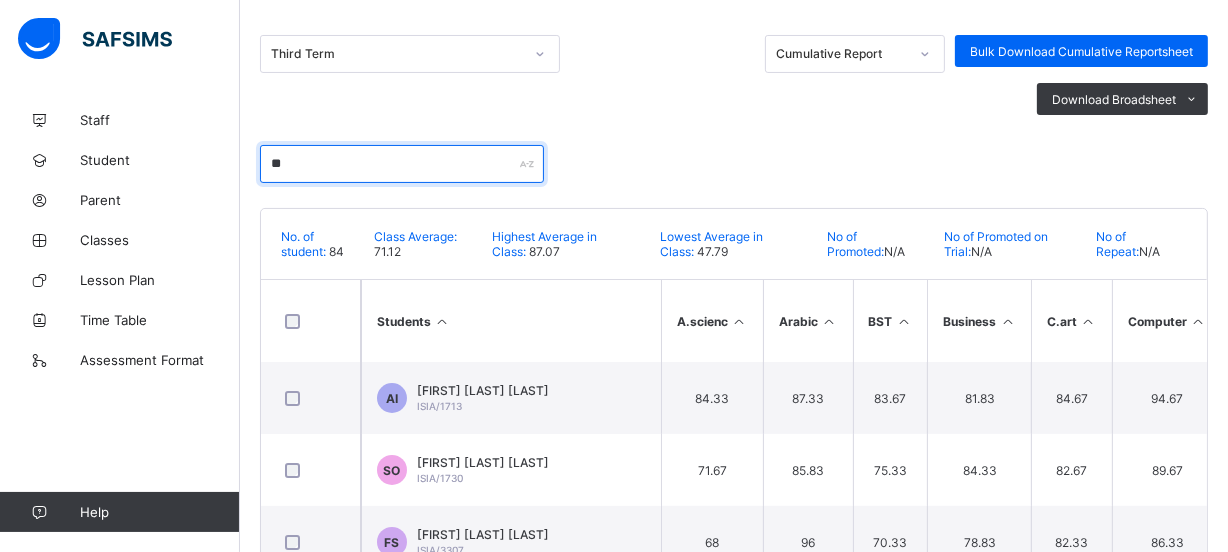 type on "*" 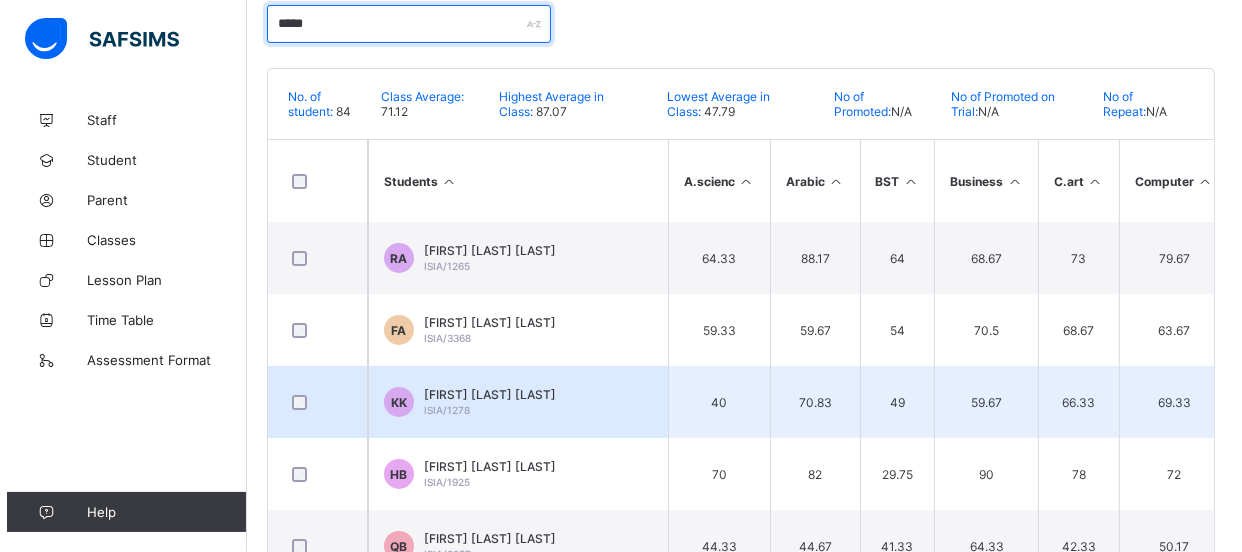 scroll, scrollTop: 441, scrollLeft: 0, axis: vertical 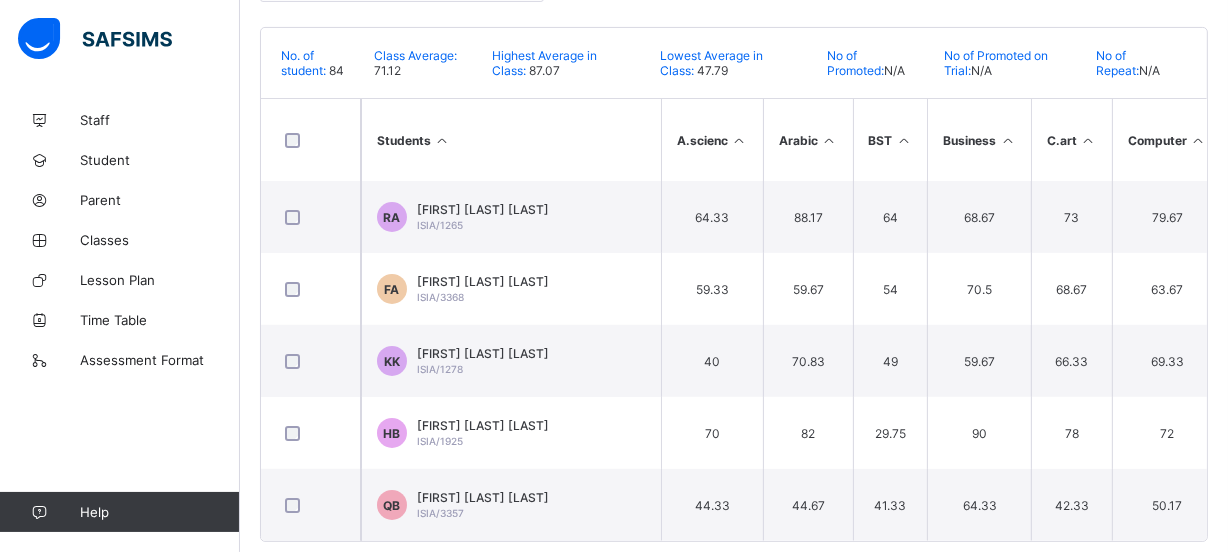 click on "[FIRST] [MIDDLE] [LAST]" at bounding box center [483, 497] 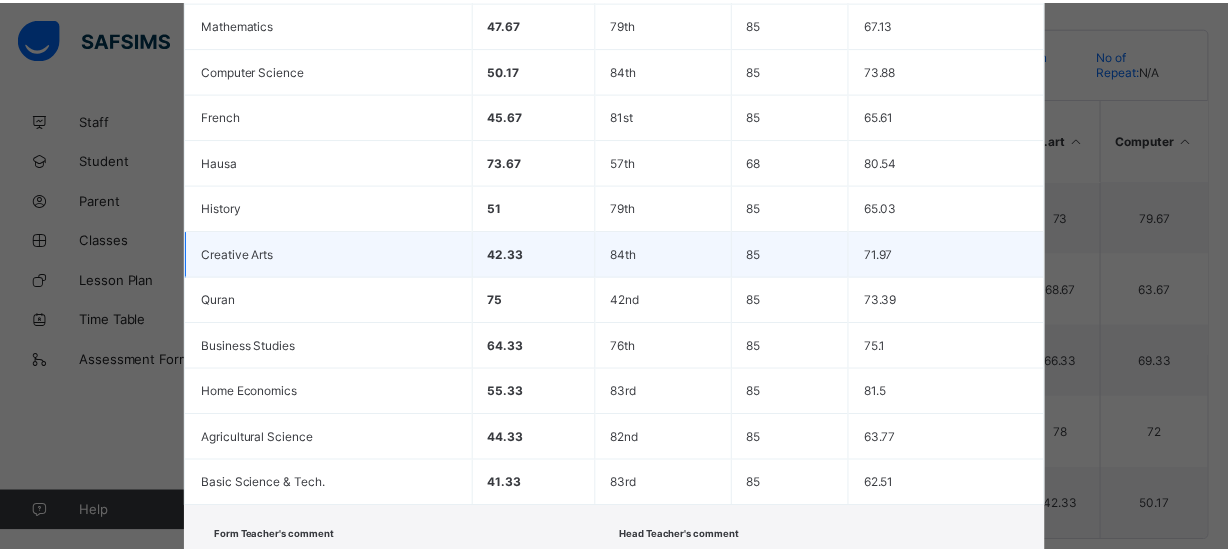 scroll, scrollTop: 791, scrollLeft: 0, axis: vertical 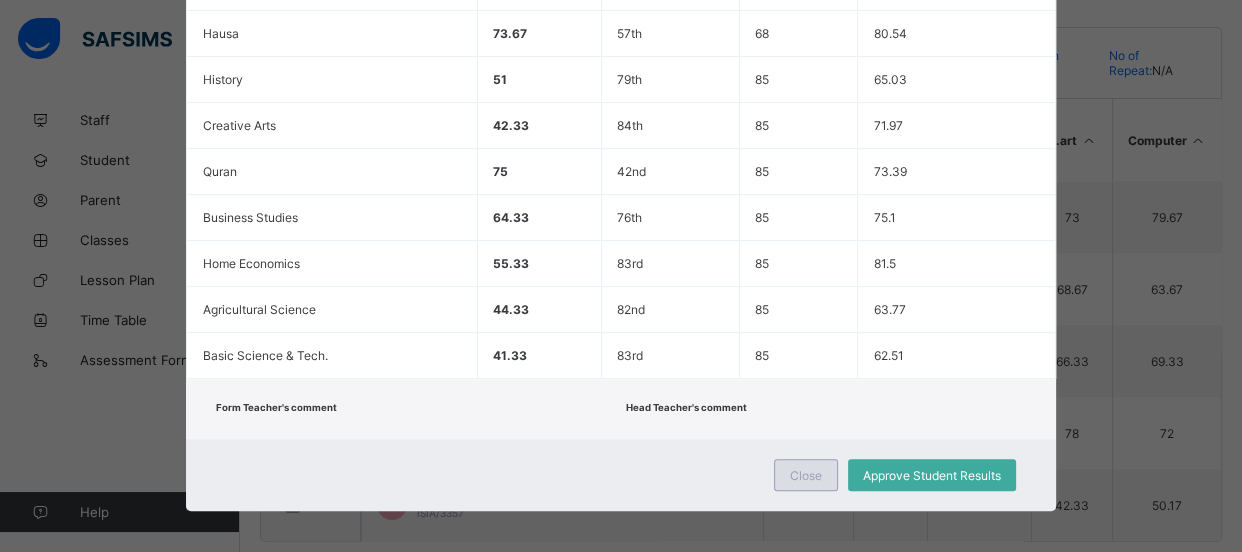 click on "Close" at bounding box center (806, 475) 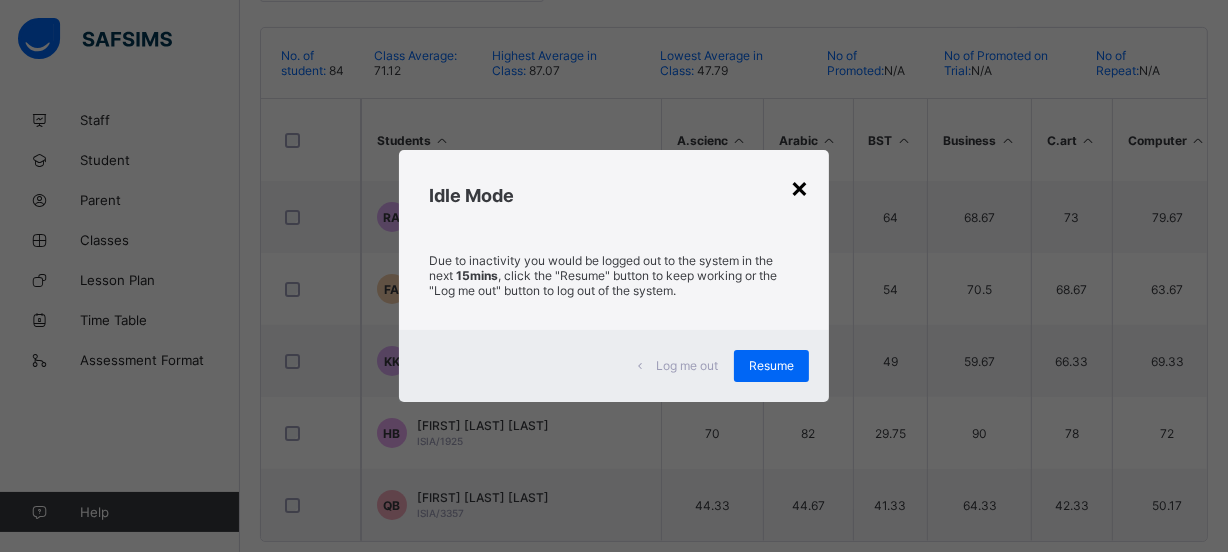 click on "×" at bounding box center [799, 187] 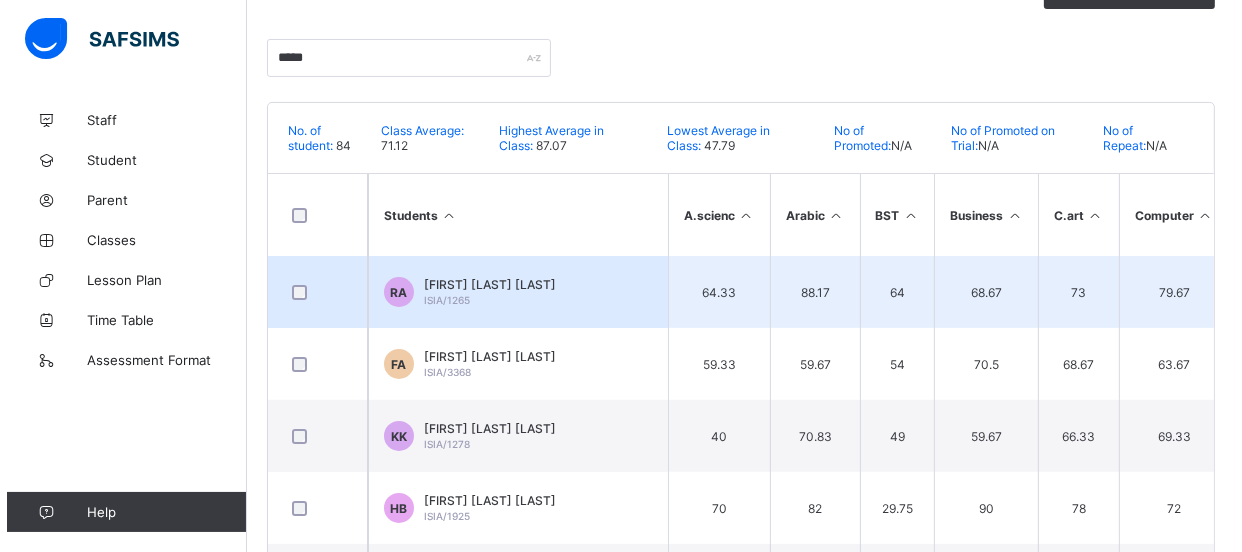 scroll, scrollTop: 260, scrollLeft: 0, axis: vertical 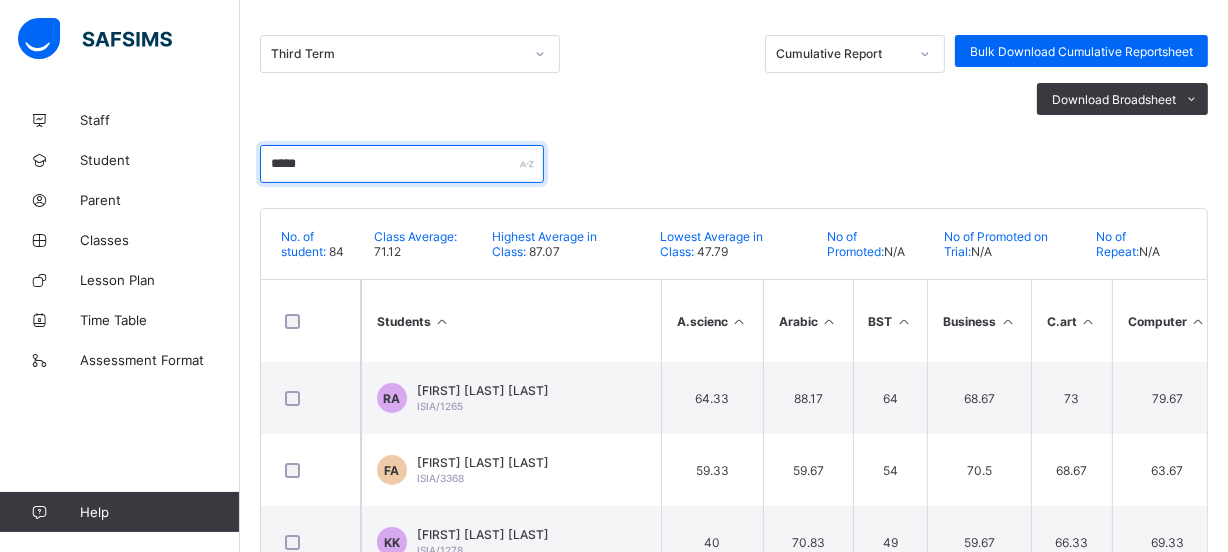 click on "*****" at bounding box center [402, 164] 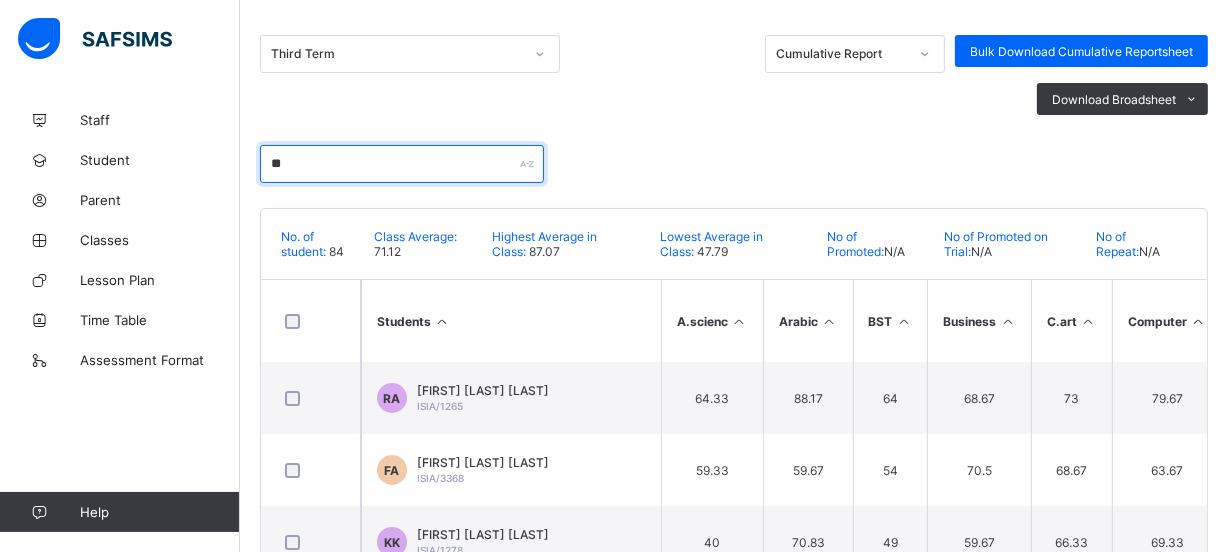 type on "*" 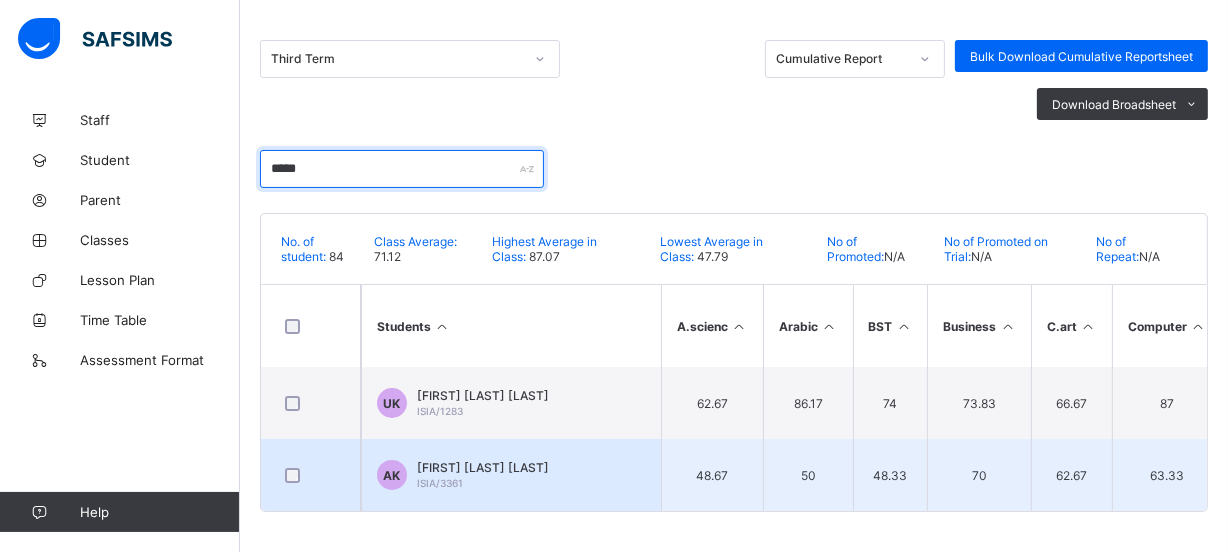 type on "*****" 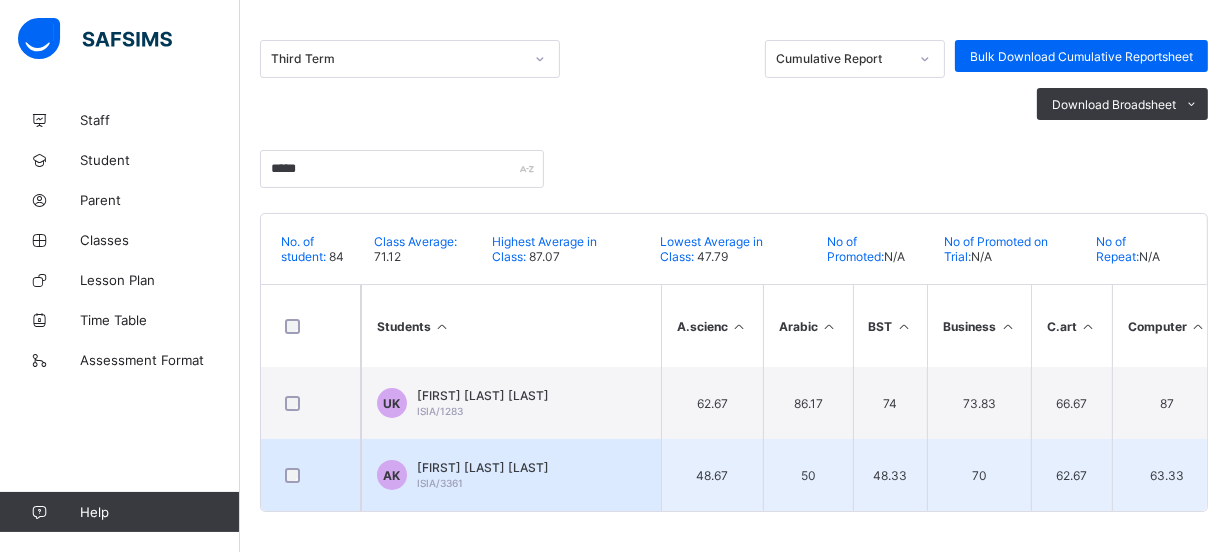 click on "[FIRST] [MIDDLE] [LAST]" at bounding box center (483, 467) 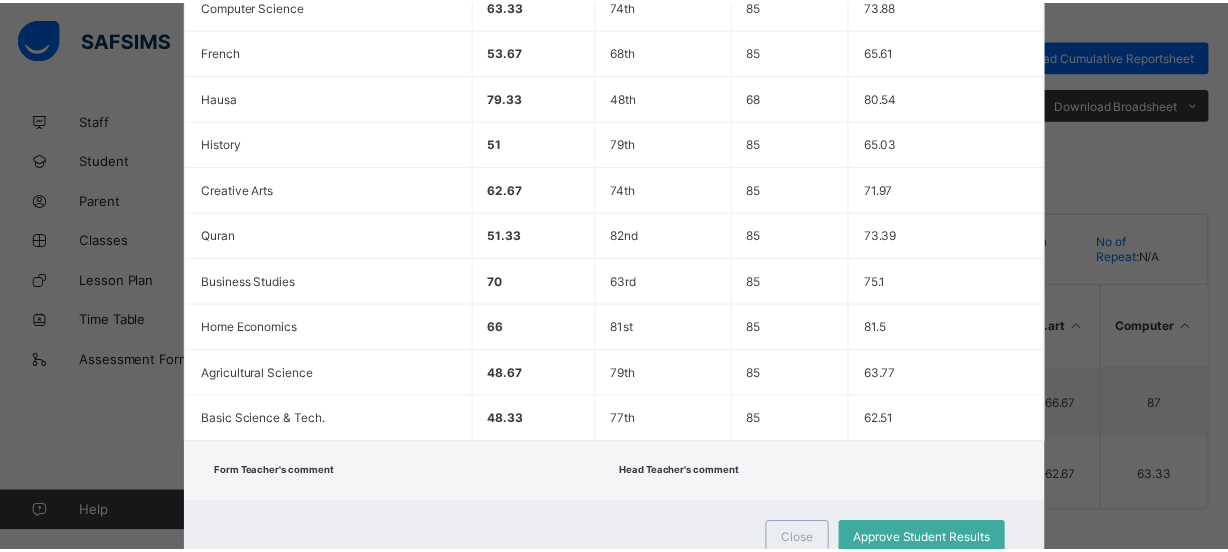 scroll, scrollTop: 791, scrollLeft: 0, axis: vertical 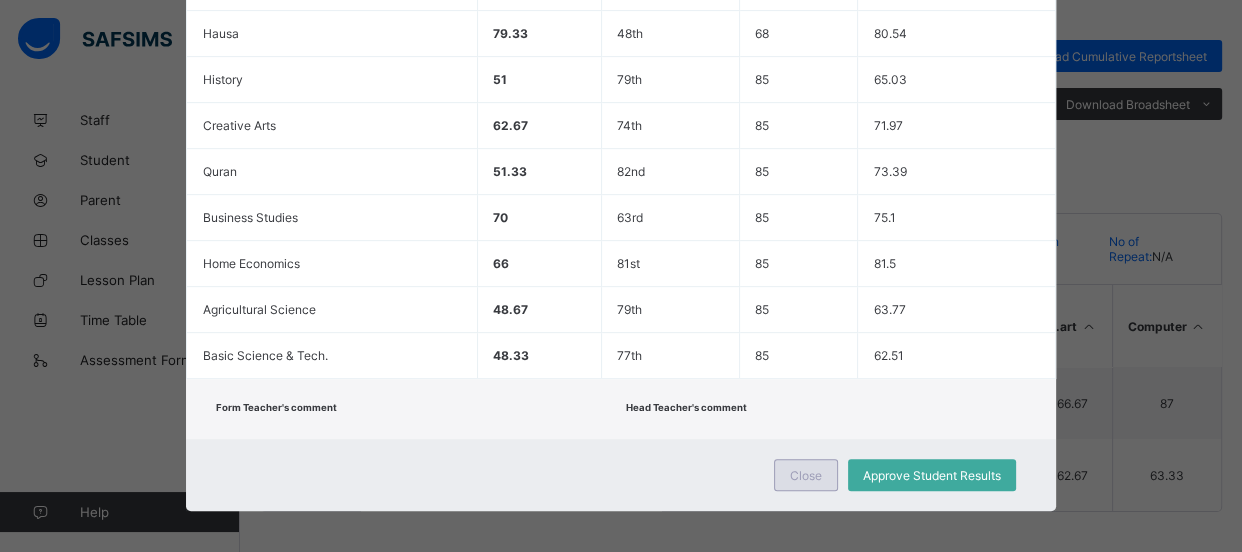 click on "Close" at bounding box center (806, 475) 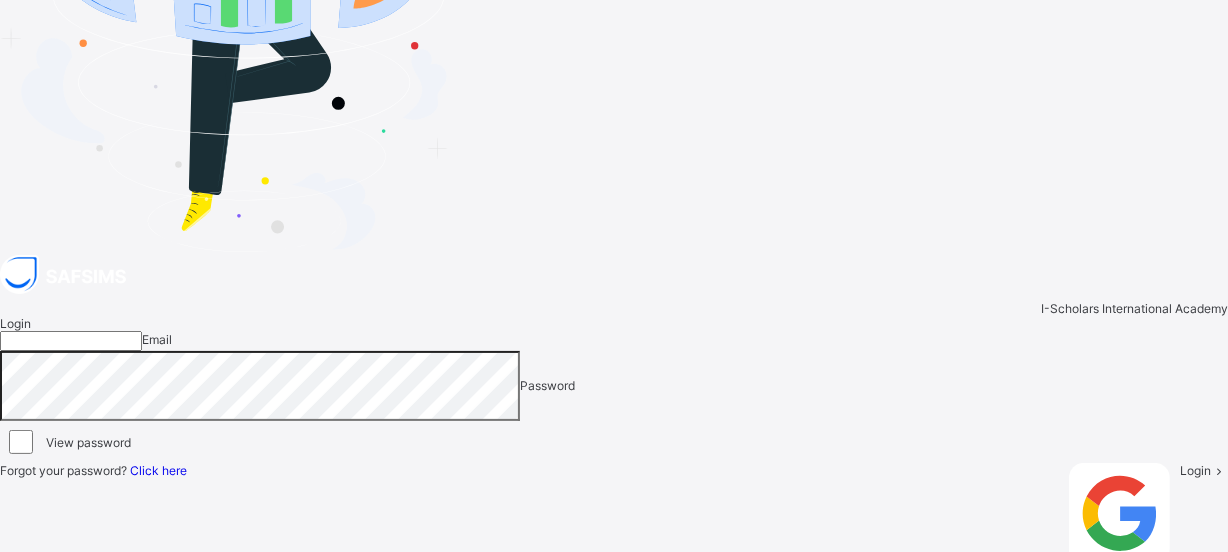 scroll, scrollTop: 27, scrollLeft: 0, axis: vertical 